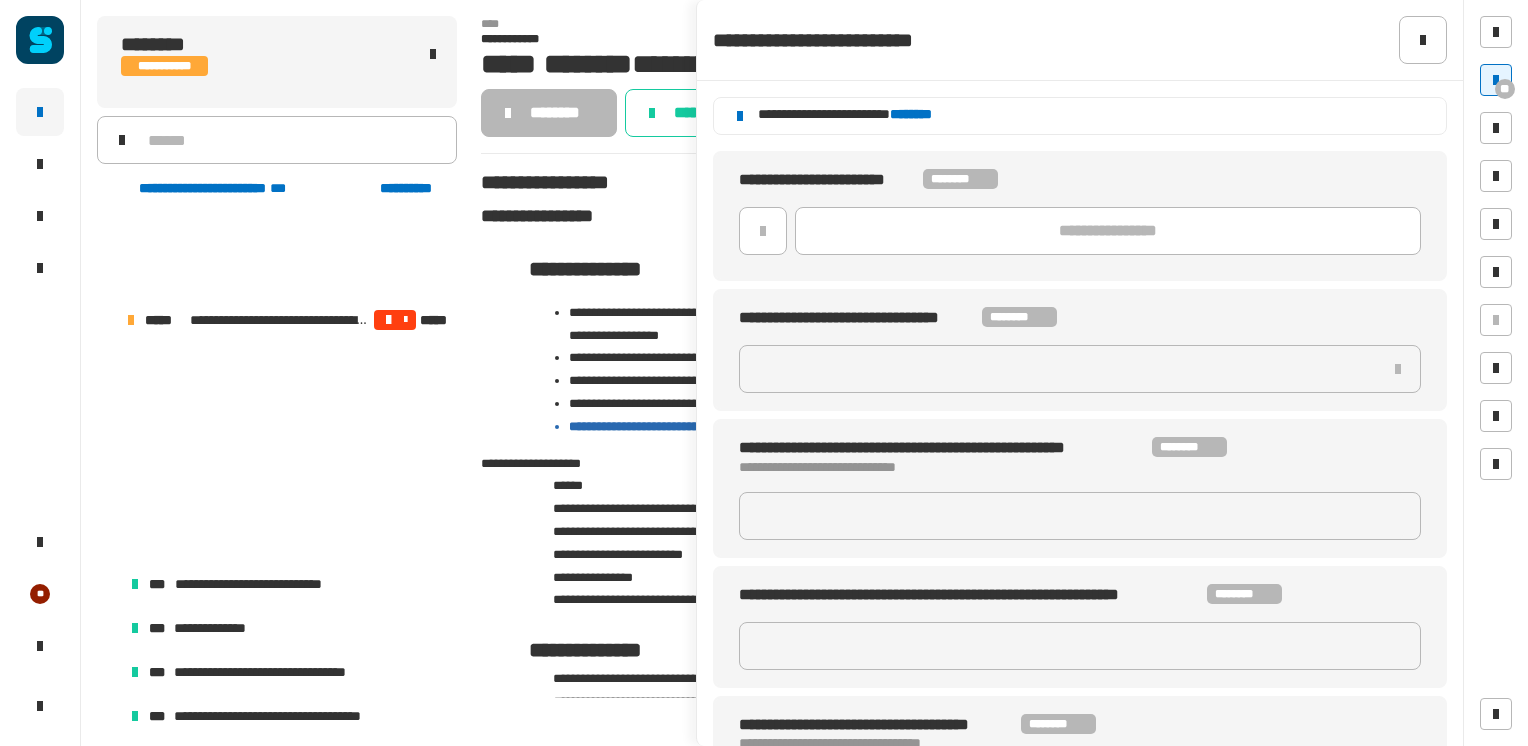 scroll, scrollTop: 0, scrollLeft: 0, axis: both 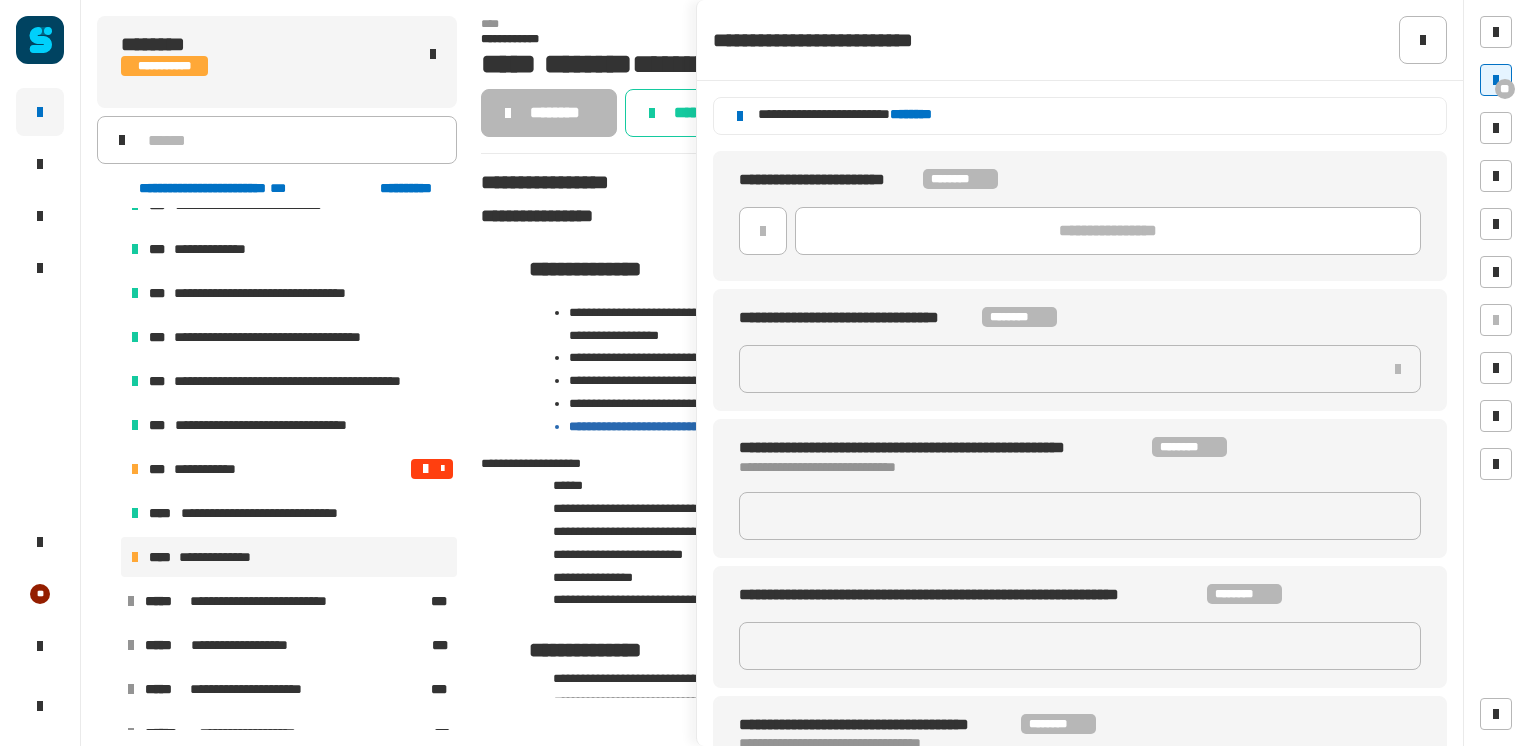 click on "********" 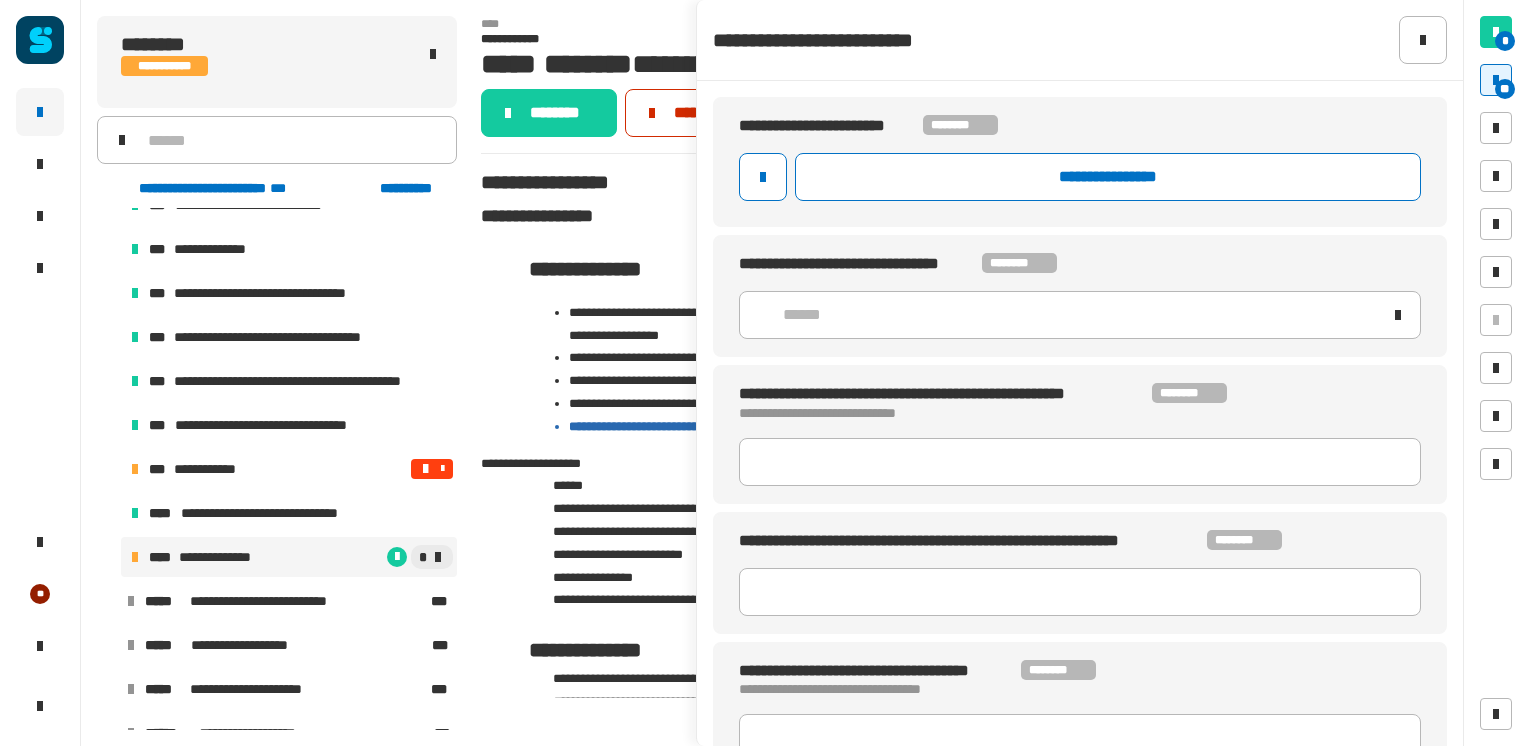 click on "*********" 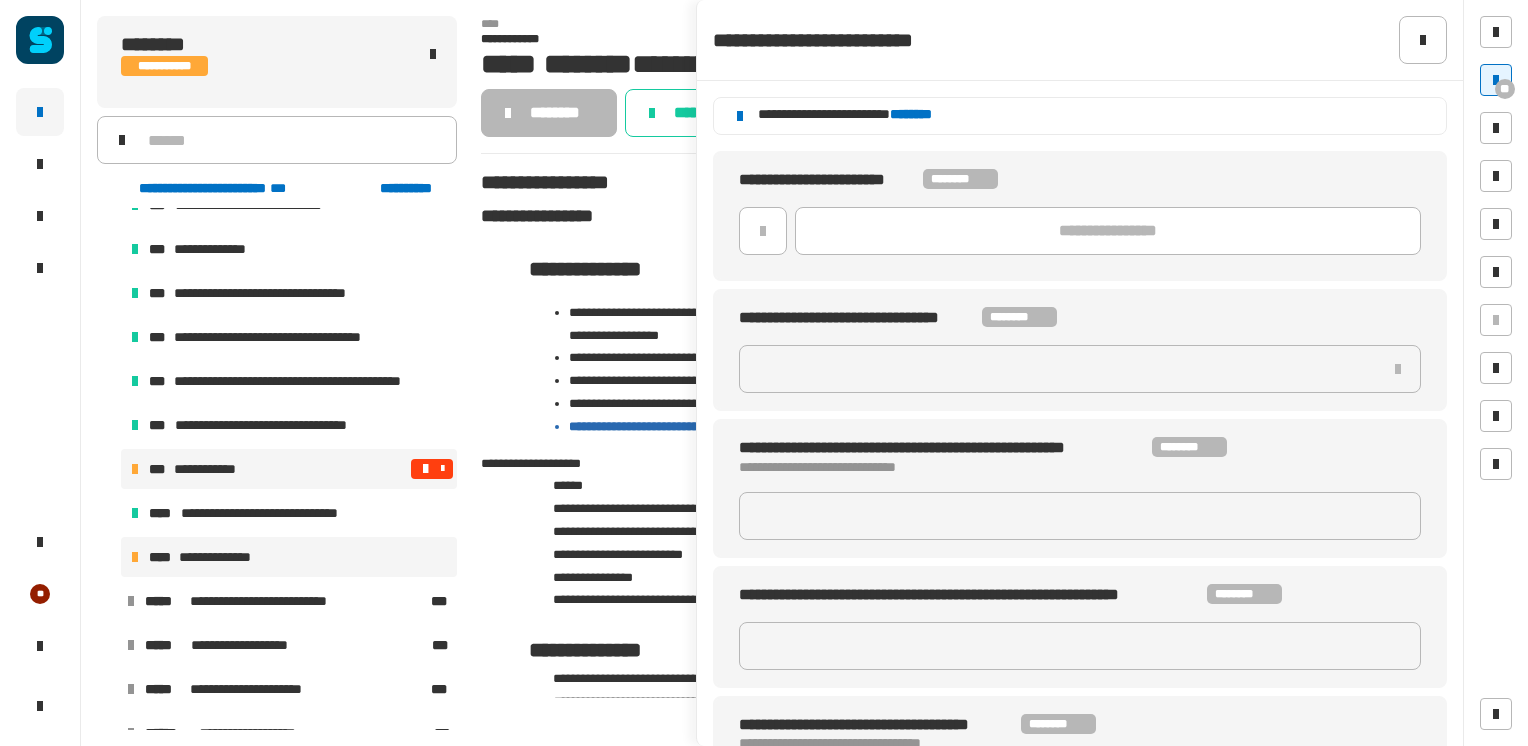 click at bounding box center (357, 469) 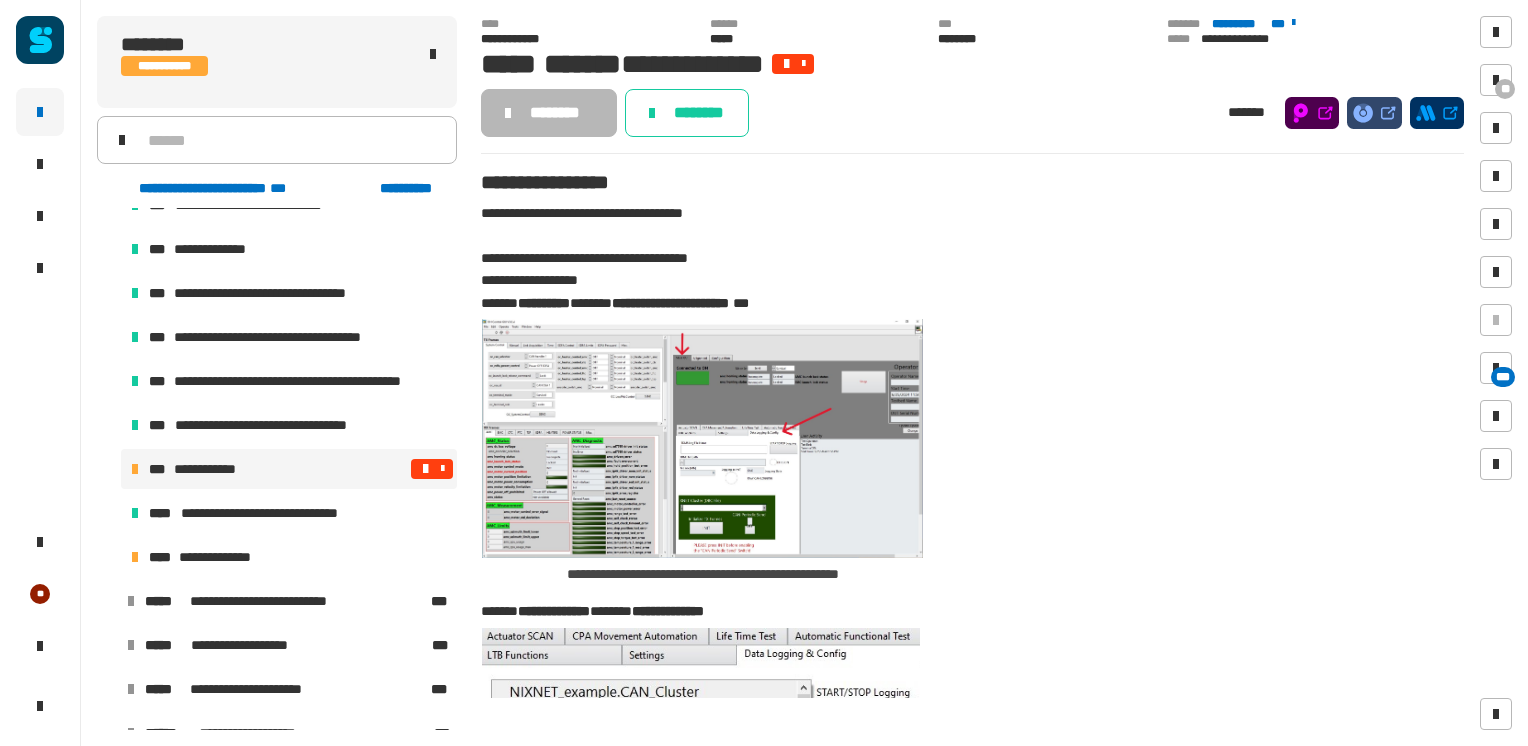 click 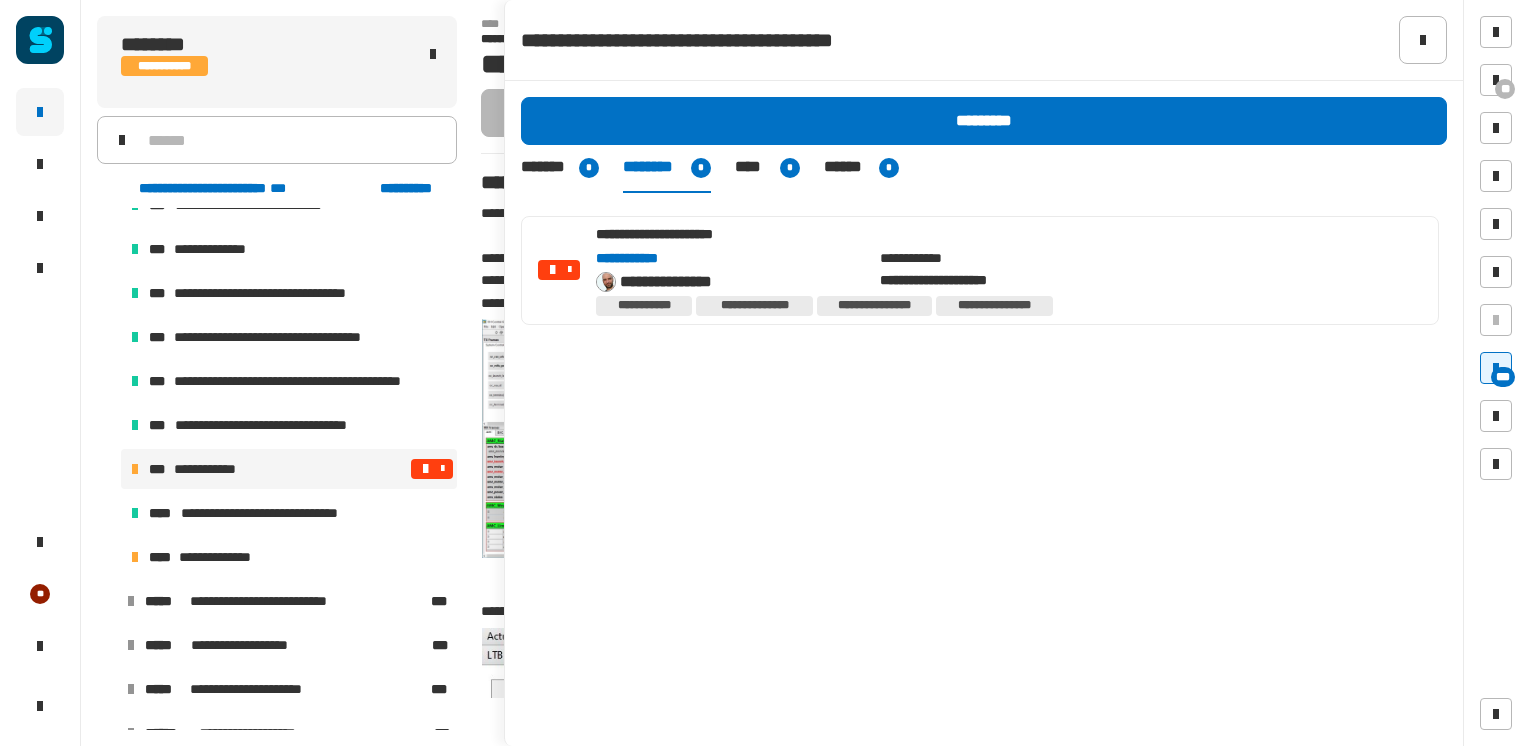 click on "**********" 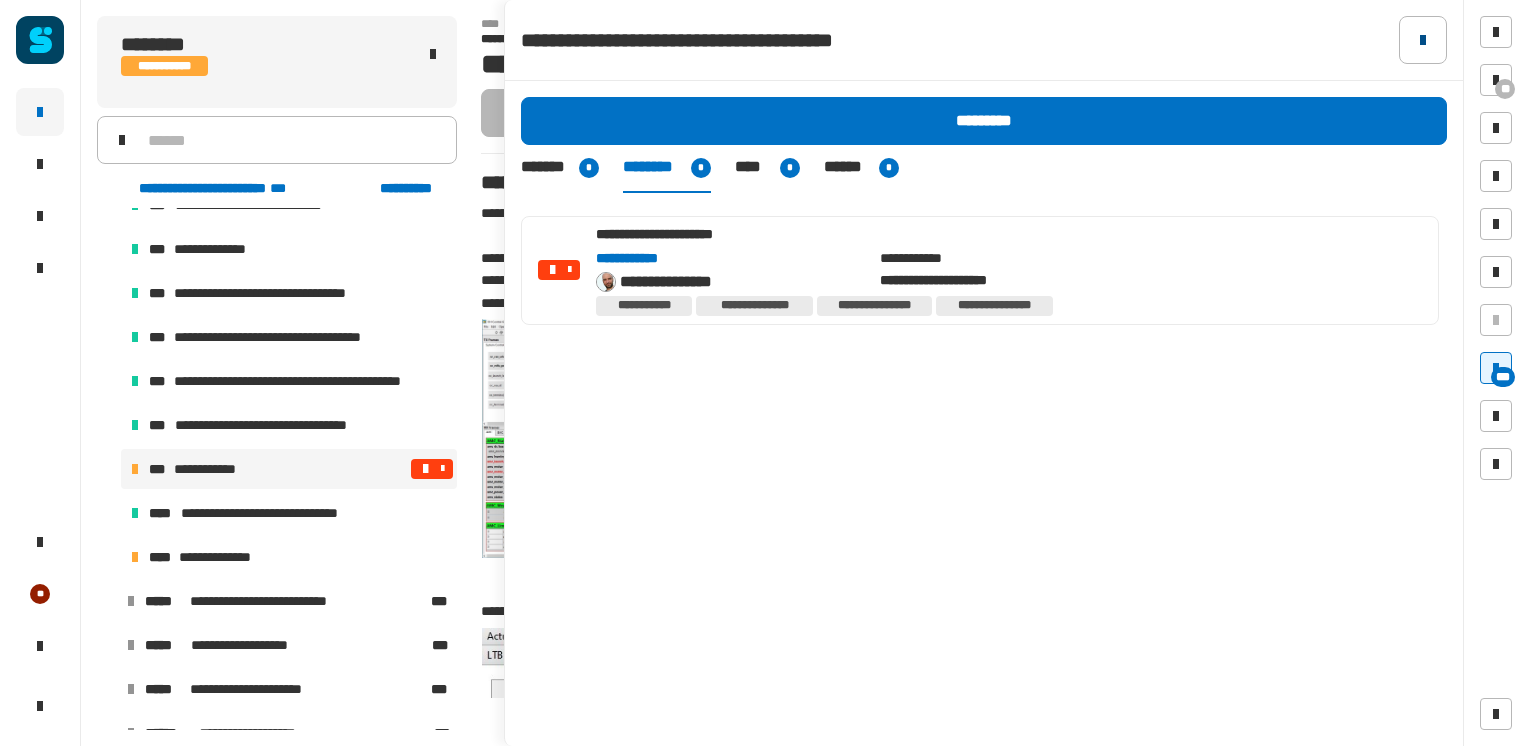 click 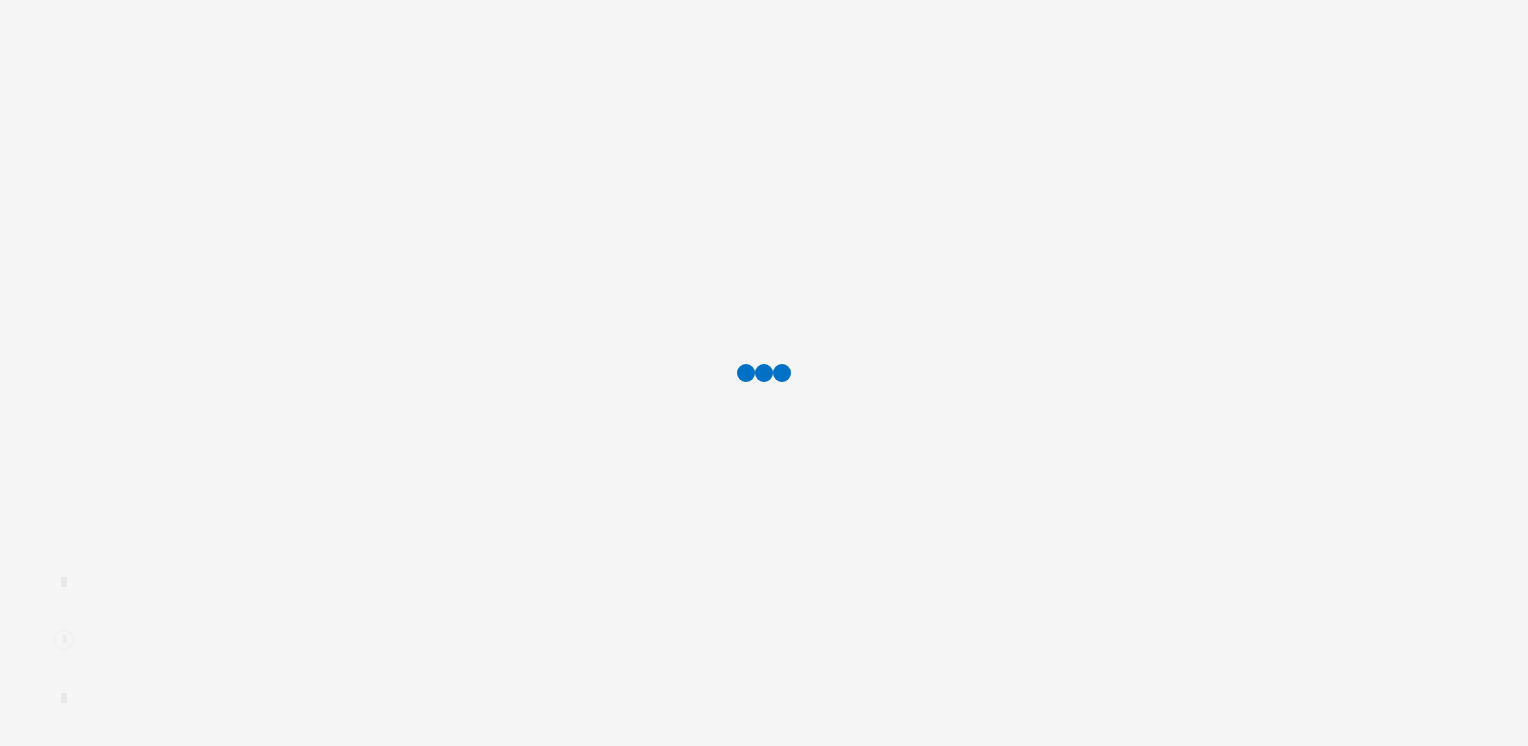 scroll, scrollTop: 0, scrollLeft: 0, axis: both 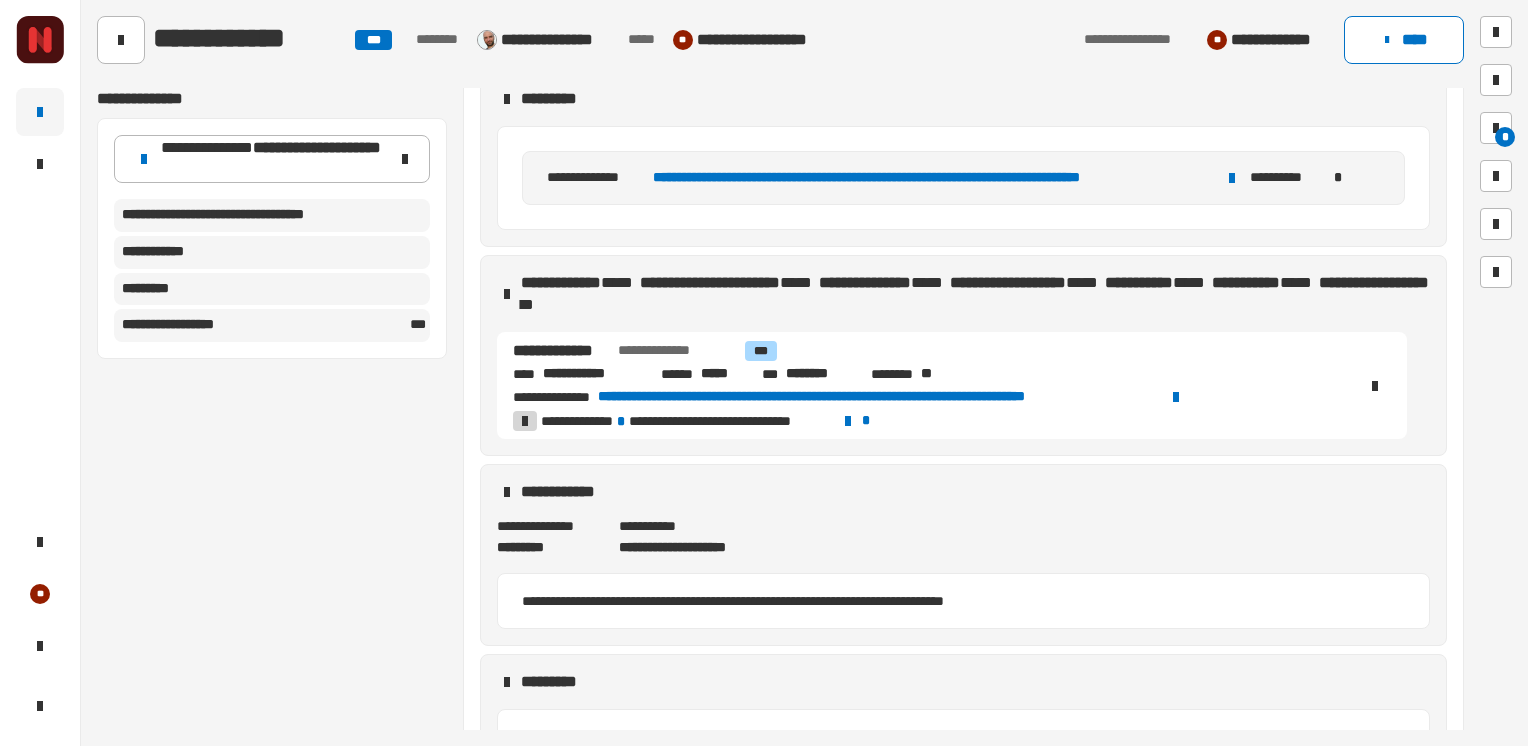 click on "**********" at bounding box center [878, 397] 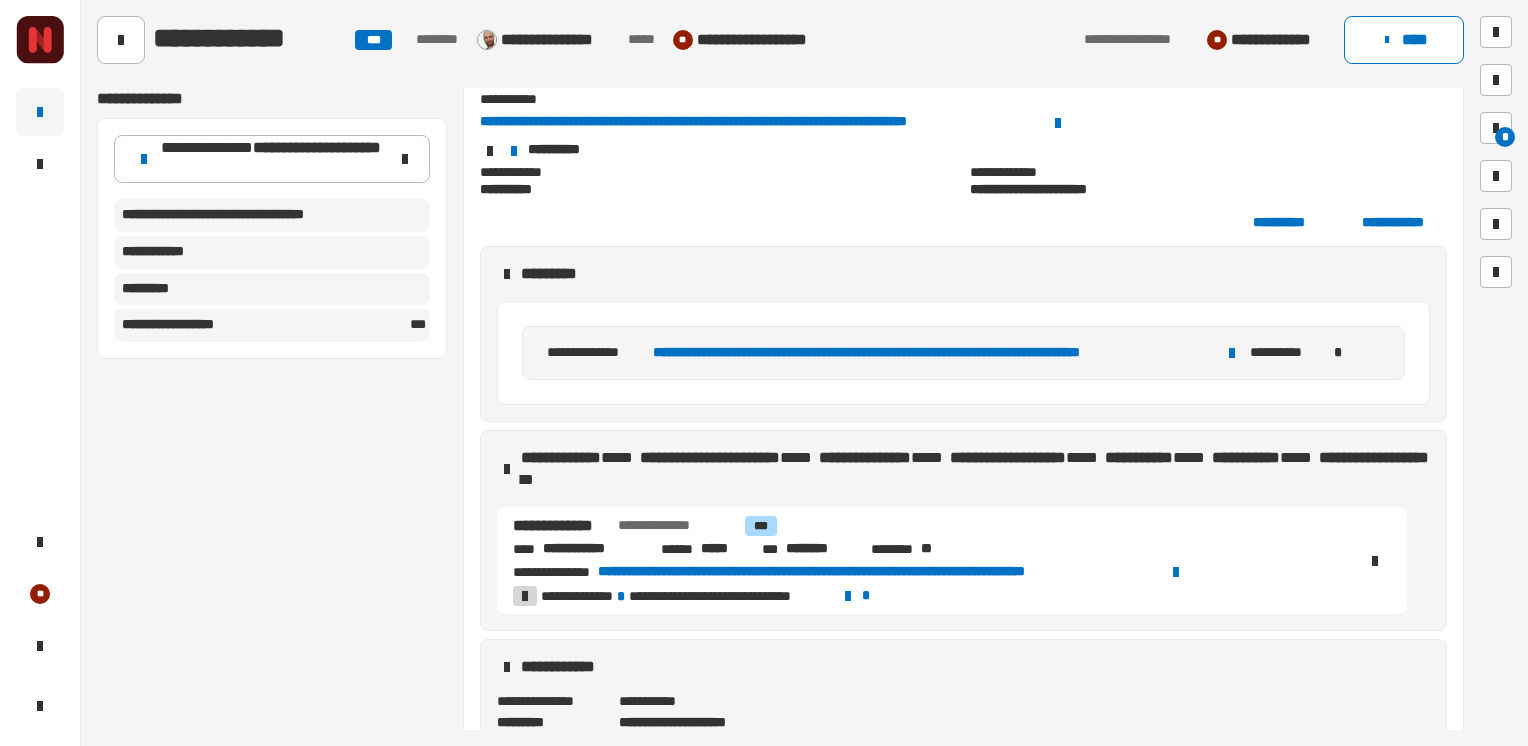 scroll, scrollTop: 70, scrollLeft: 0, axis: vertical 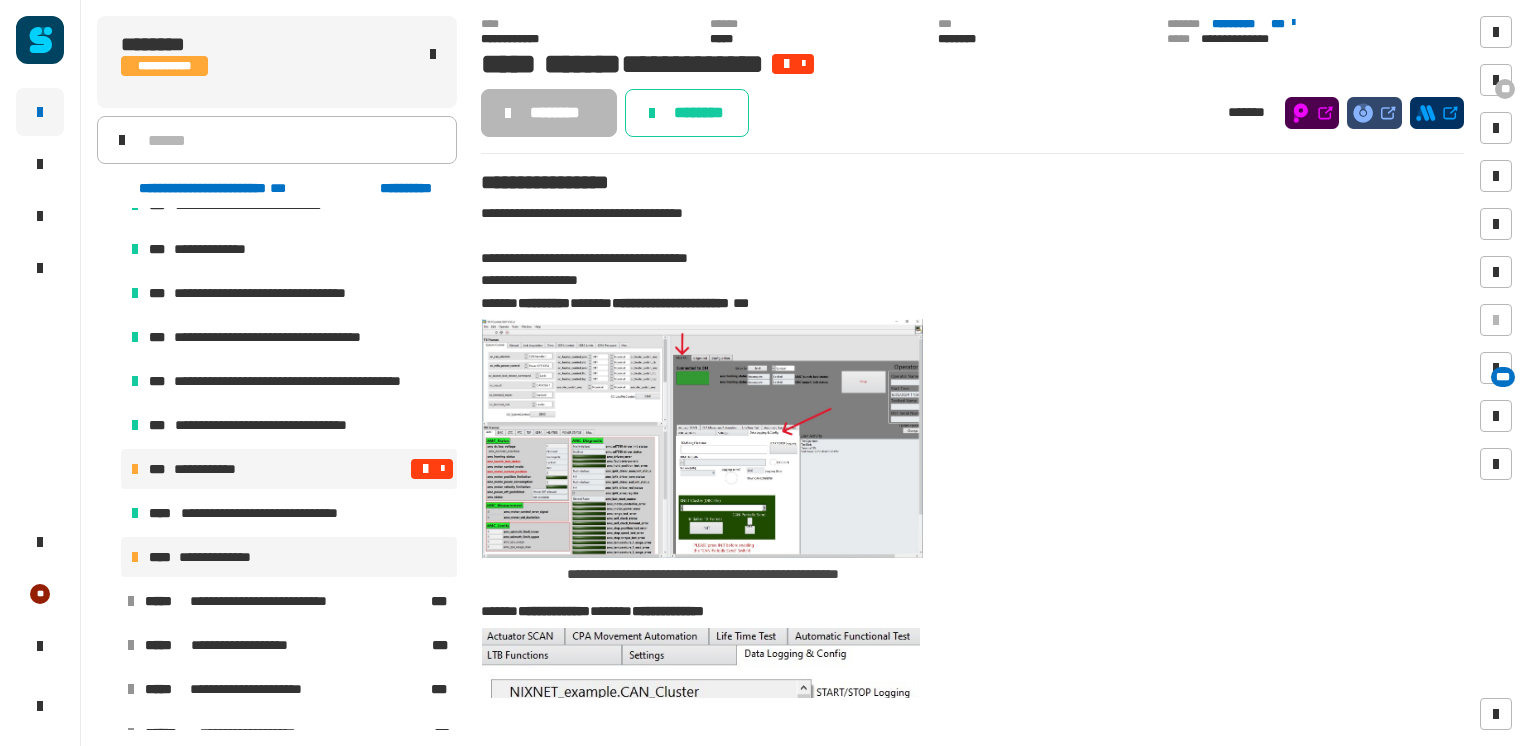 click on "**********" at bounding box center [289, 557] 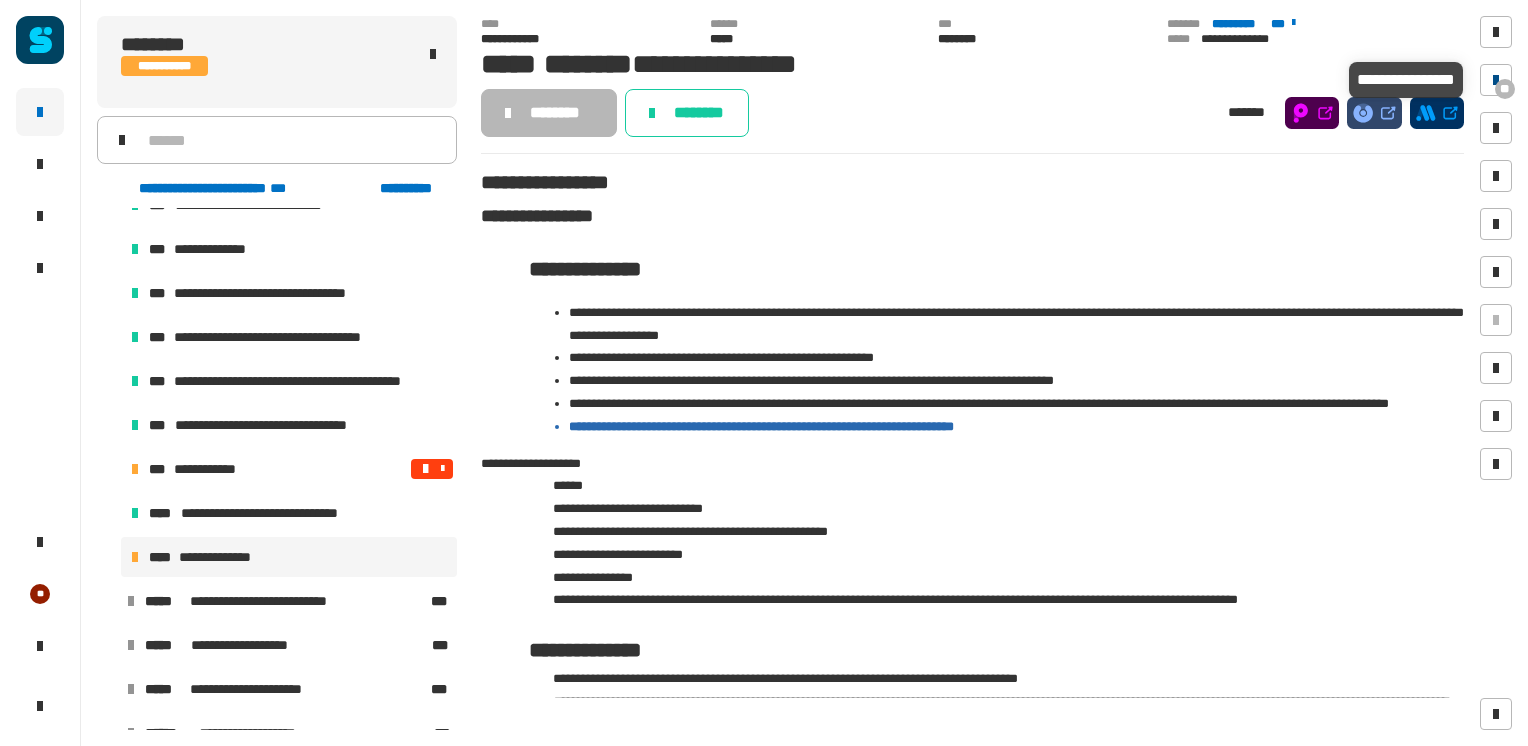 click at bounding box center (1496, 80) 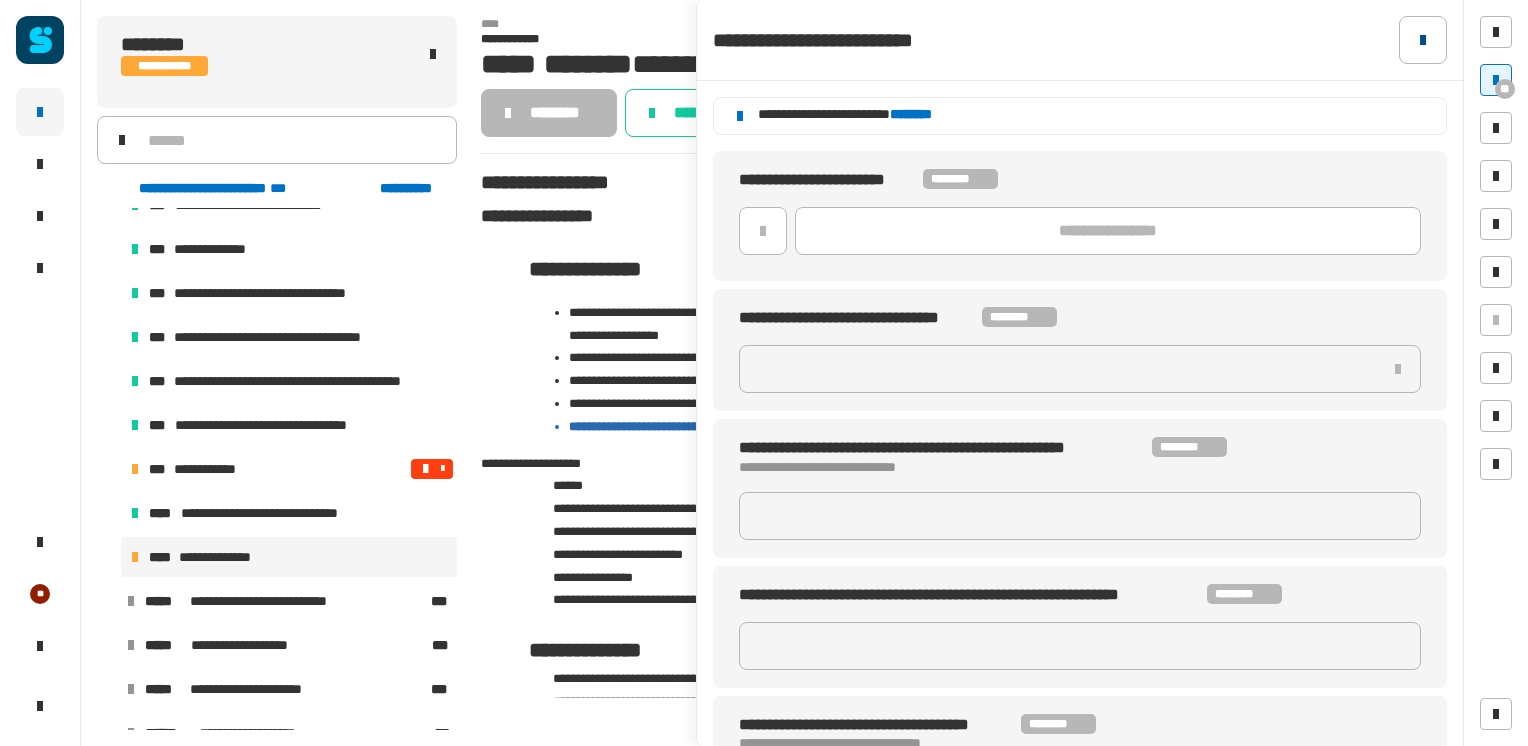 click 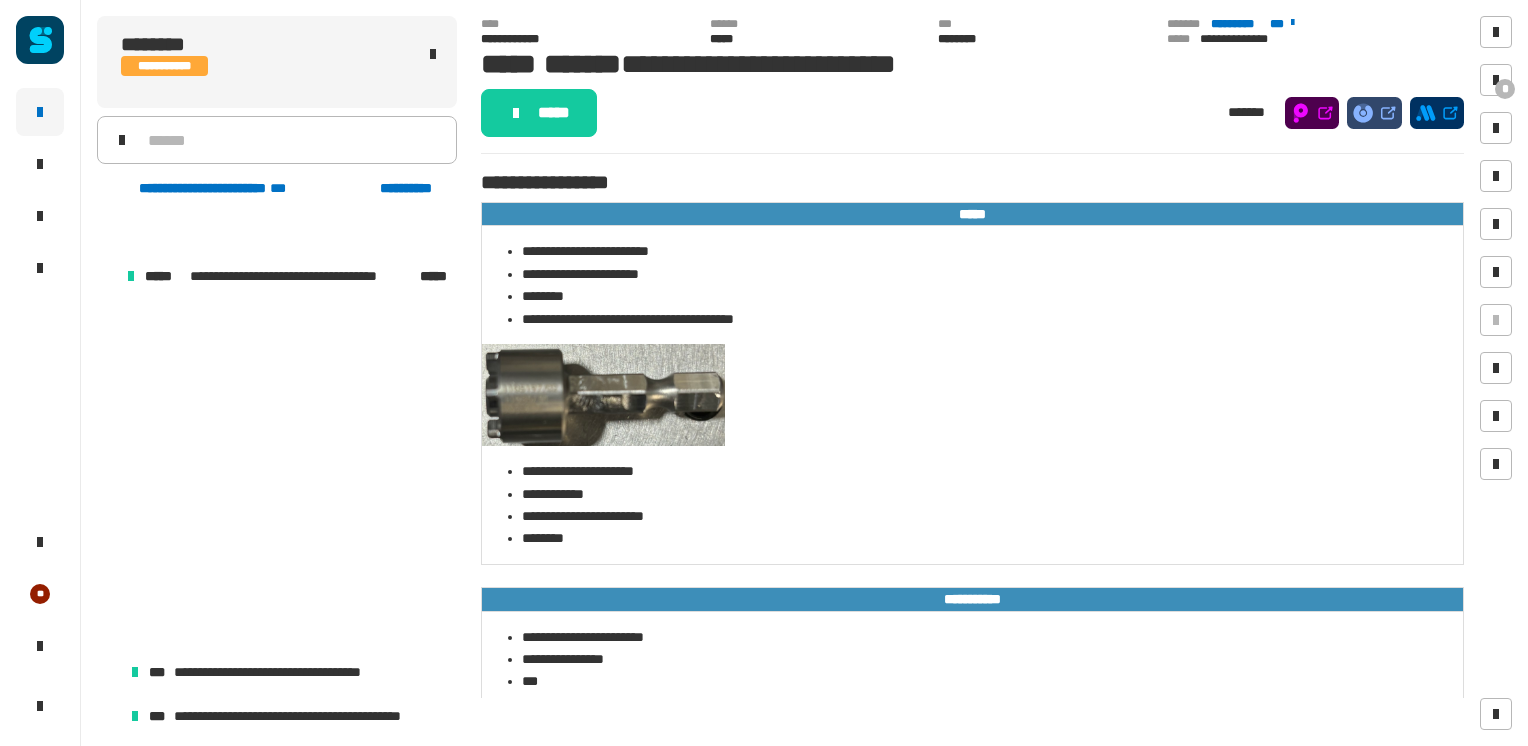 scroll, scrollTop: 0, scrollLeft: 0, axis: both 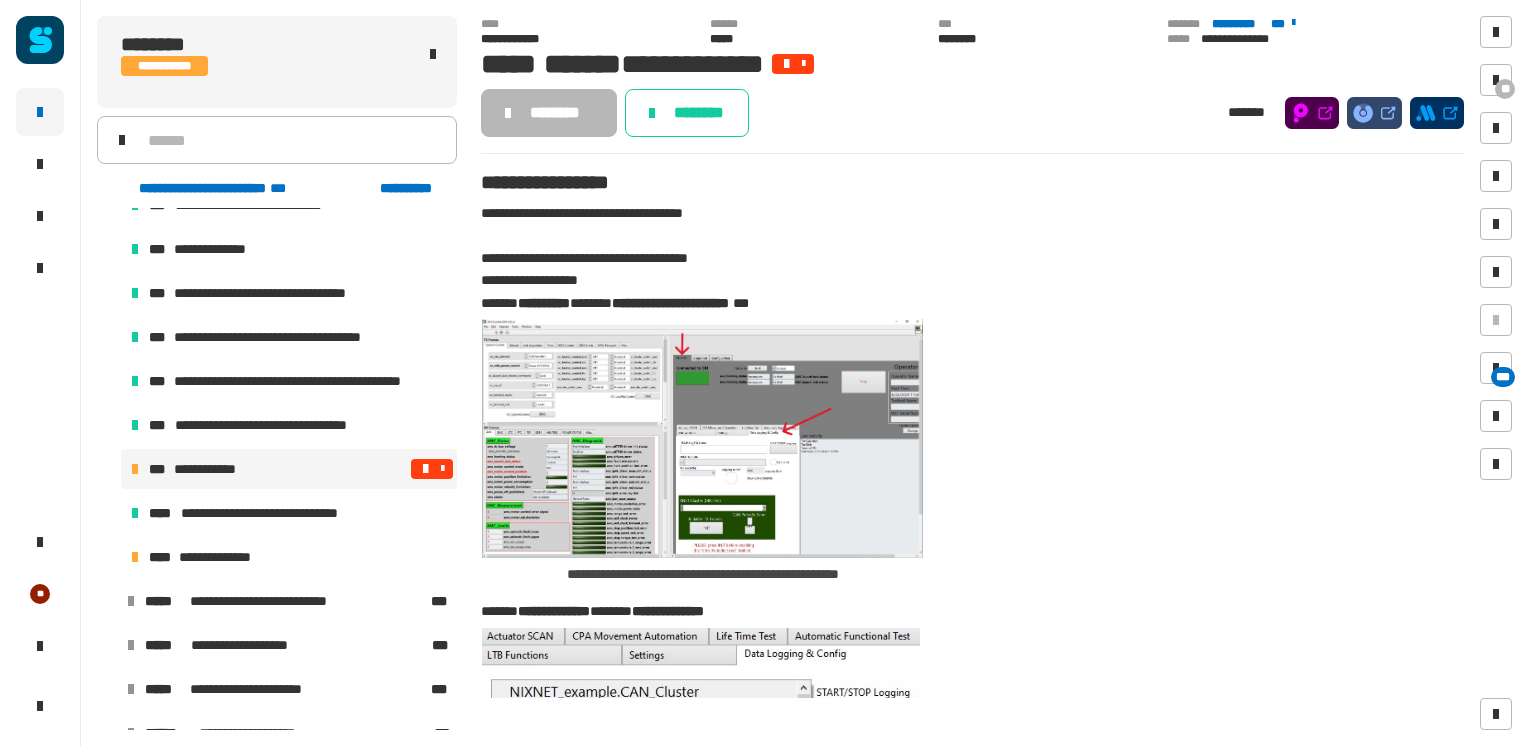 click at bounding box center (425, 469) 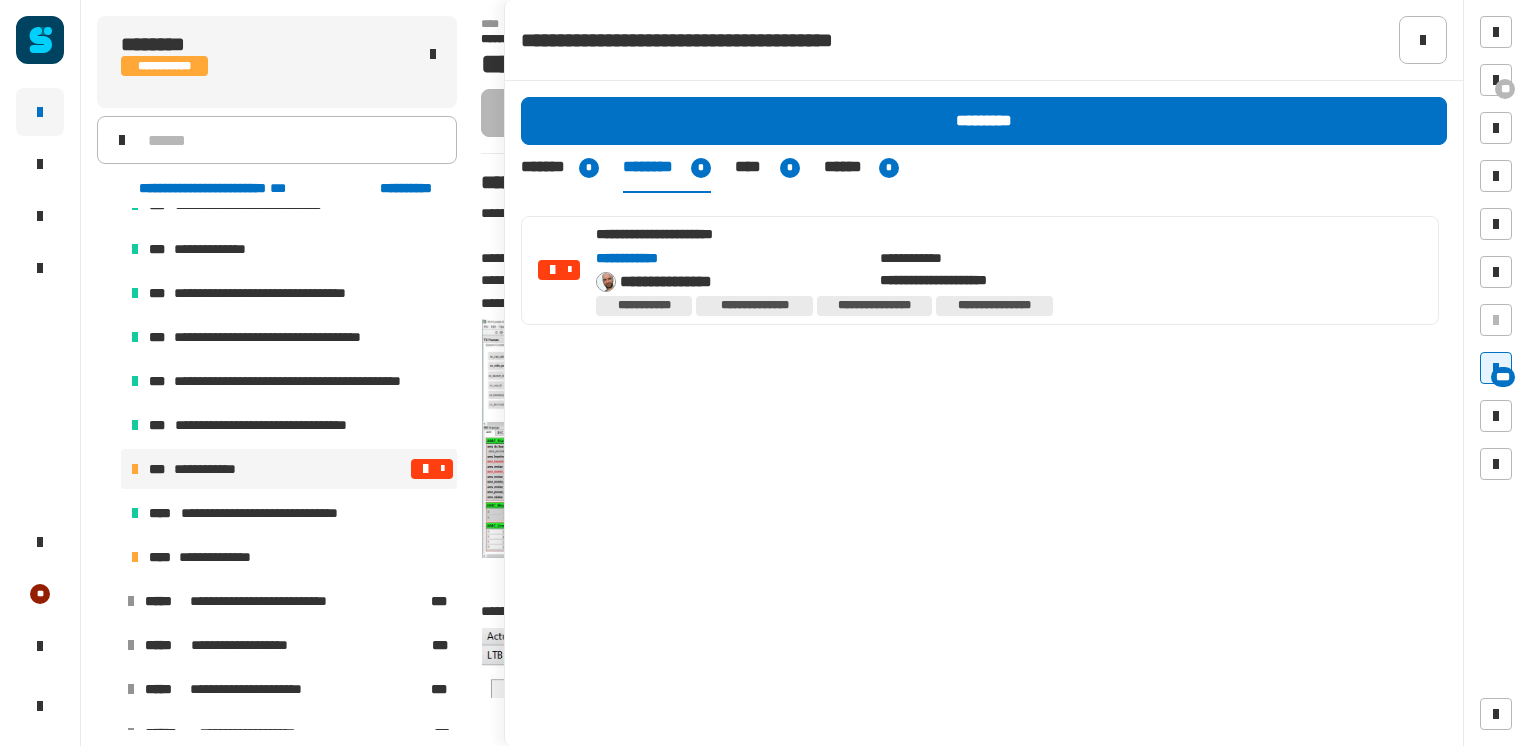 click on "**********" 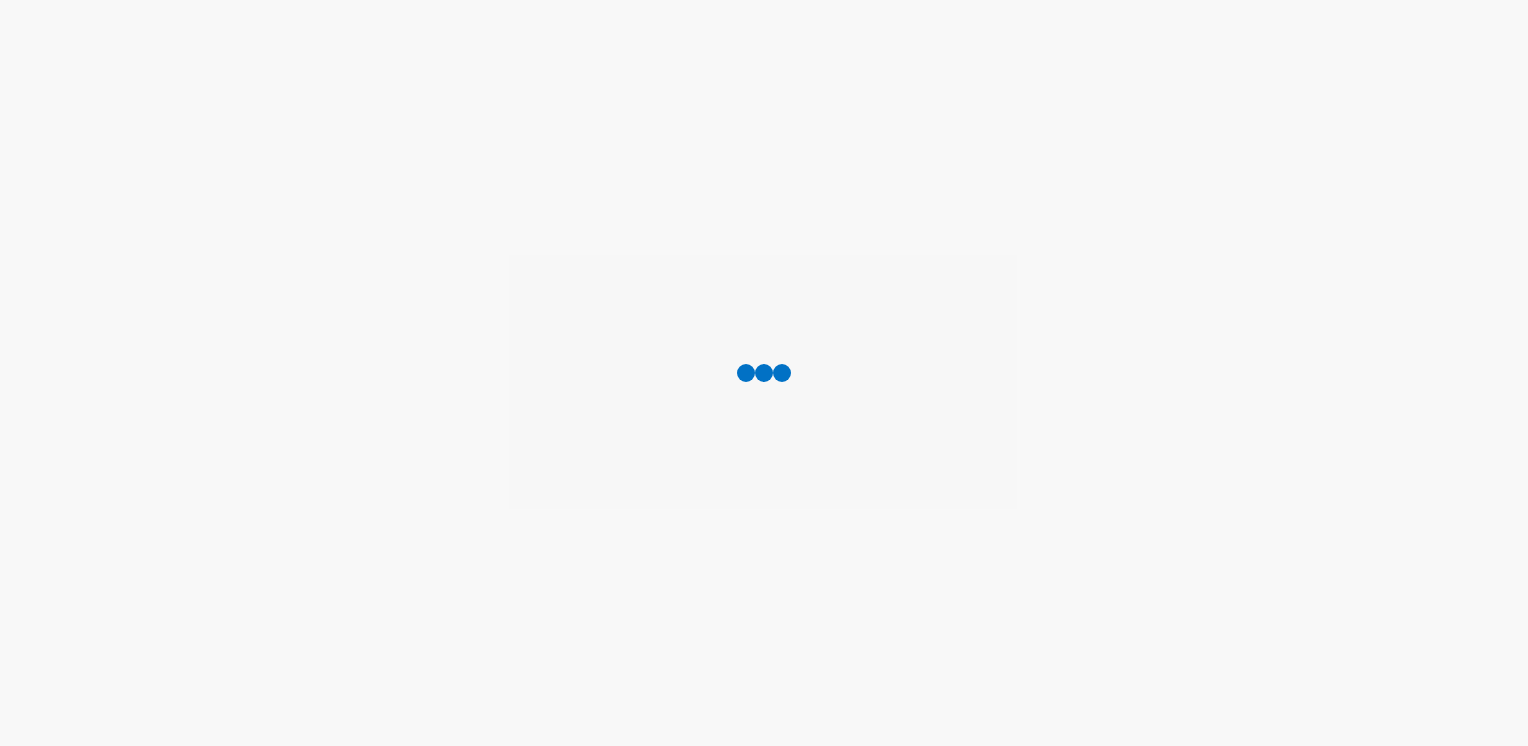 scroll, scrollTop: 0, scrollLeft: 0, axis: both 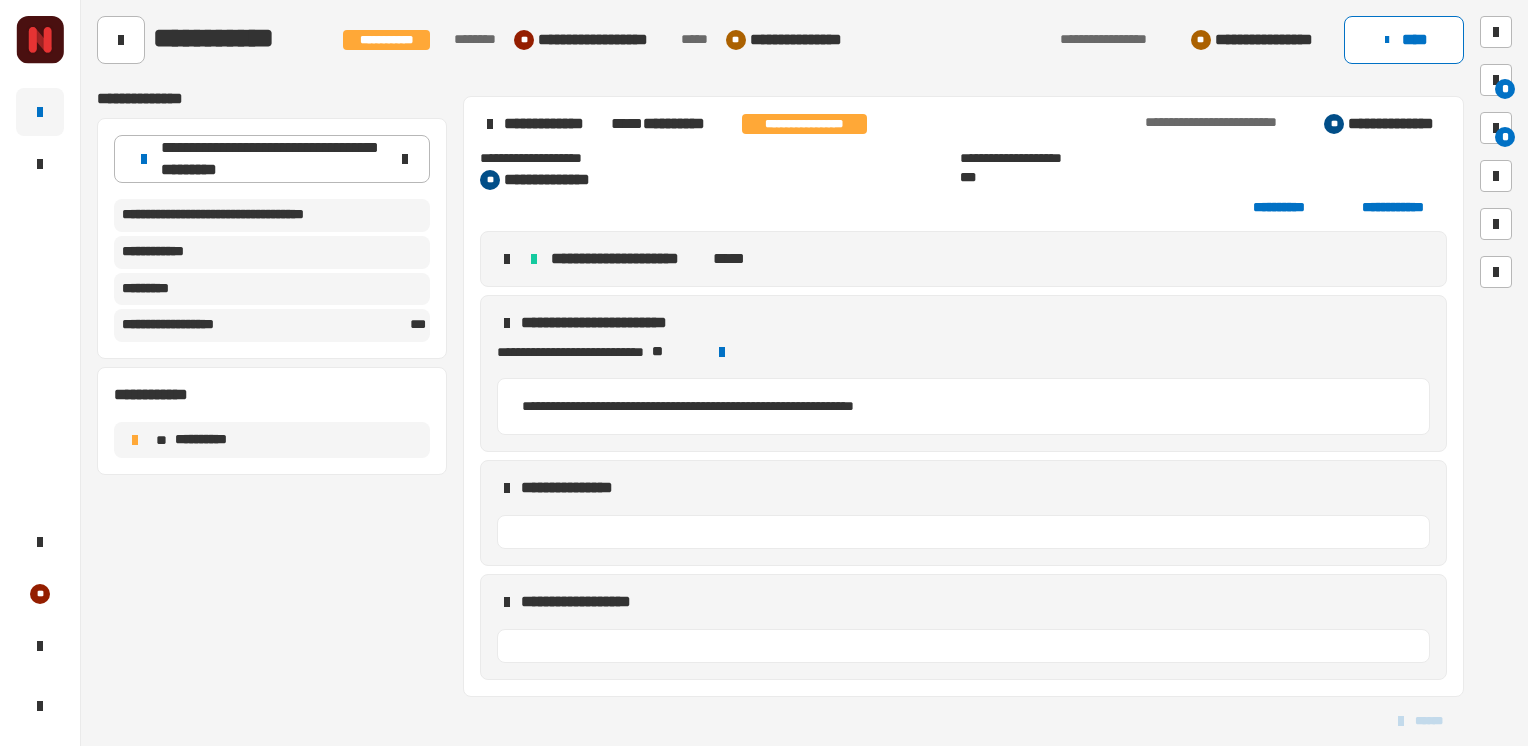 click 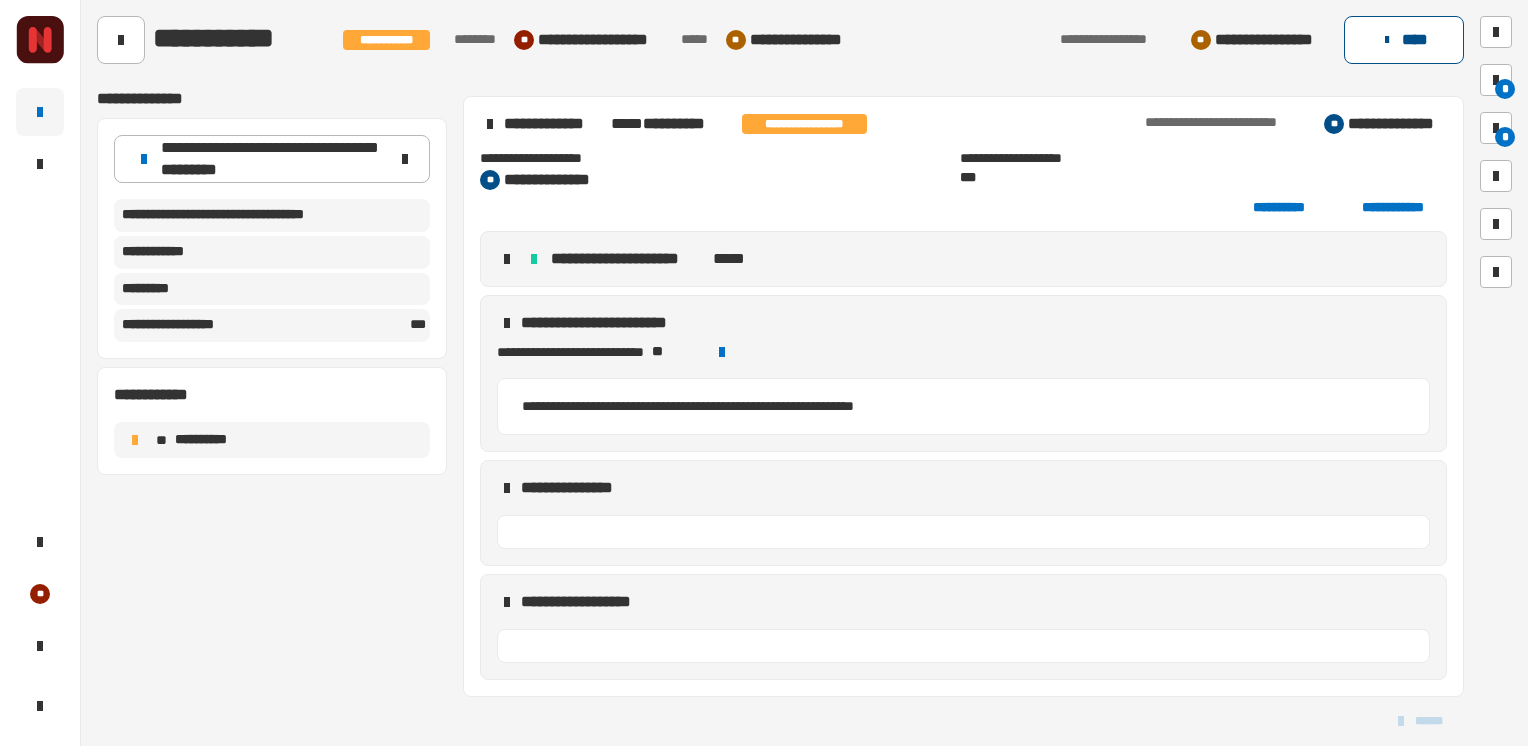 click on "****" 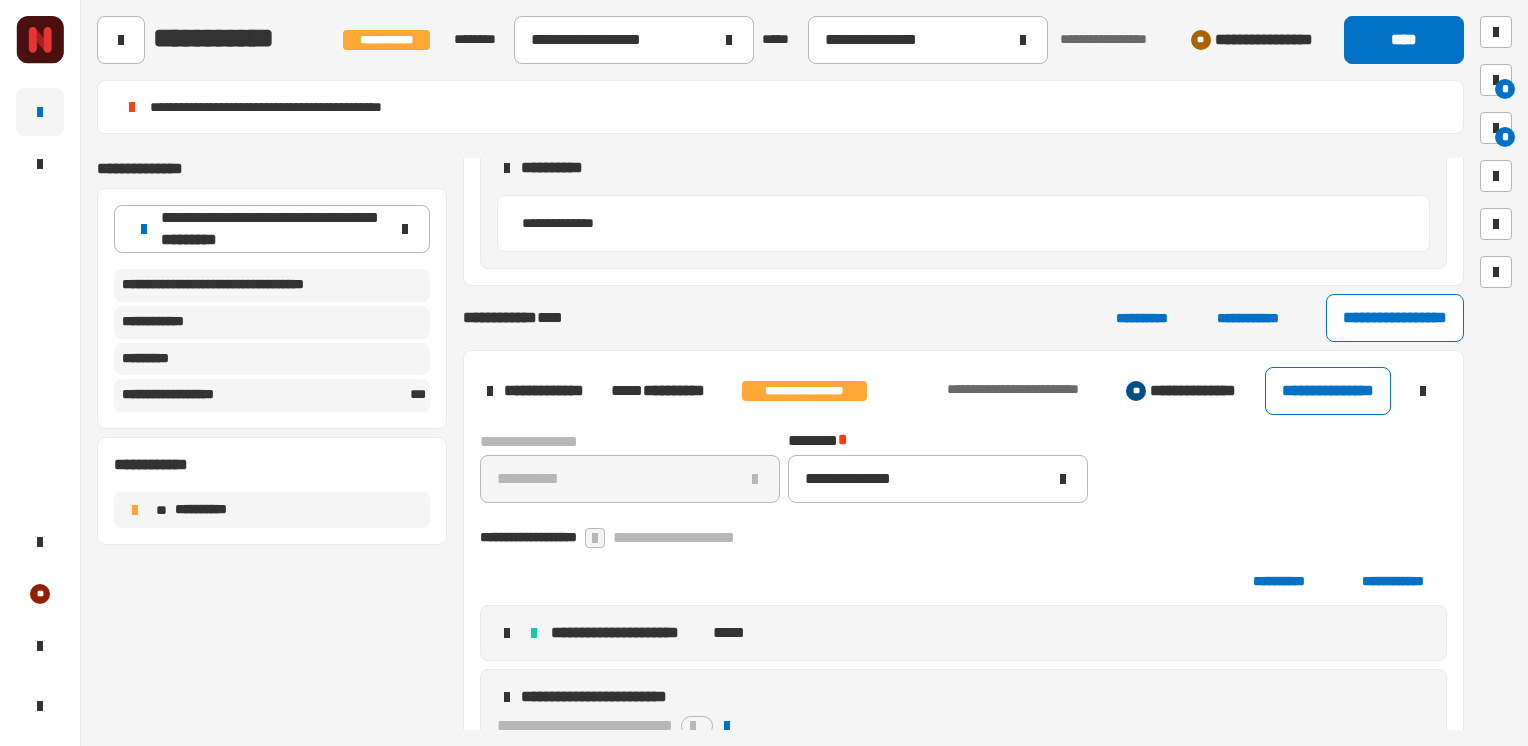 type on "**********" 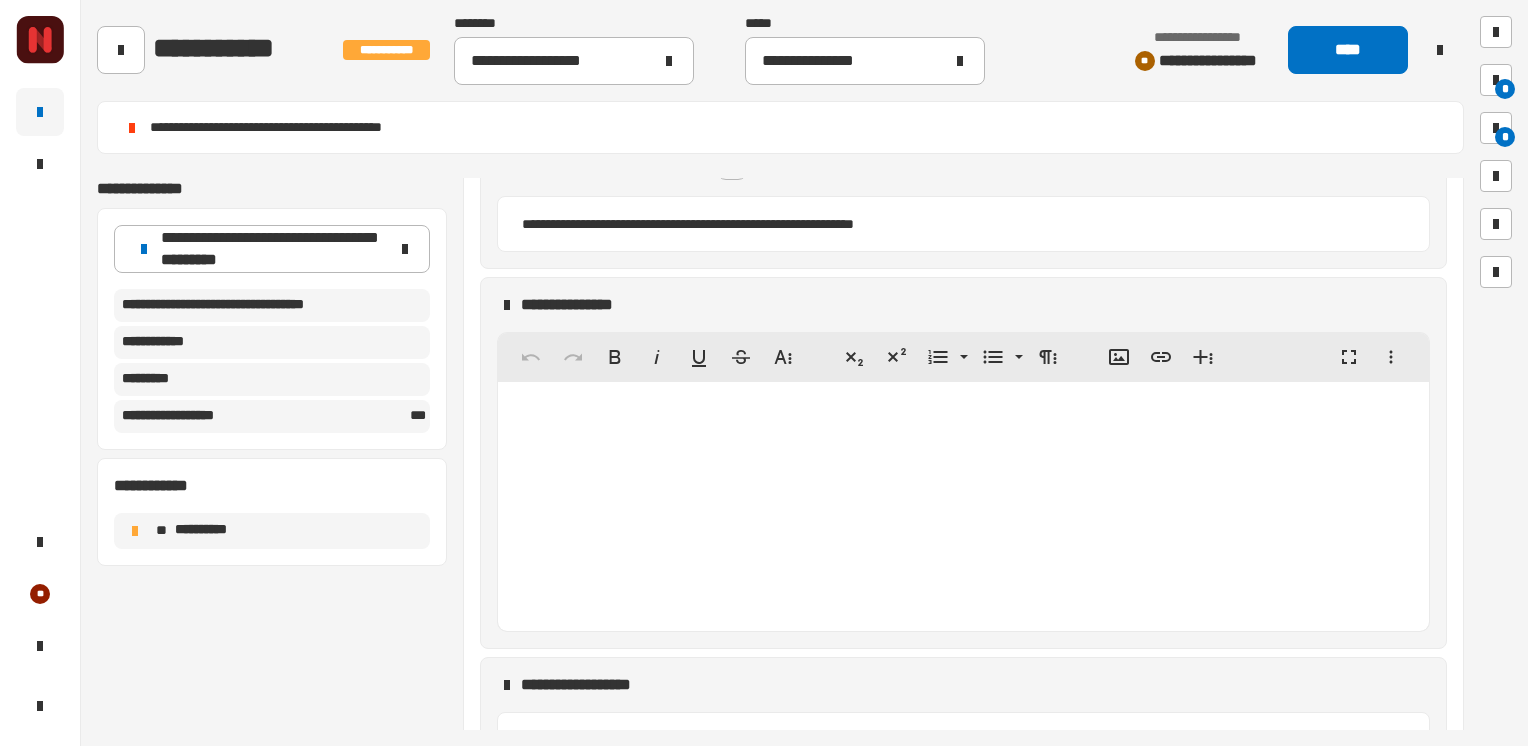 scroll, scrollTop: 2084, scrollLeft: 0, axis: vertical 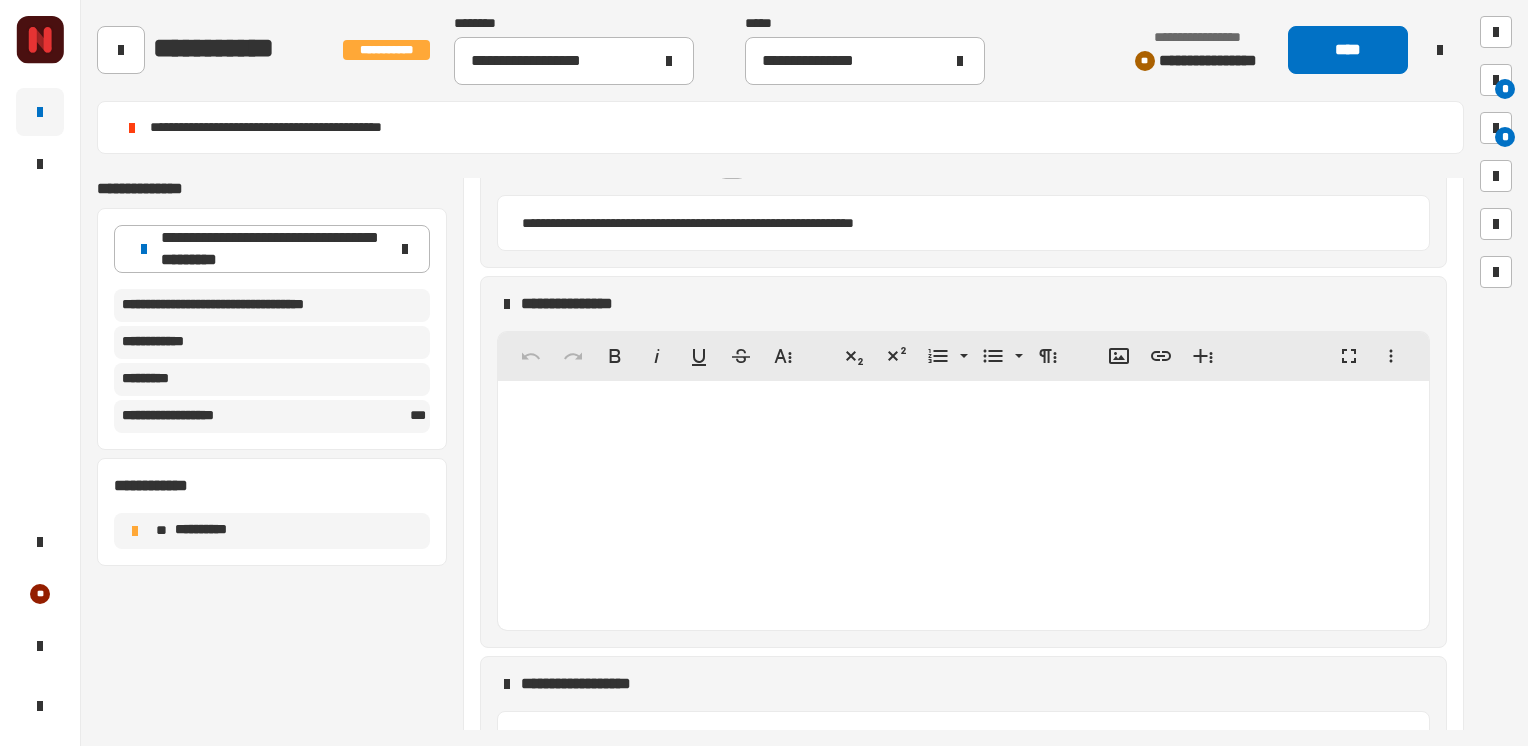 click 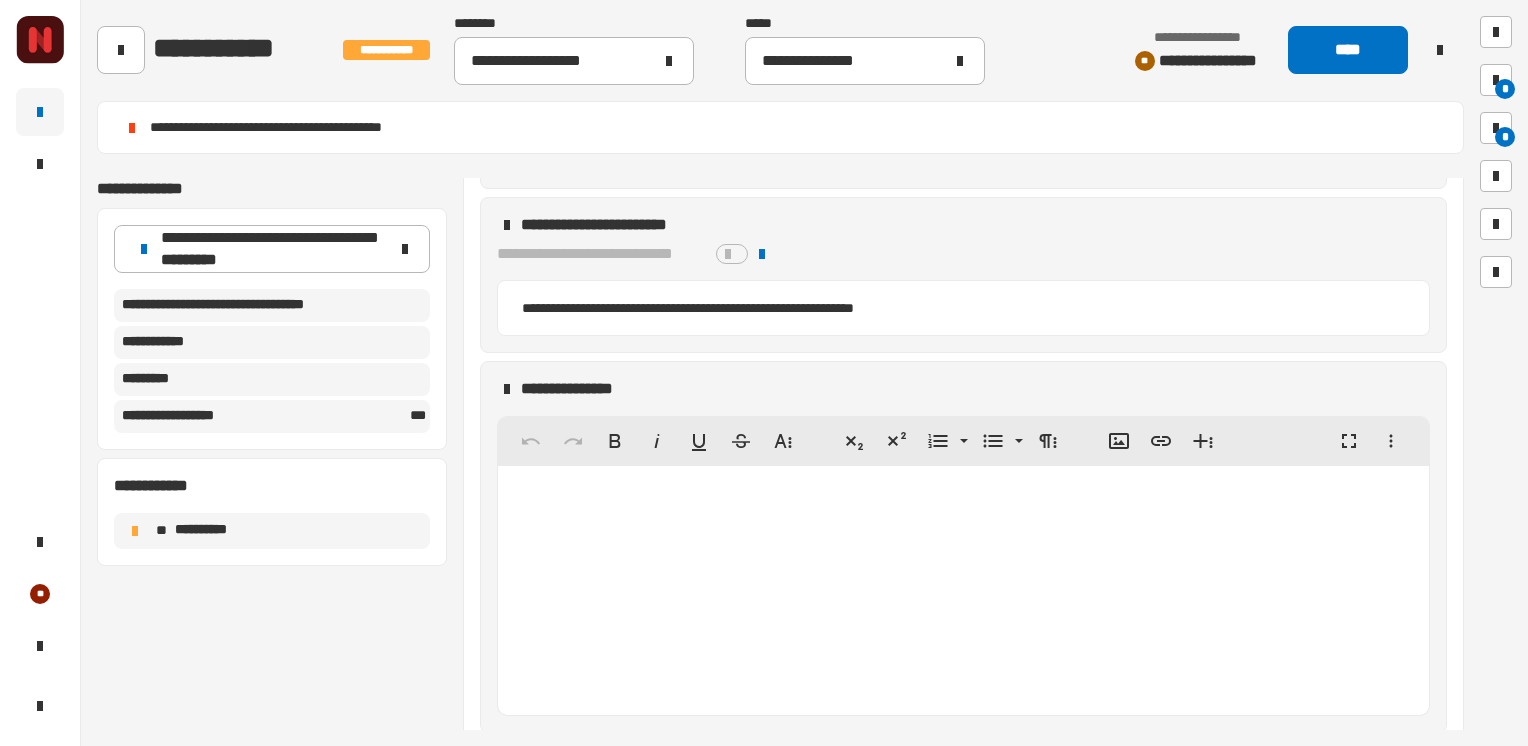scroll, scrollTop: 2001, scrollLeft: 0, axis: vertical 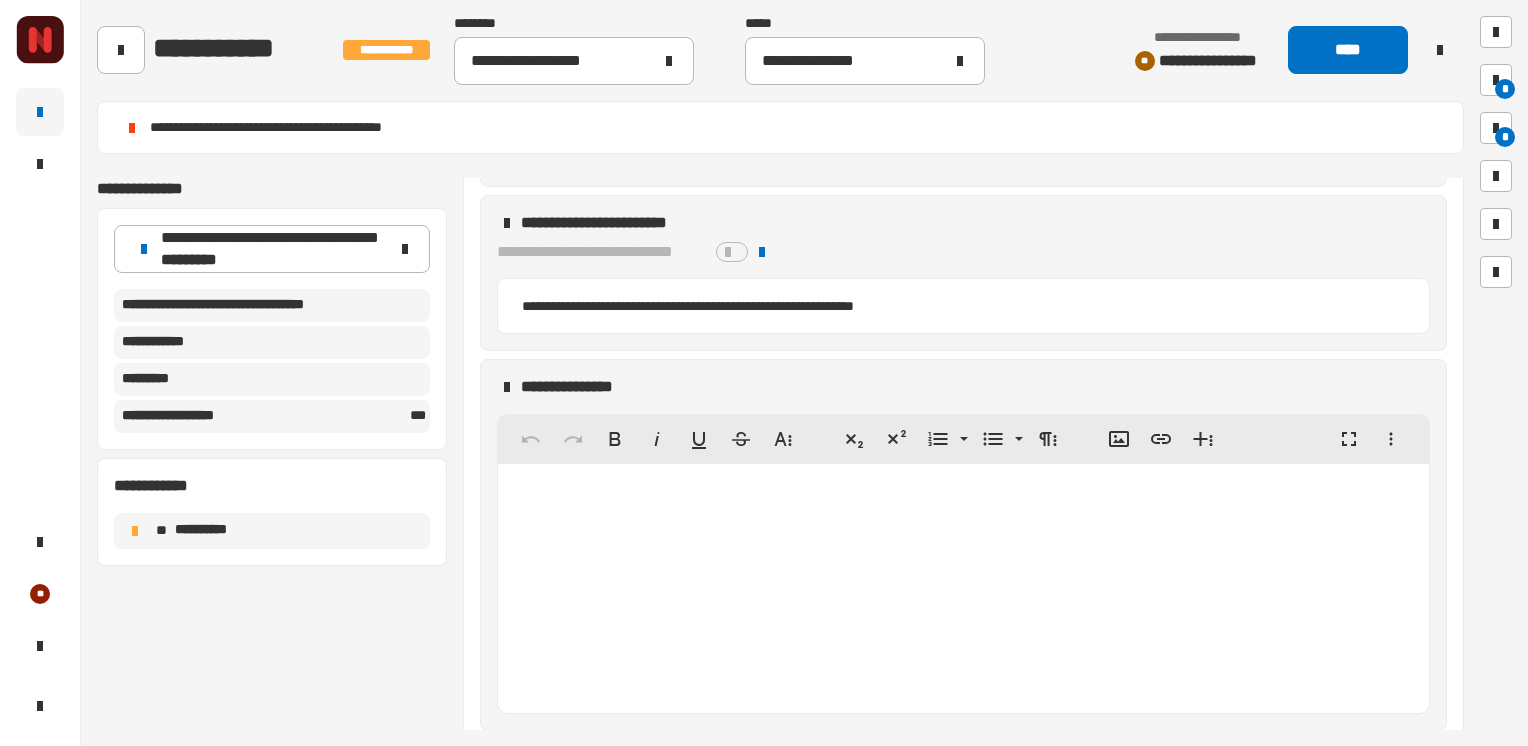 type 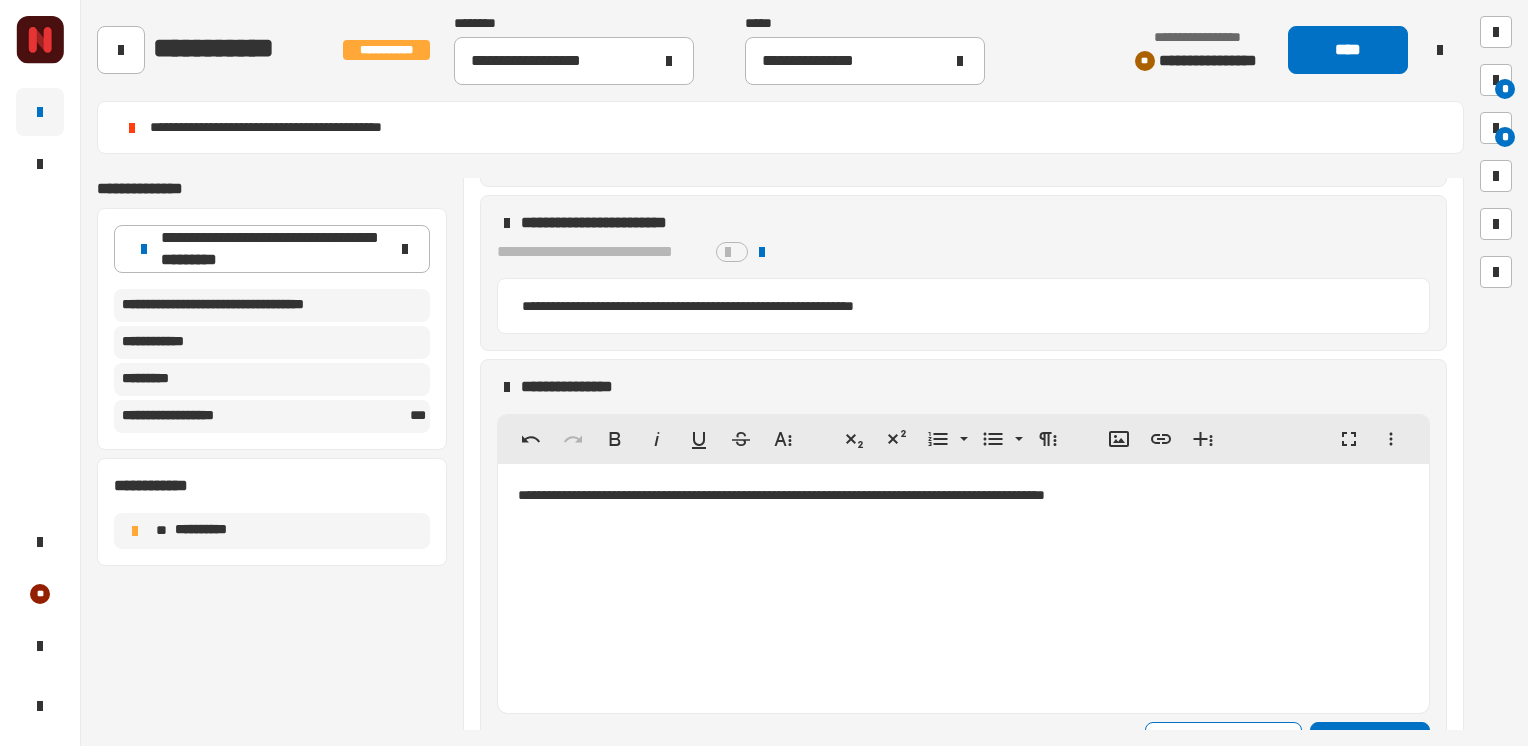 click on "**********" 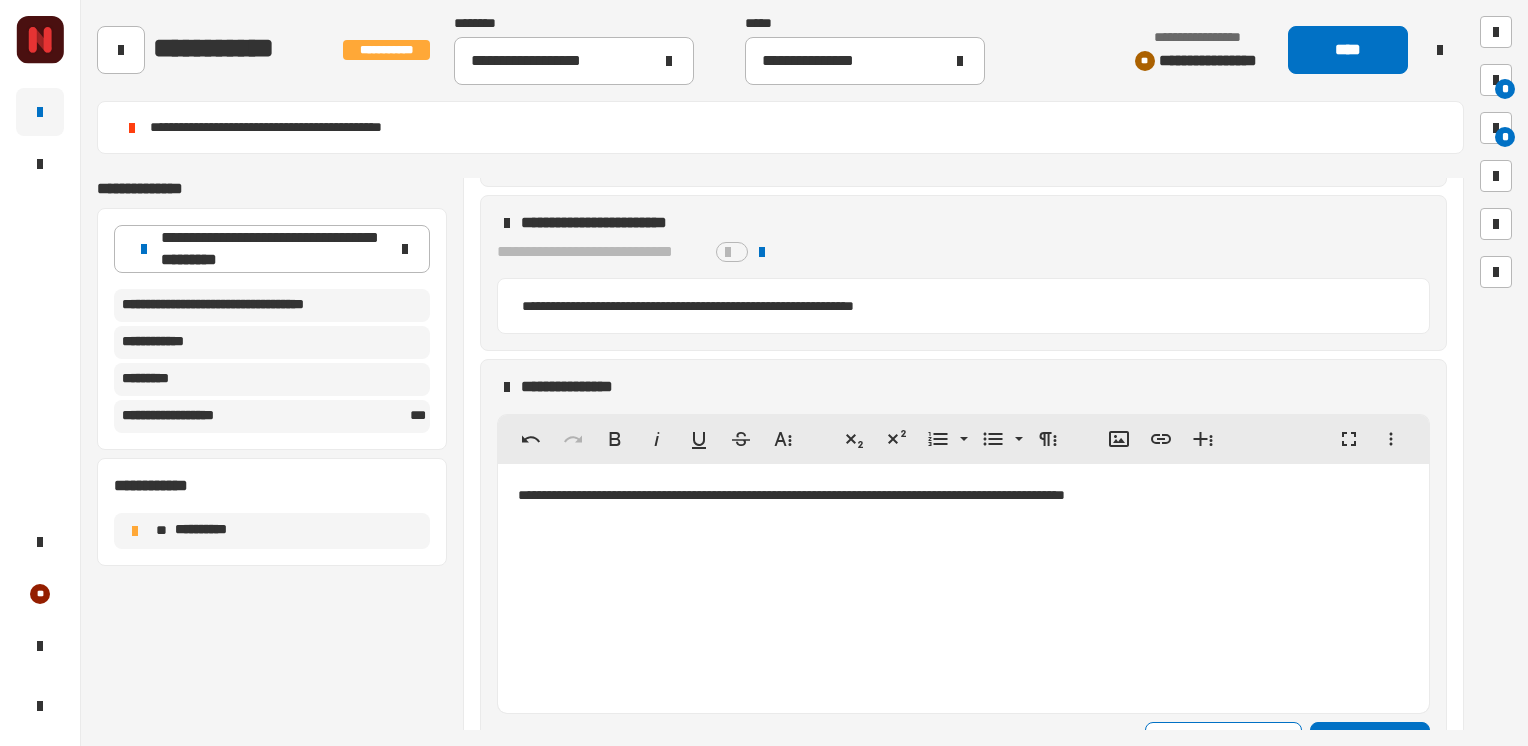 click on "**********" 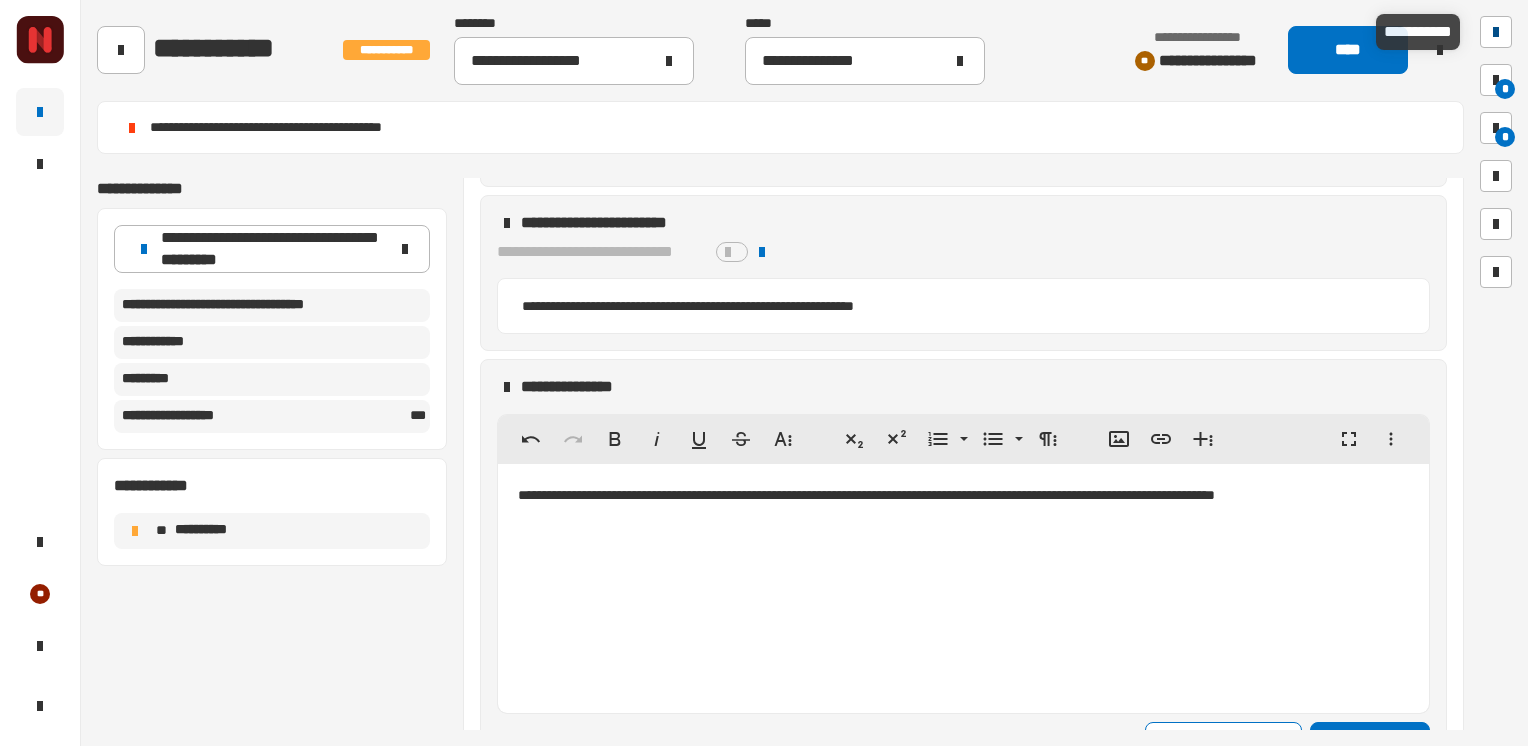 click at bounding box center [1496, 32] 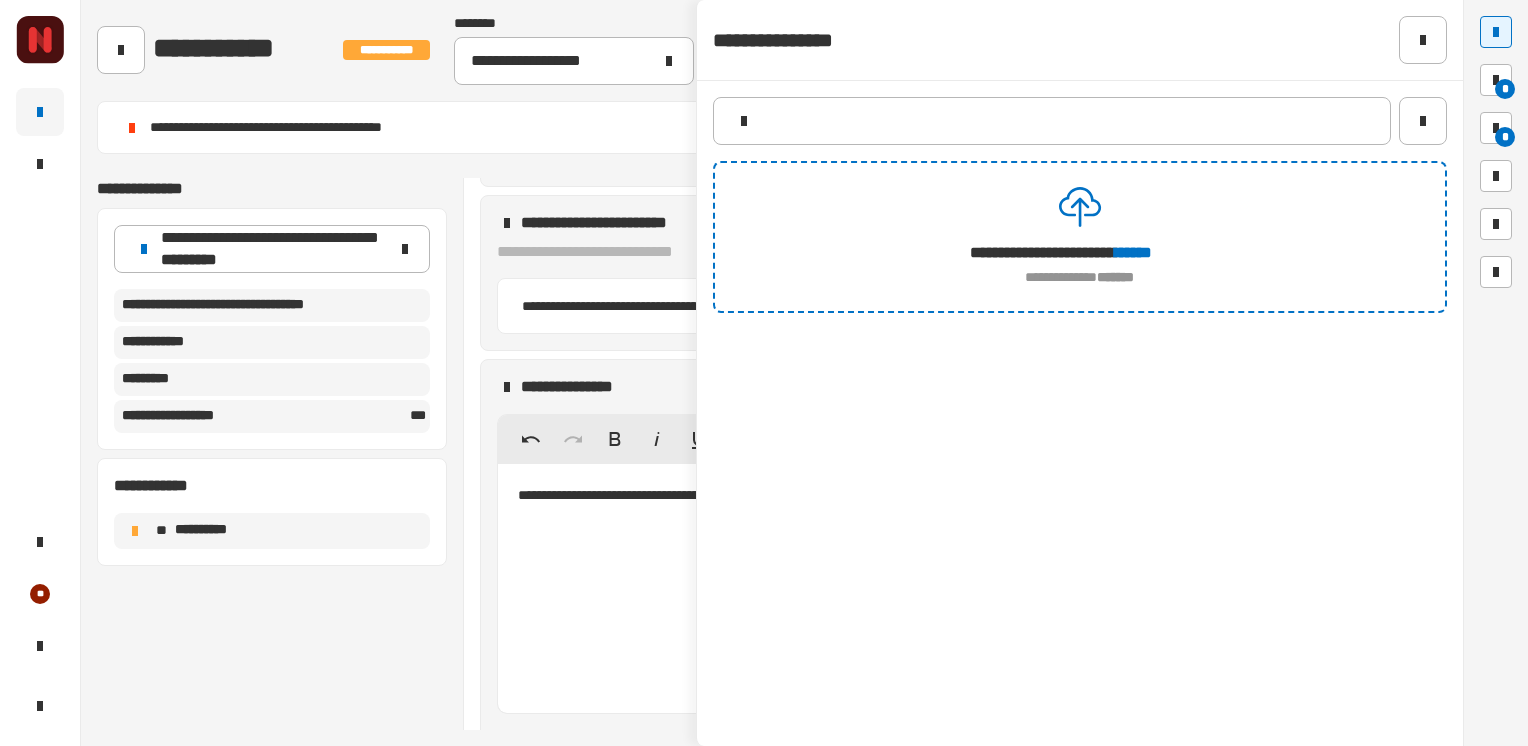 click on "******" 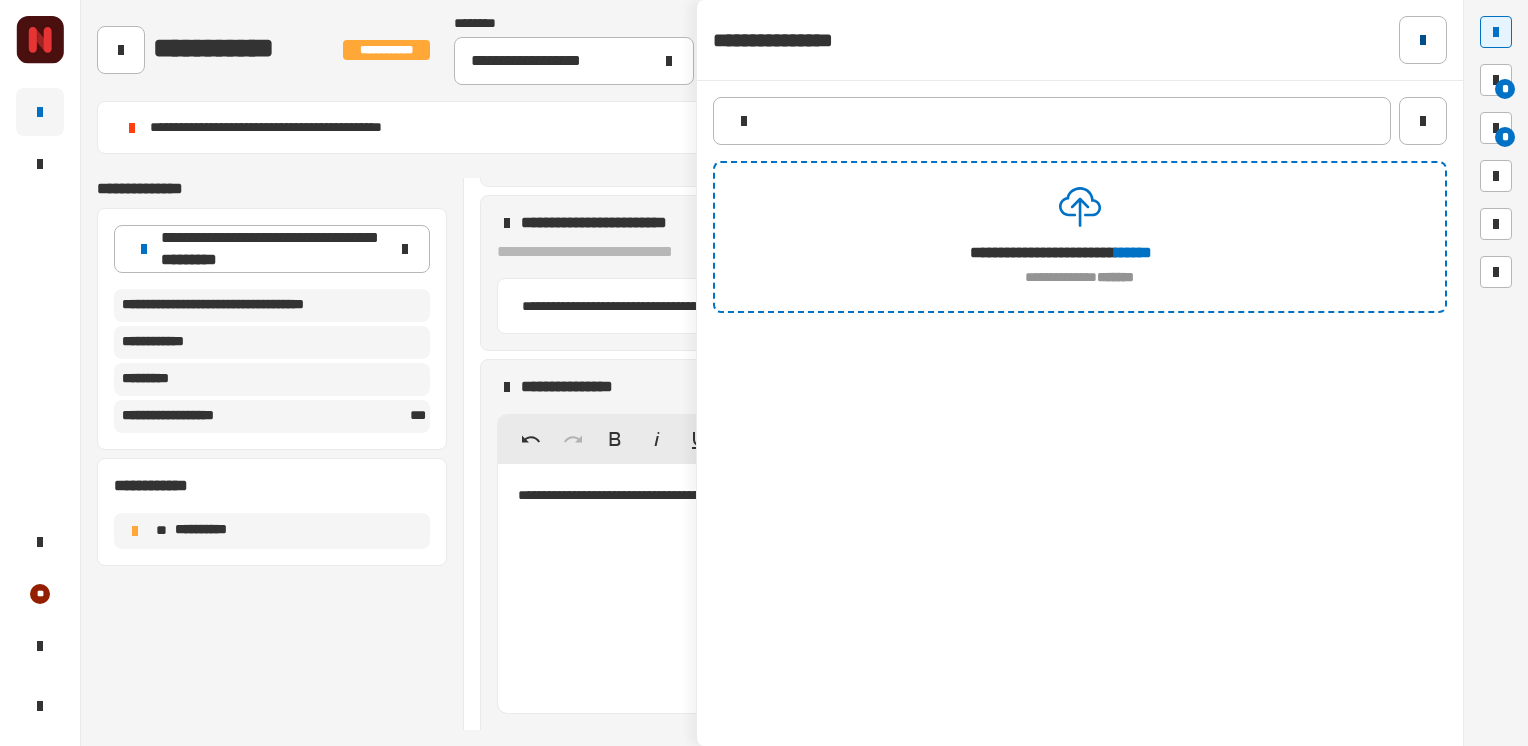 click 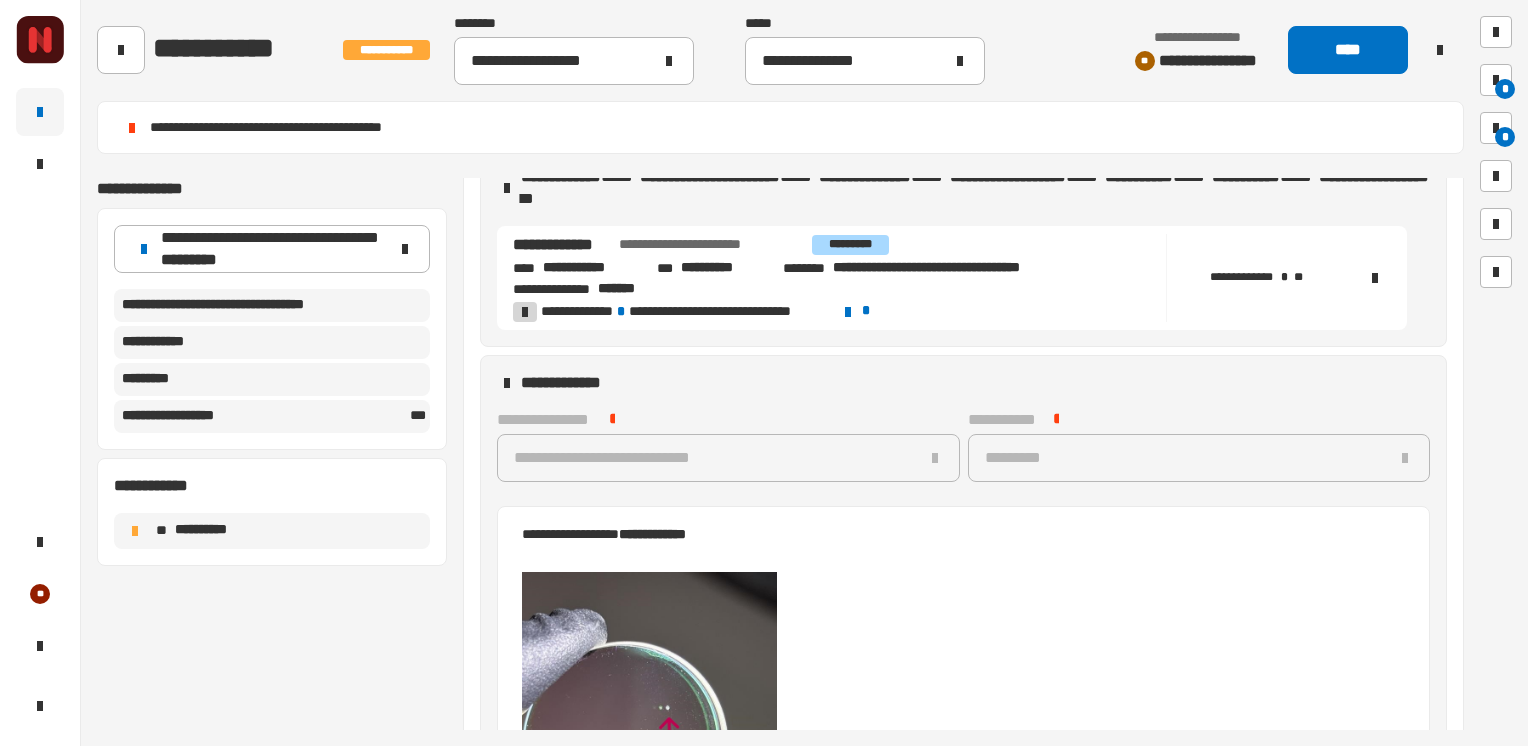 scroll, scrollTop: 557, scrollLeft: 0, axis: vertical 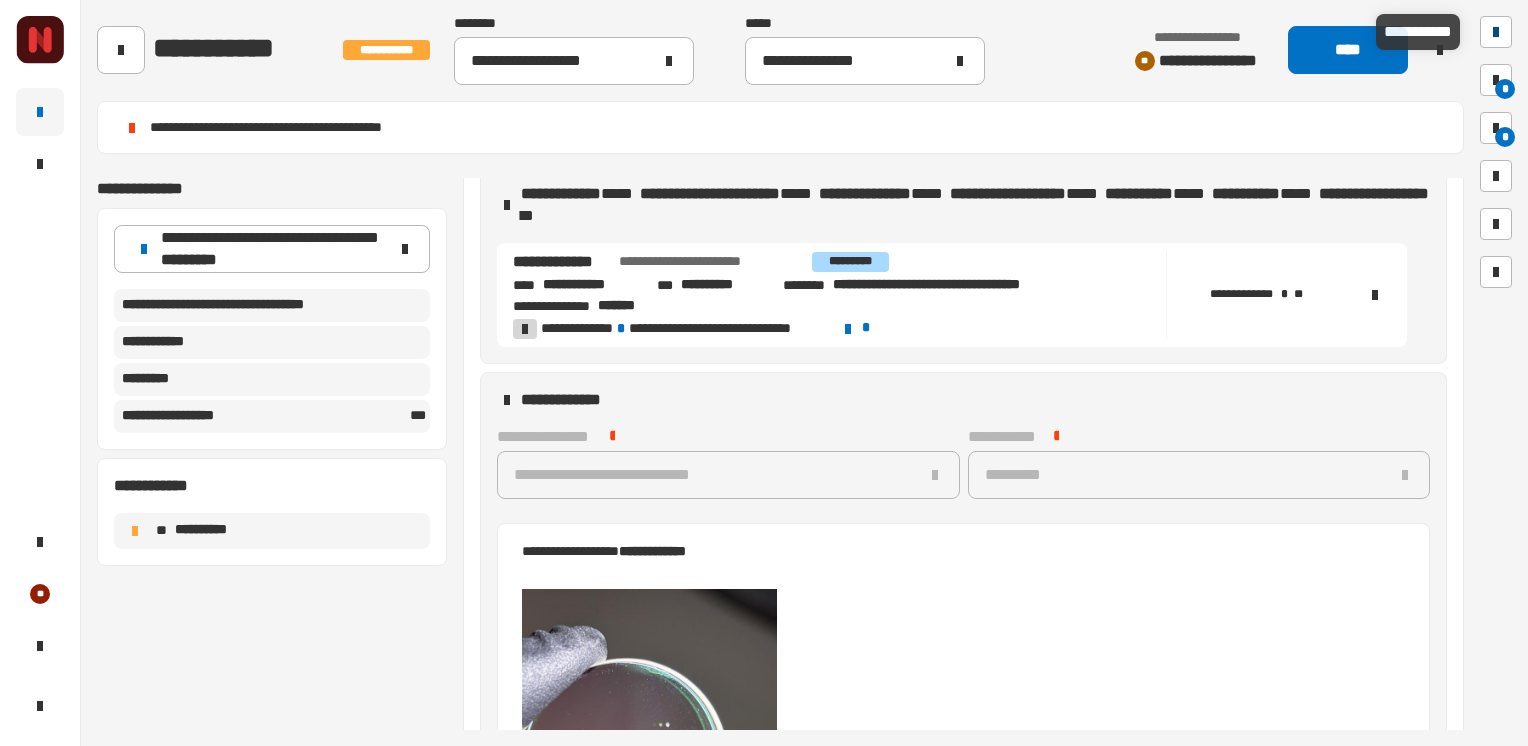click at bounding box center [1496, 32] 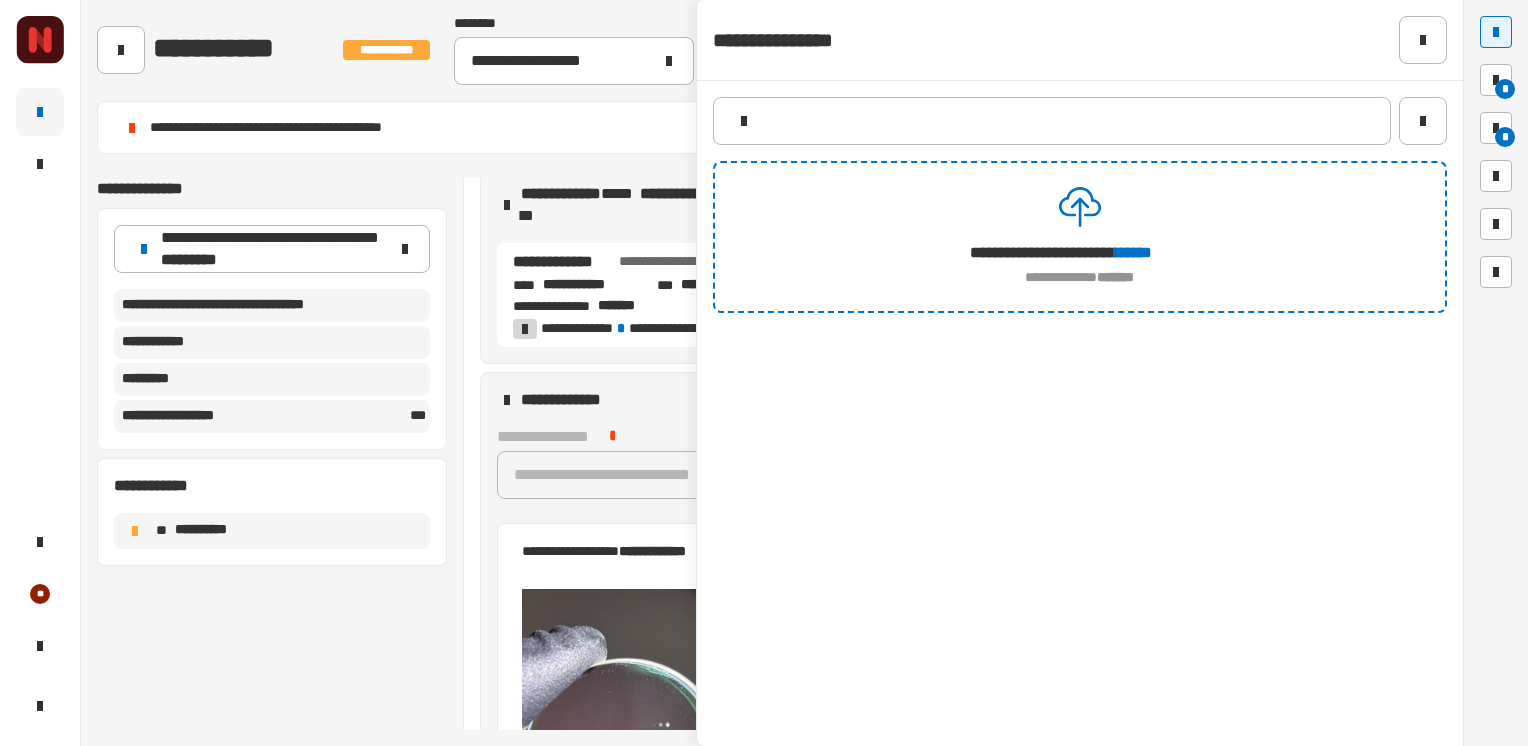 click on "******" 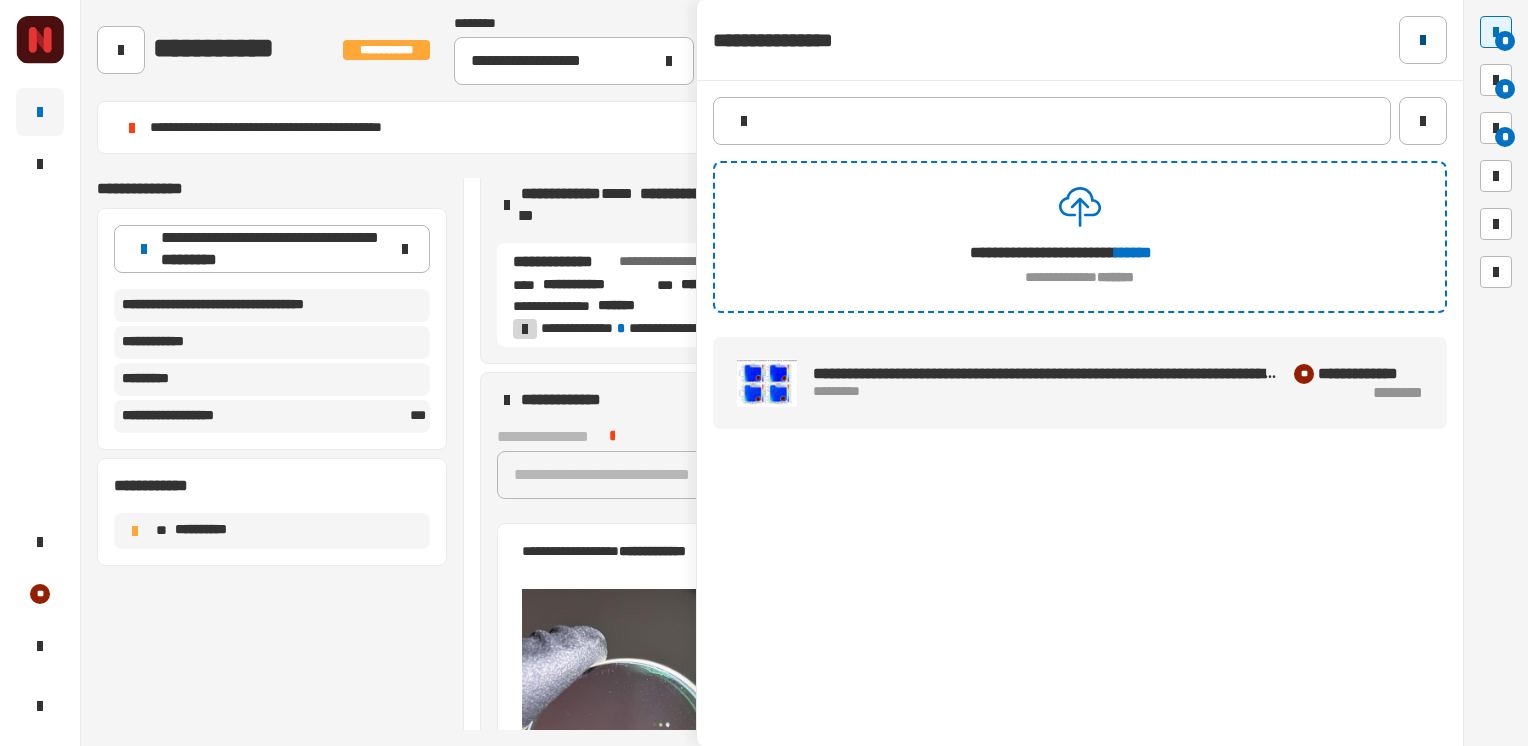 click 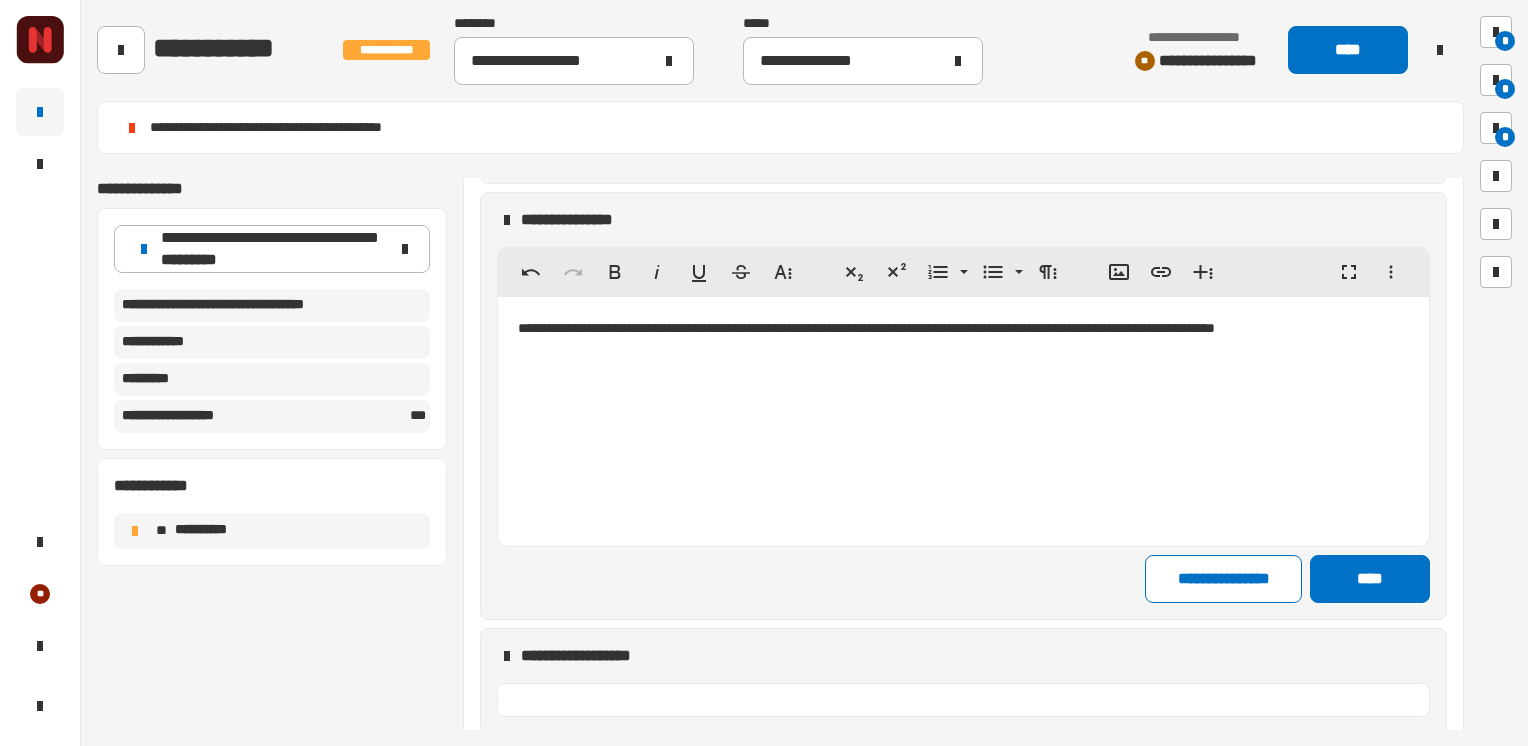 scroll, scrollTop: 2223, scrollLeft: 0, axis: vertical 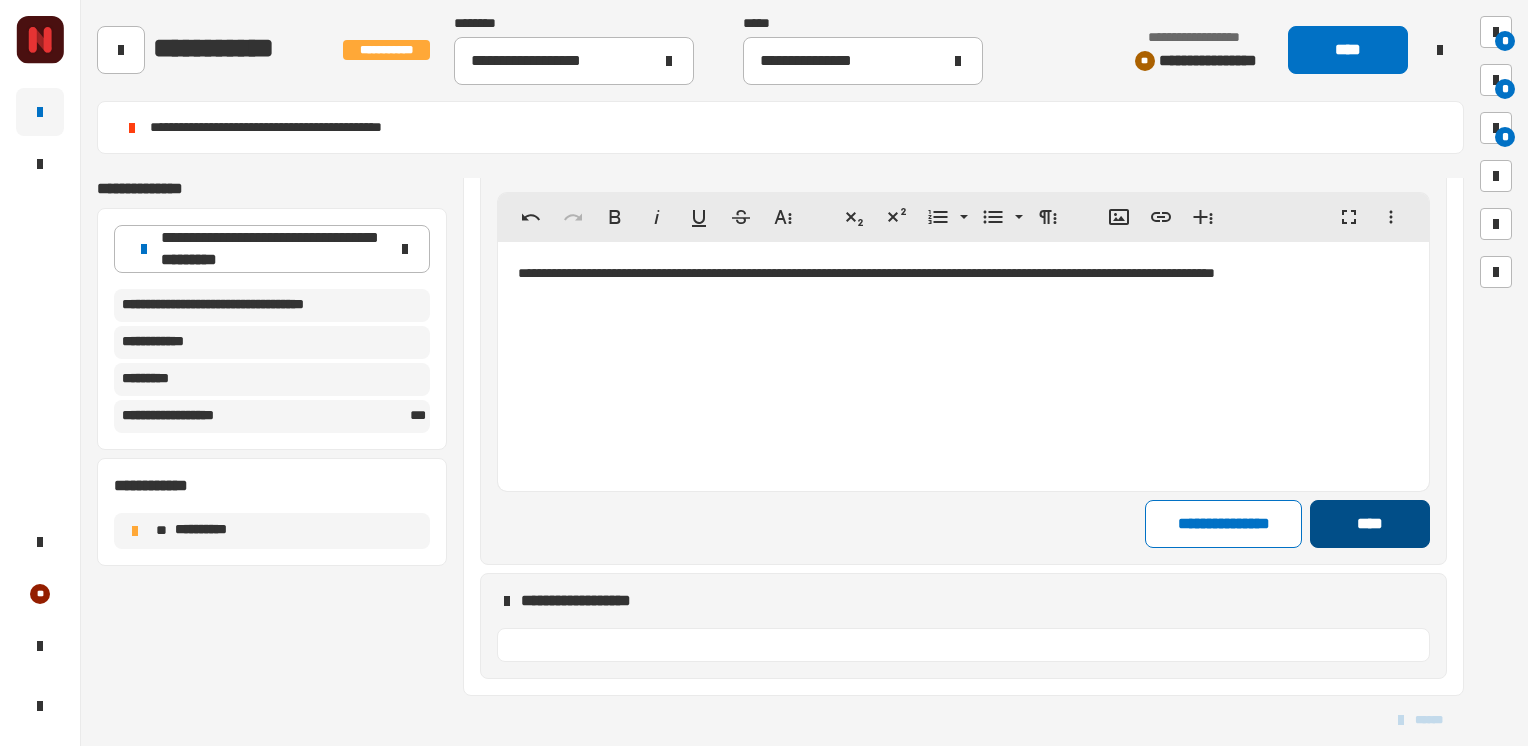 click on "****" 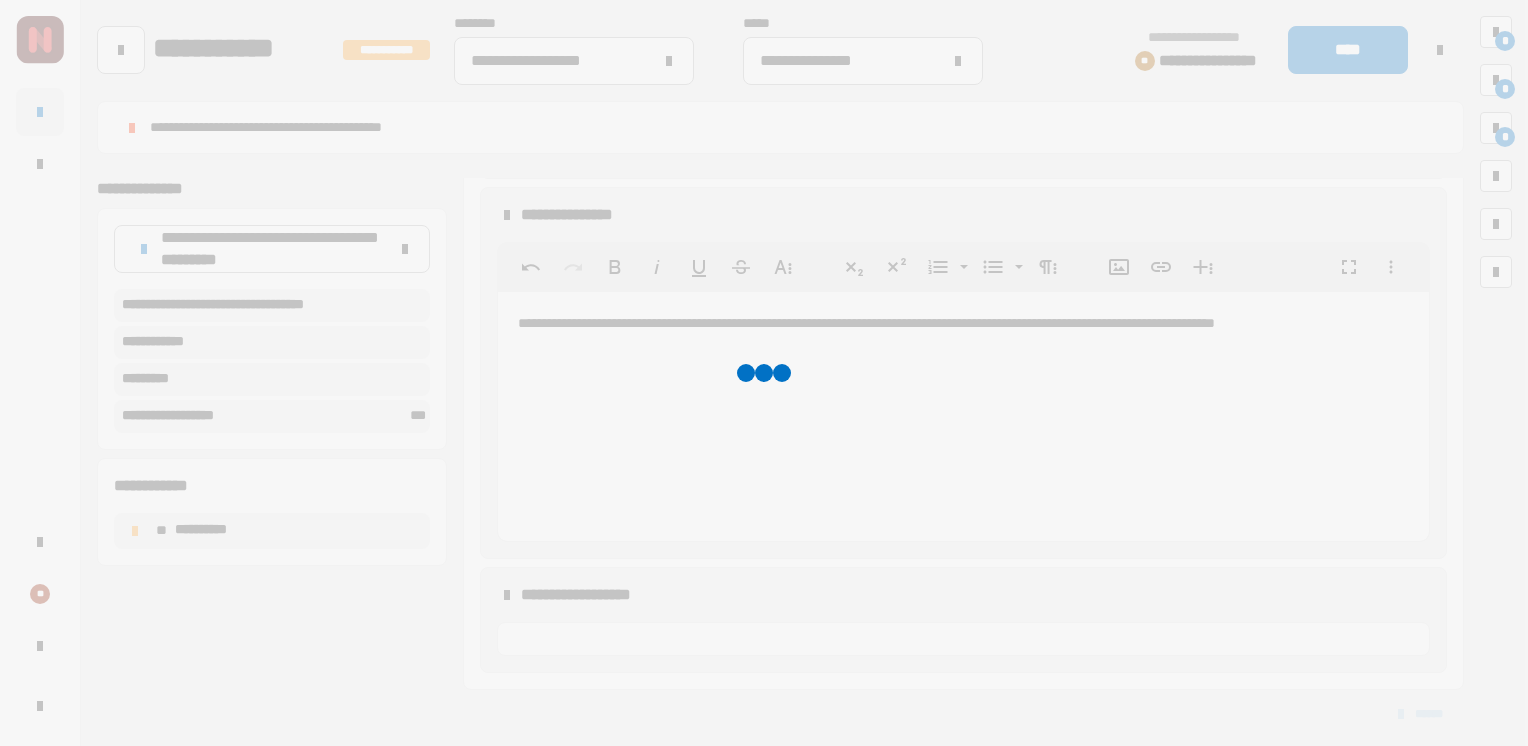 scroll, scrollTop: 2167, scrollLeft: 0, axis: vertical 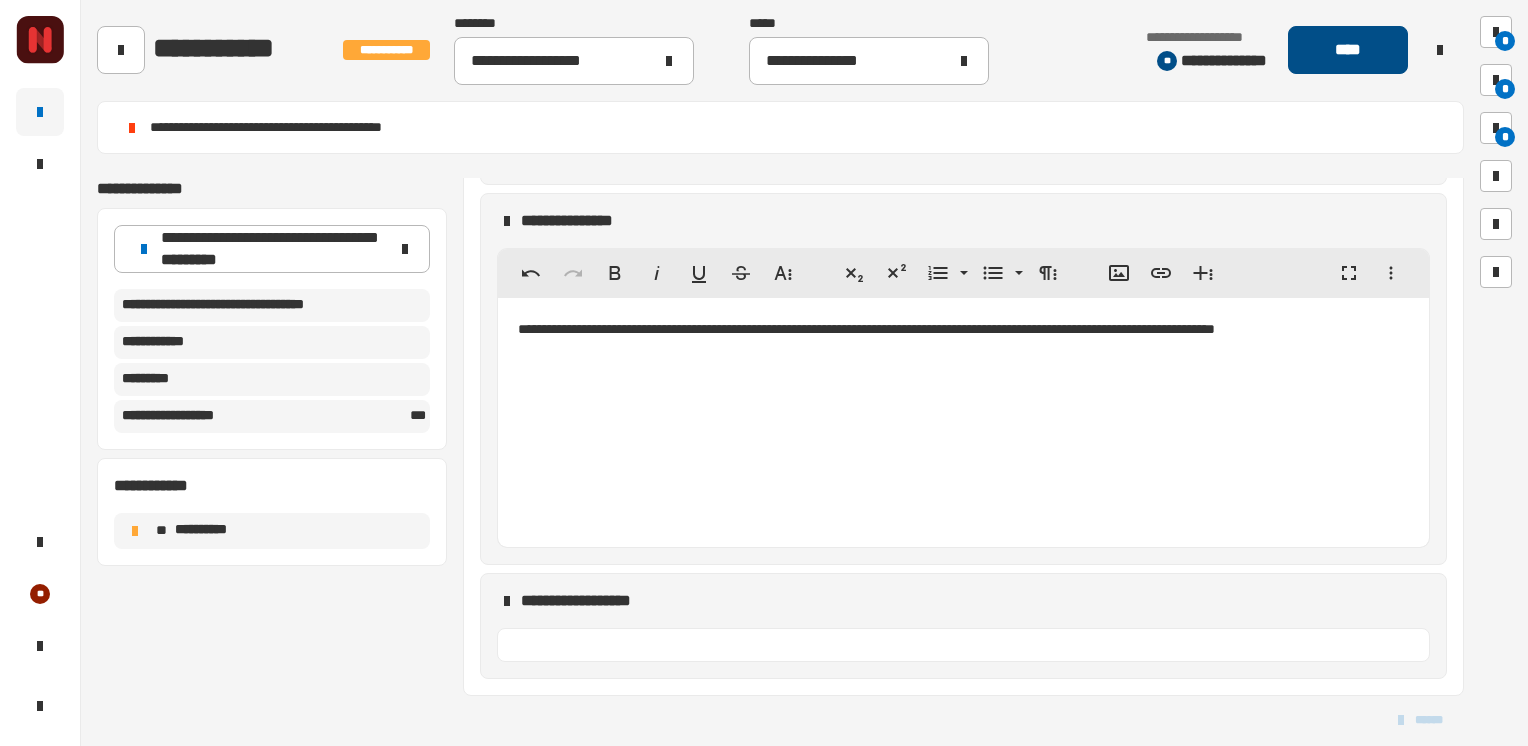 click on "****" 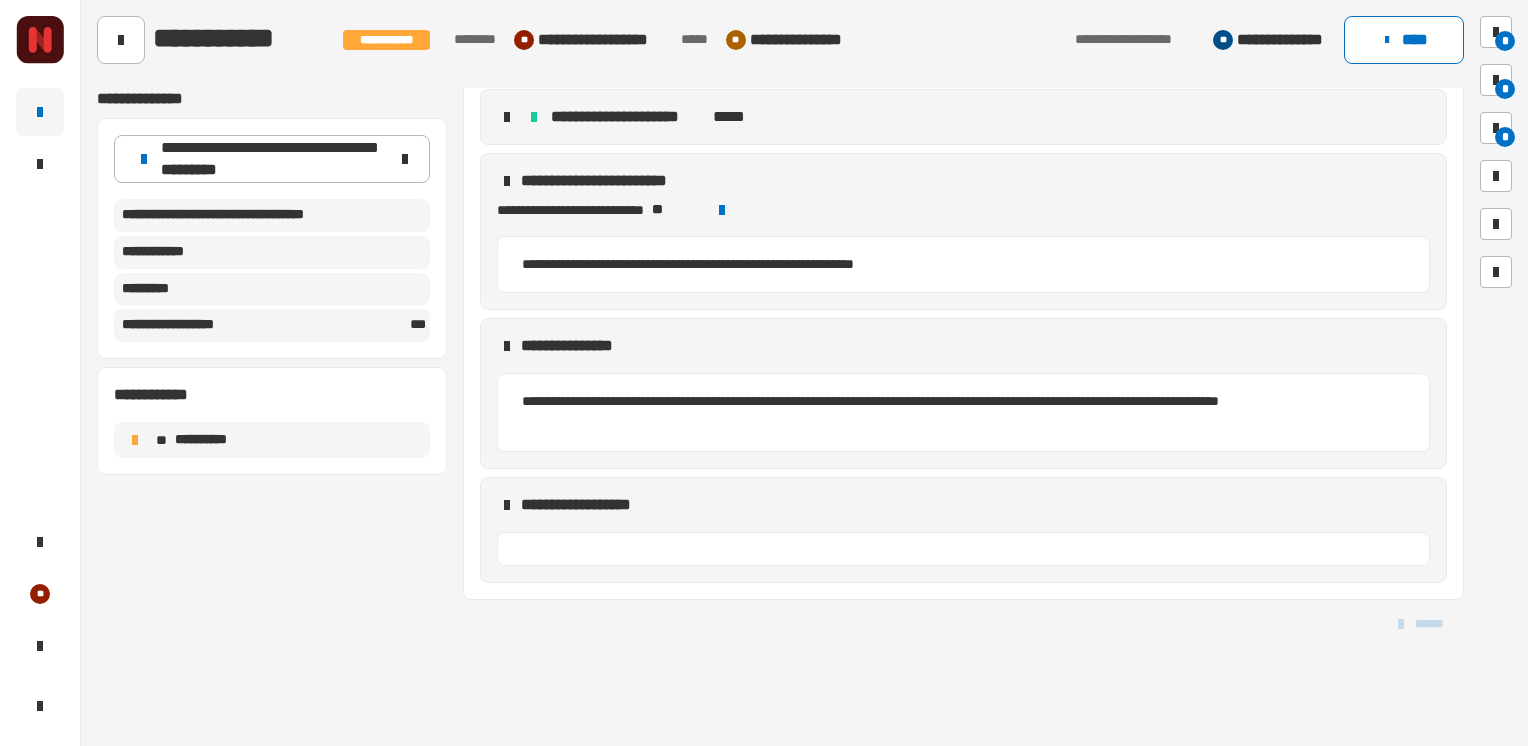 scroll, scrollTop: 1552, scrollLeft: 0, axis: vertical 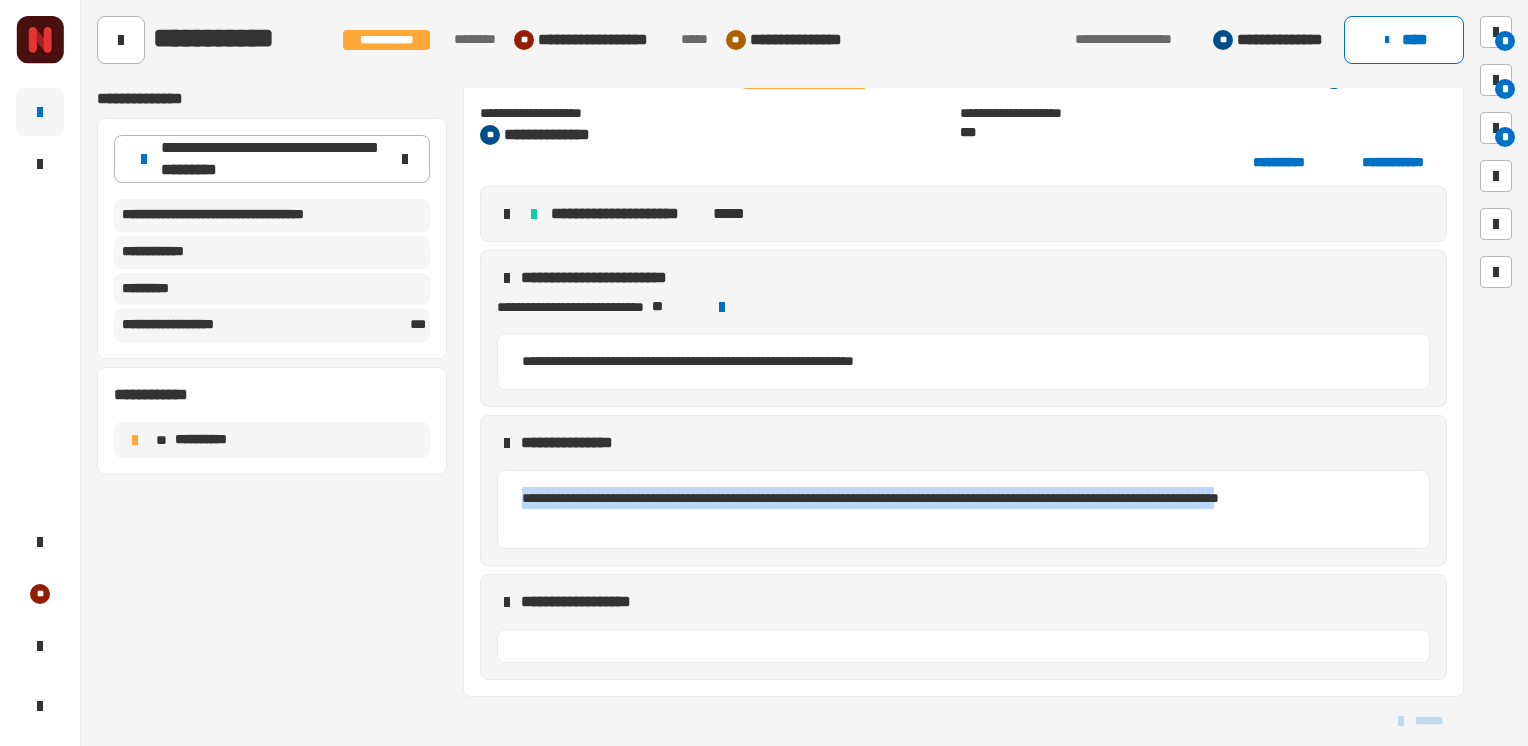 drag, startPoint x: 518, startPoint y: 488, endPoint x: 574, endPoint y: 523, distance: 66.037865 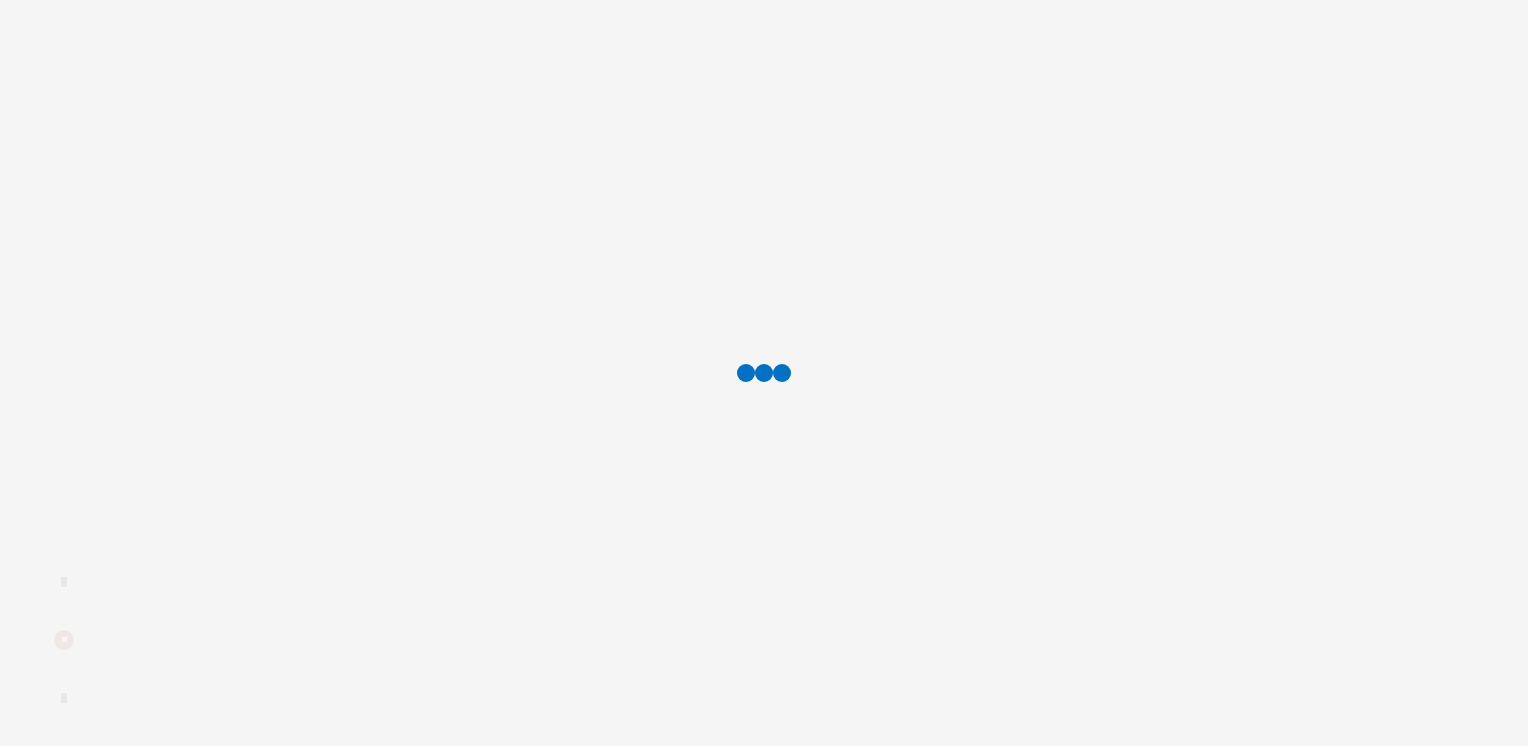 scroll, scrollTop: 0, scrollLeft: 0, axis: both 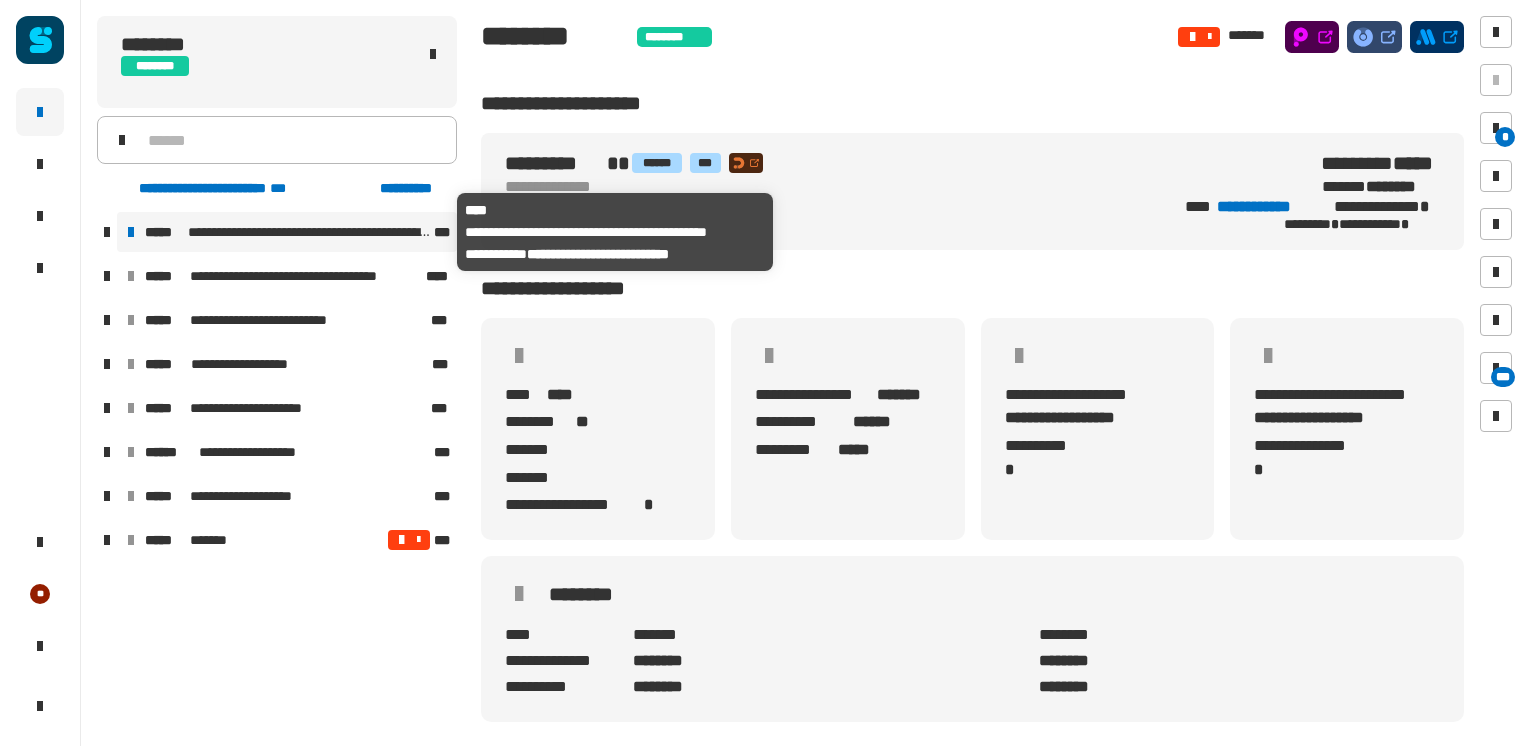 click on "**********" at bounding box center [309, 232] 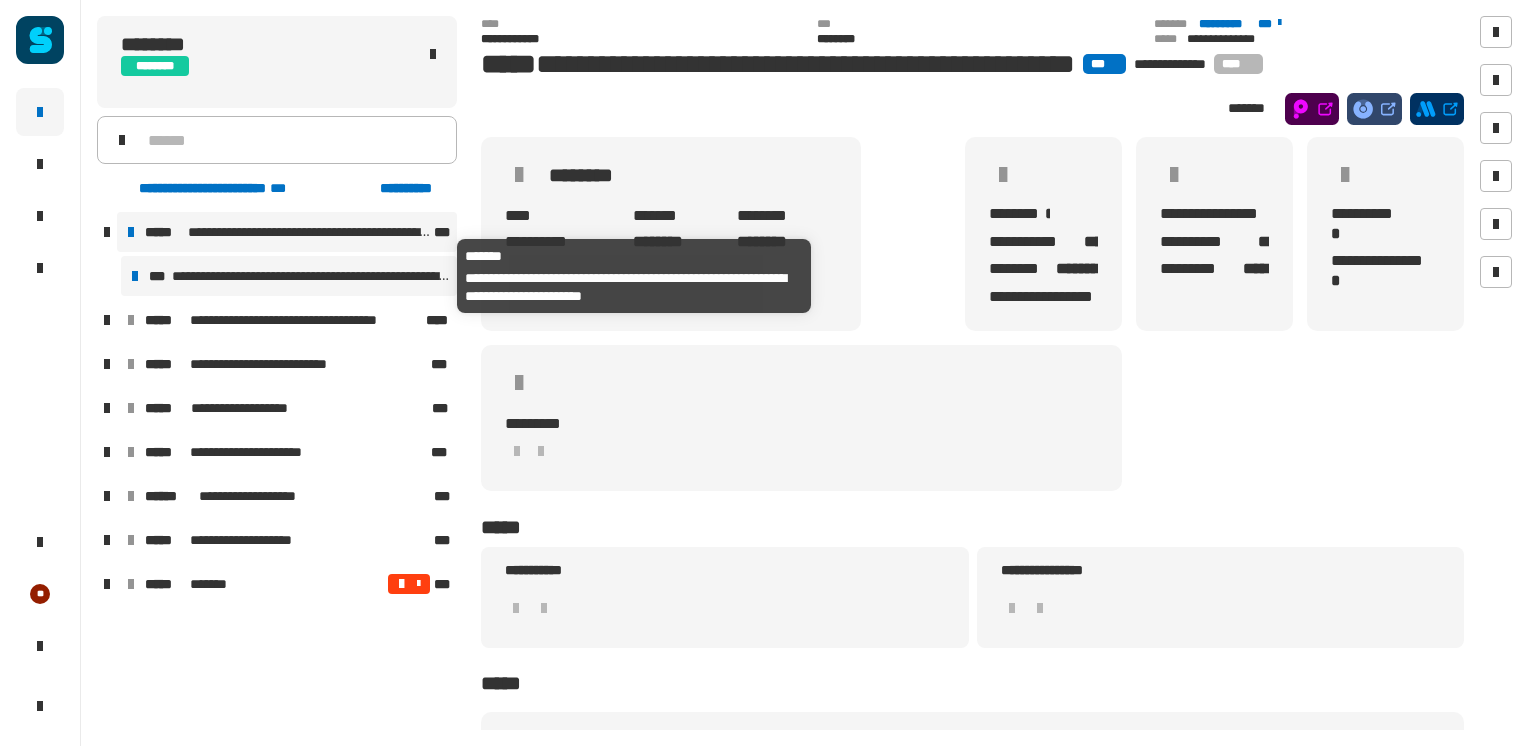 click on "**********" at bounding box center [310, 276] 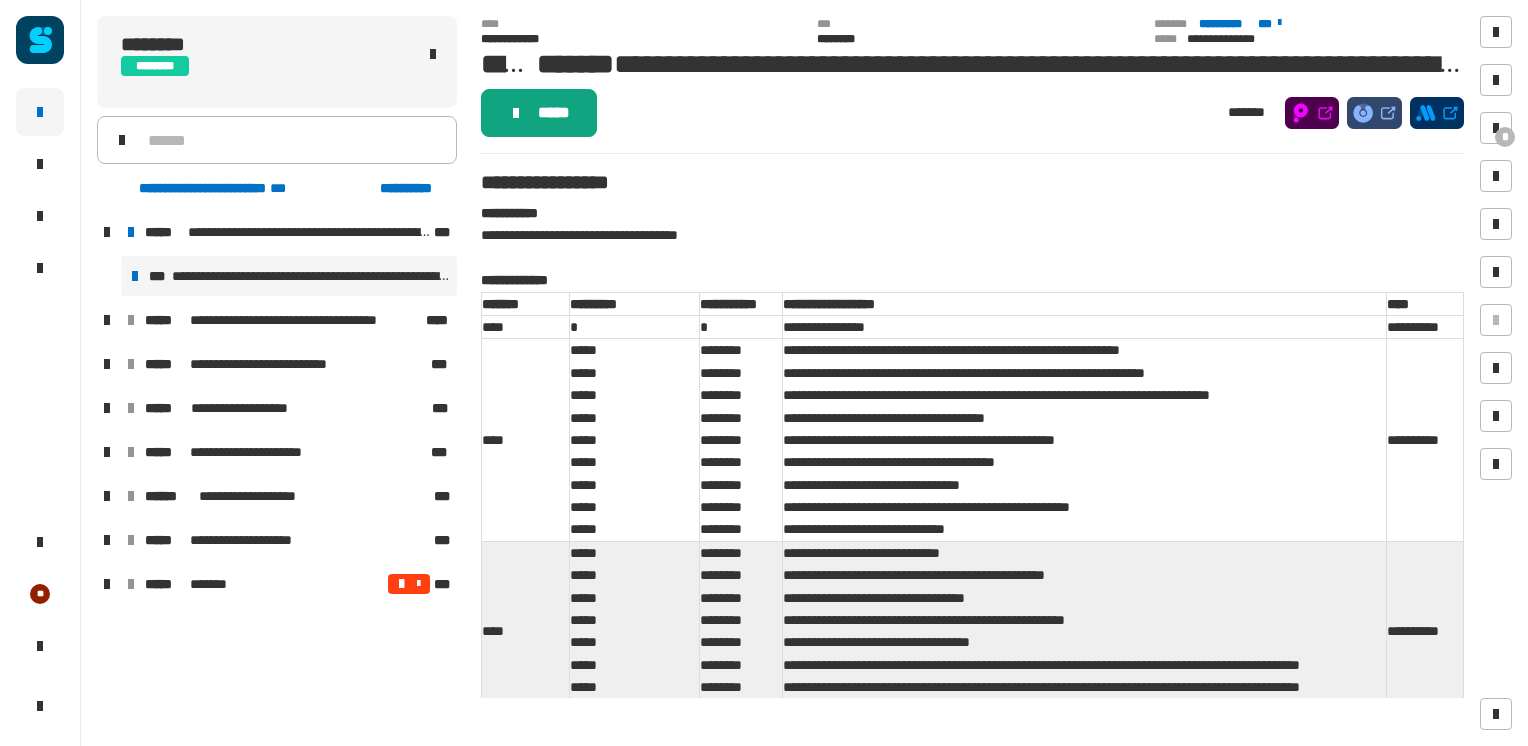 click on "*****" 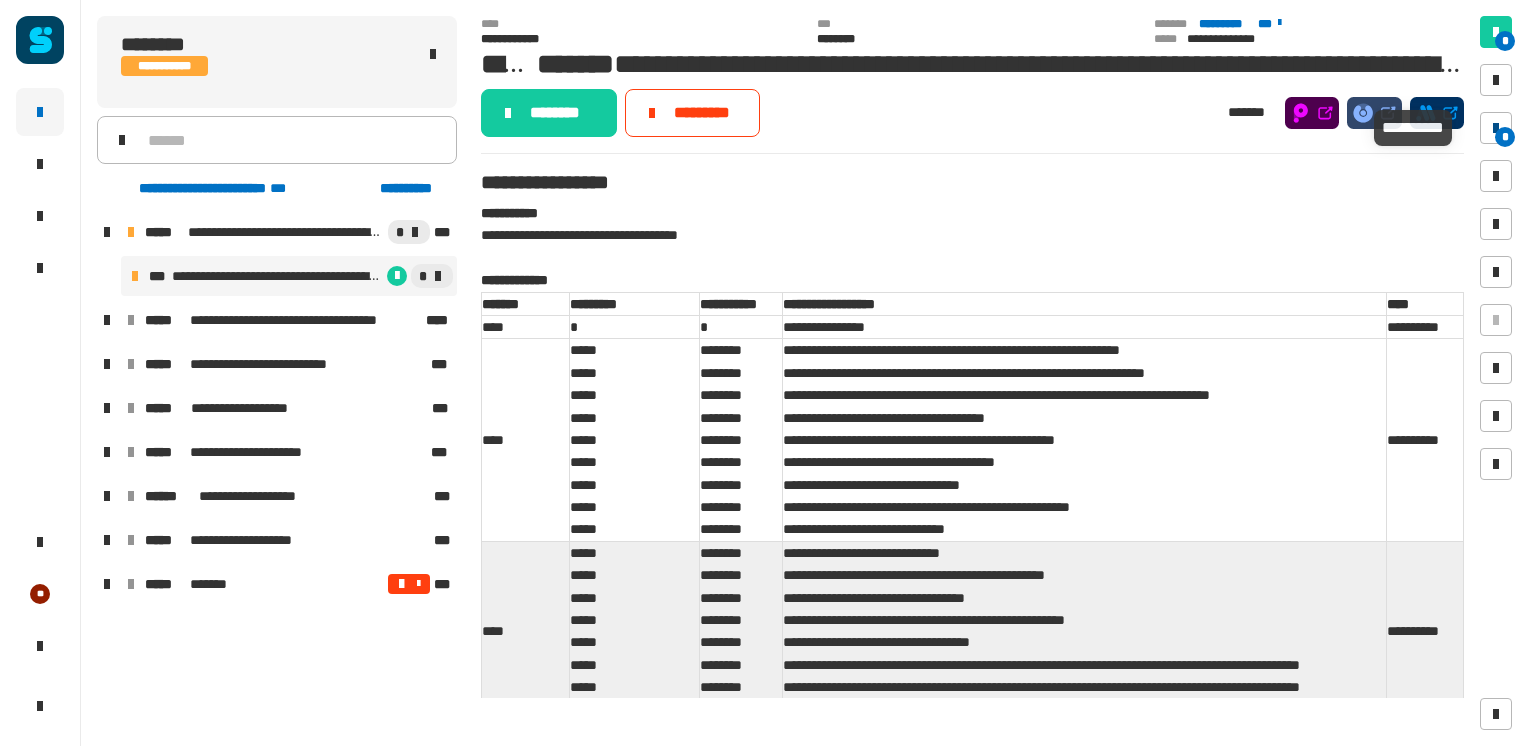click at bounding box center (1496, 128) 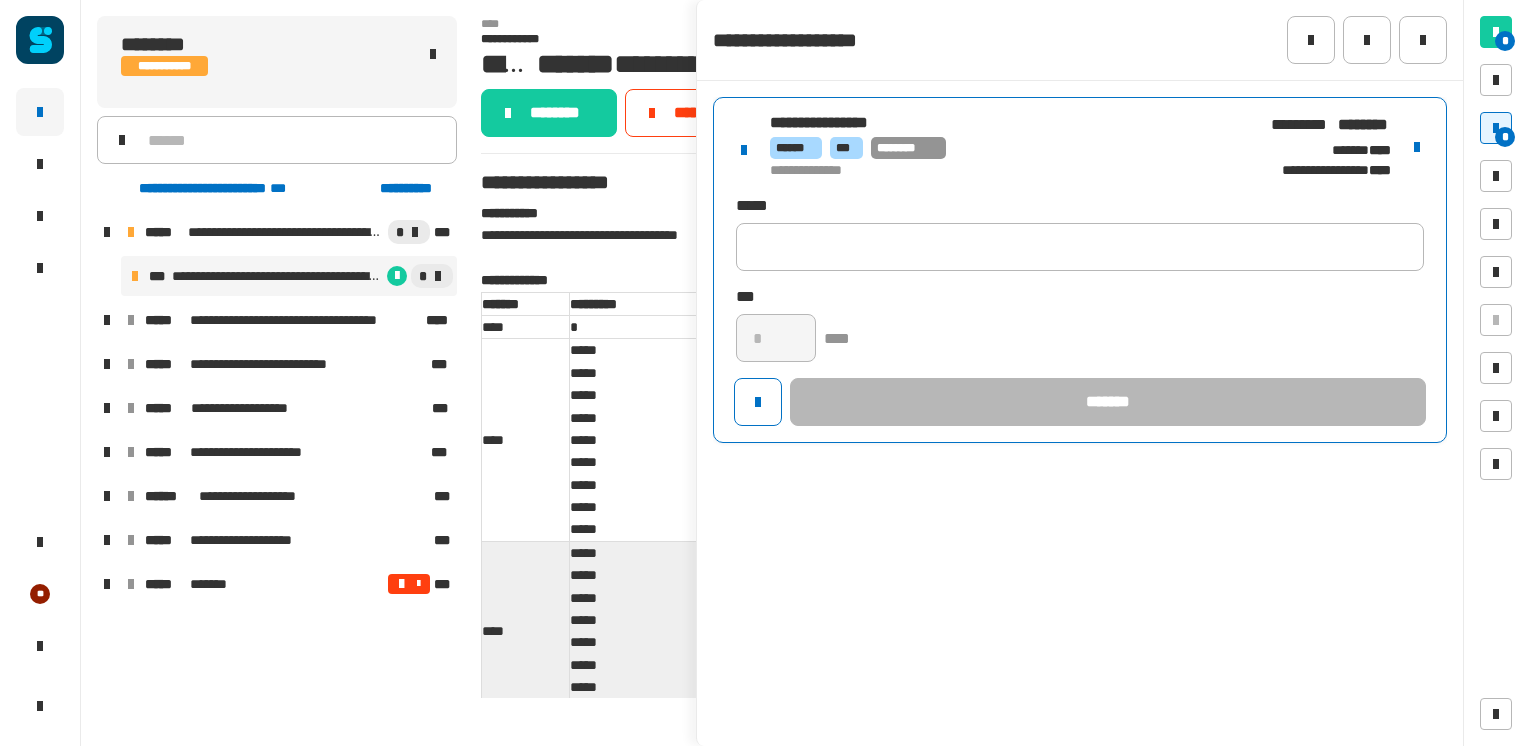 click on "**********" at bounding box center [1006, 147] 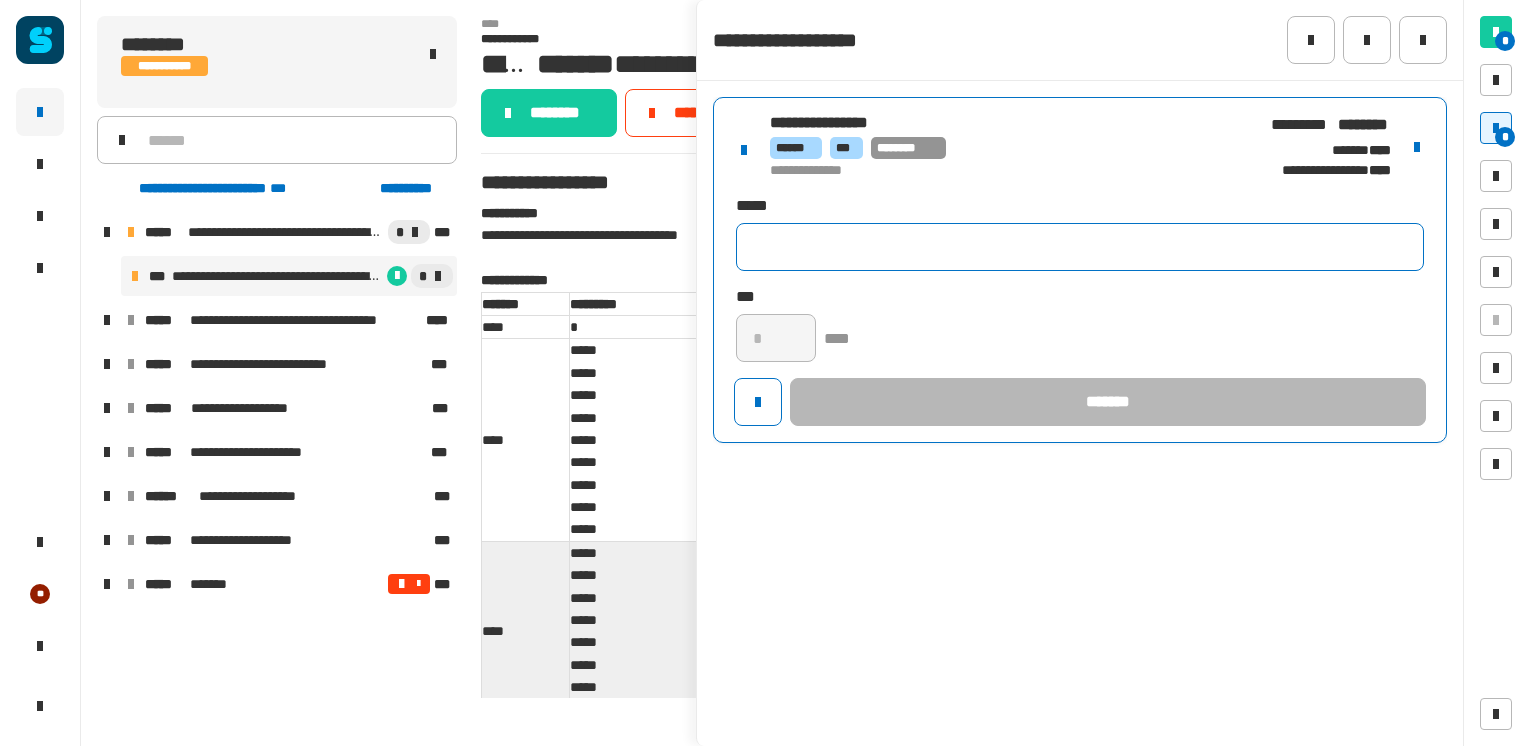 click 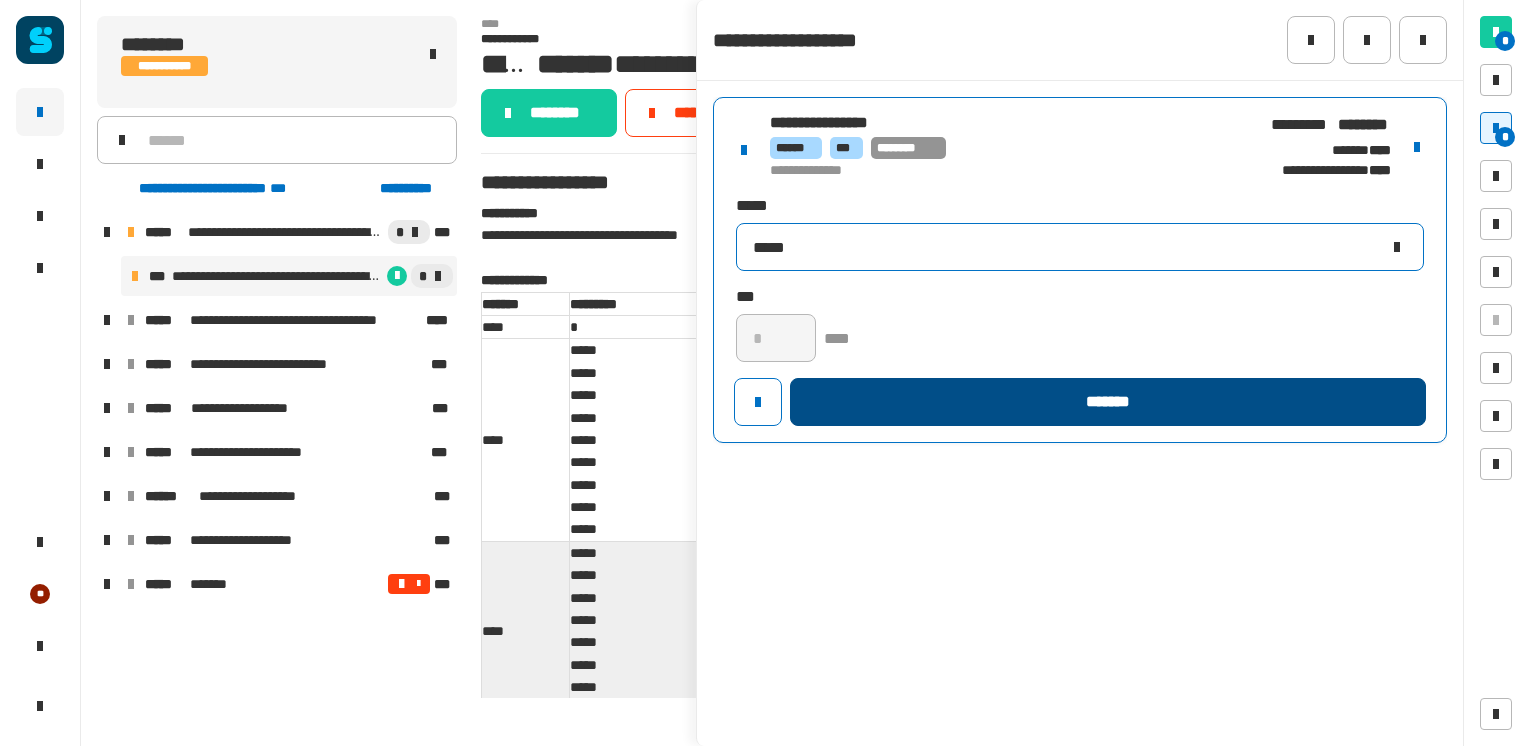type on "*****" 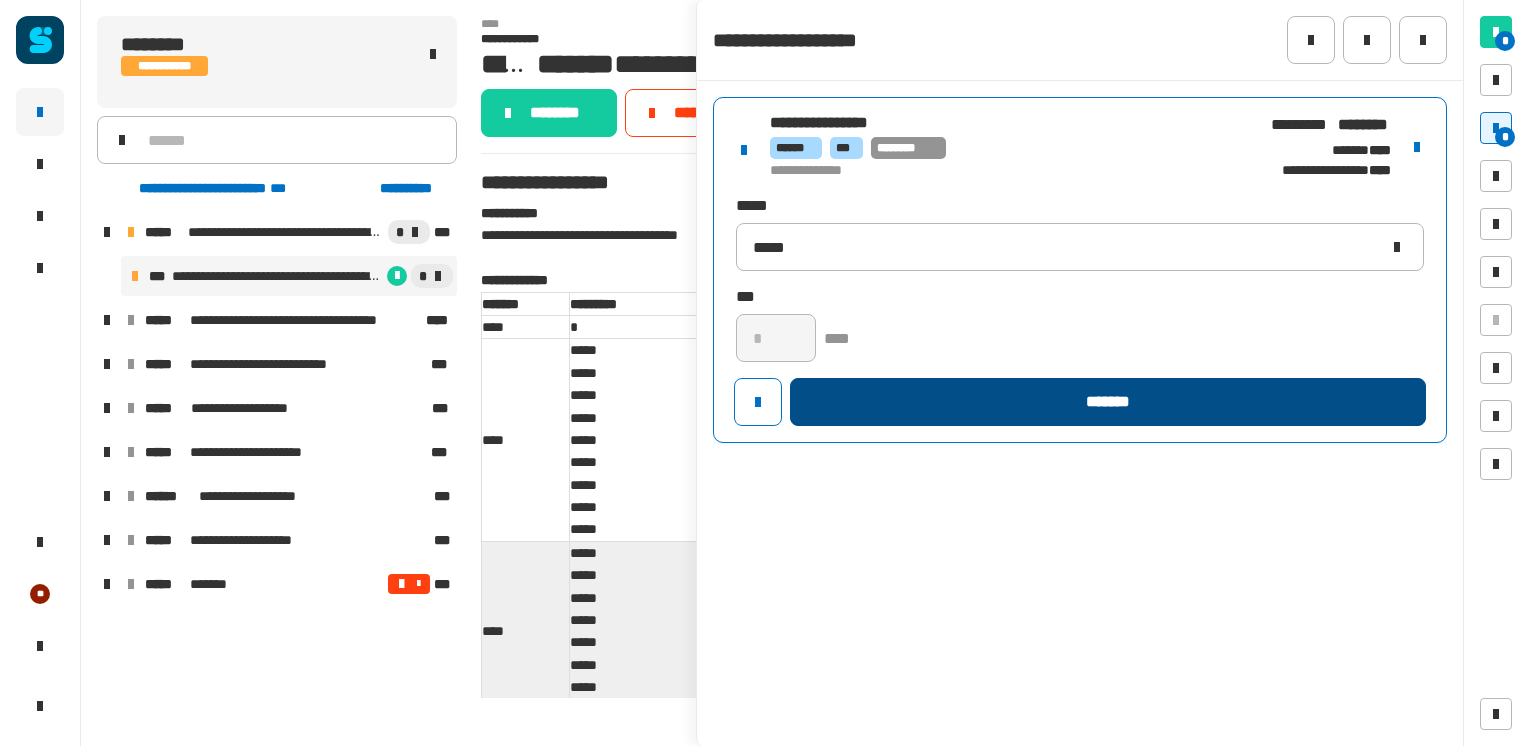 click on "*******" 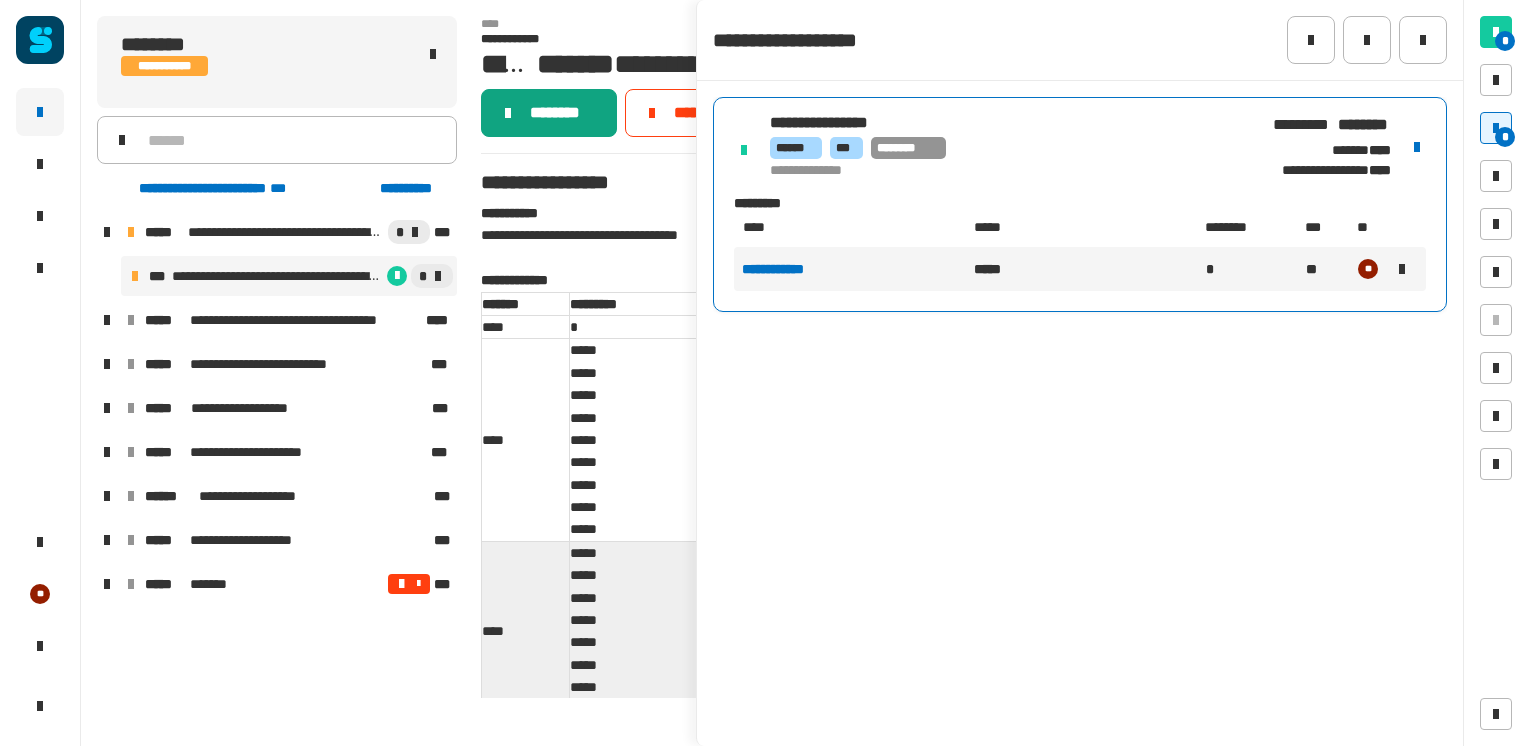 click on "********" 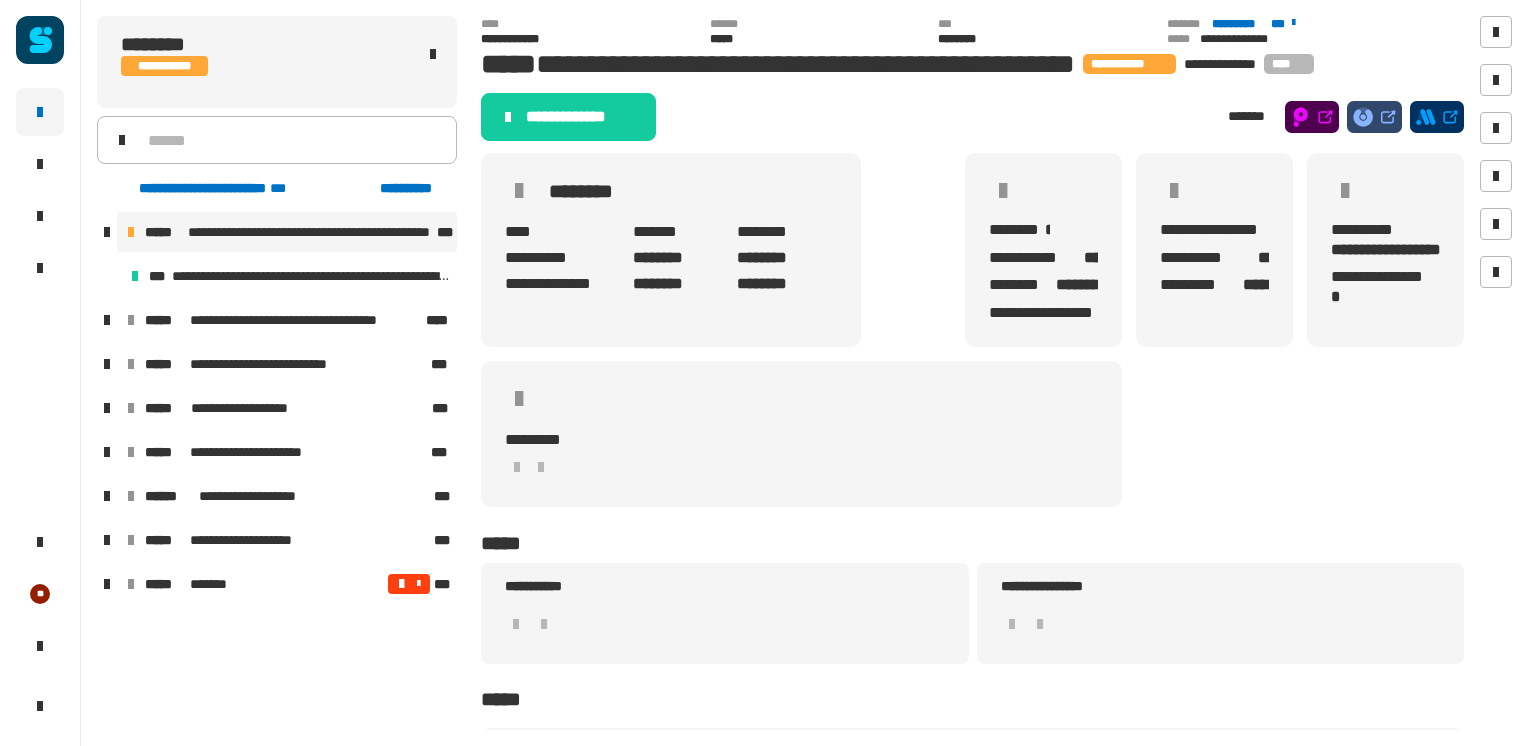click on "**********" 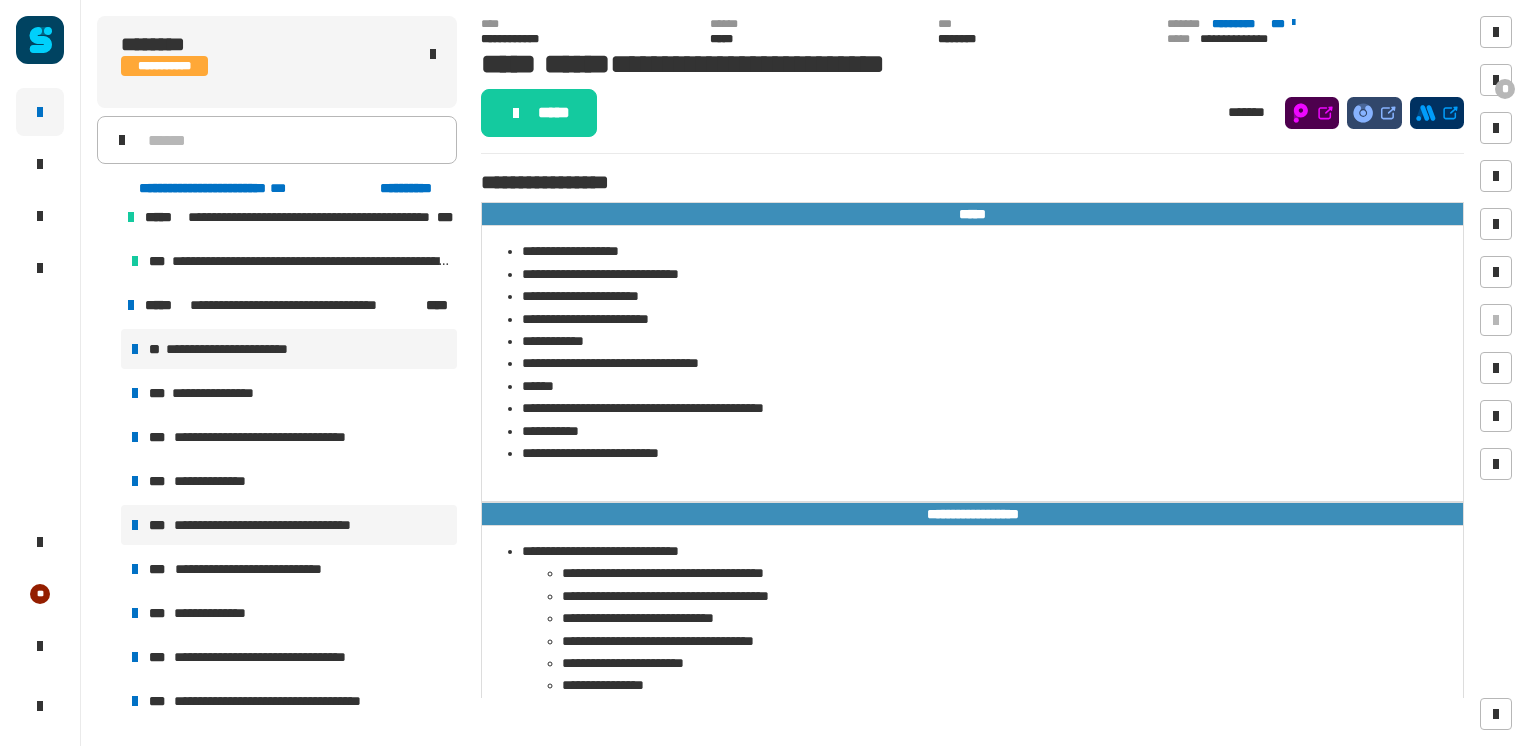 scroll, scrollTop: 0, scrollLeft: 0, axis: both 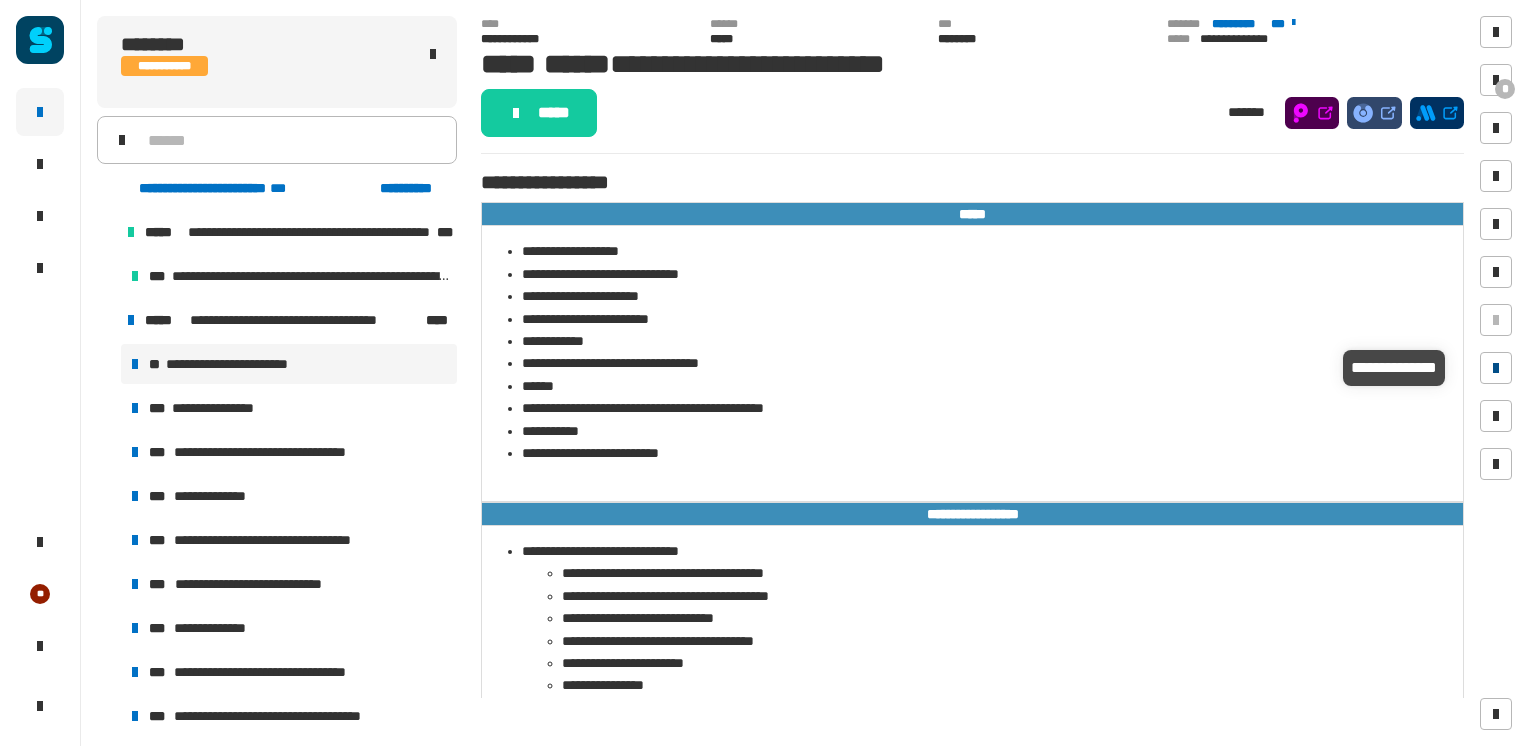 click at bounding box center (1496, 368) 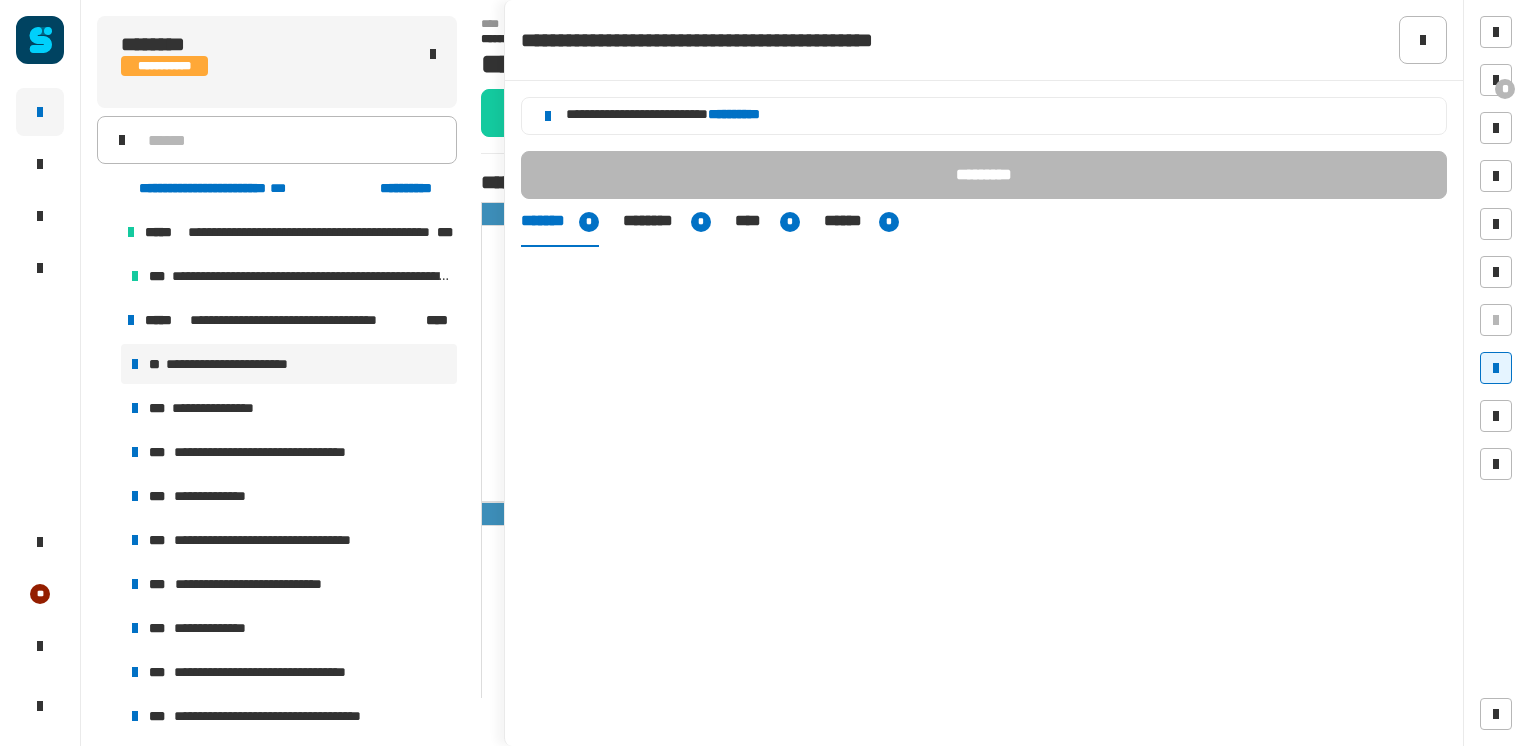 click on "**********" 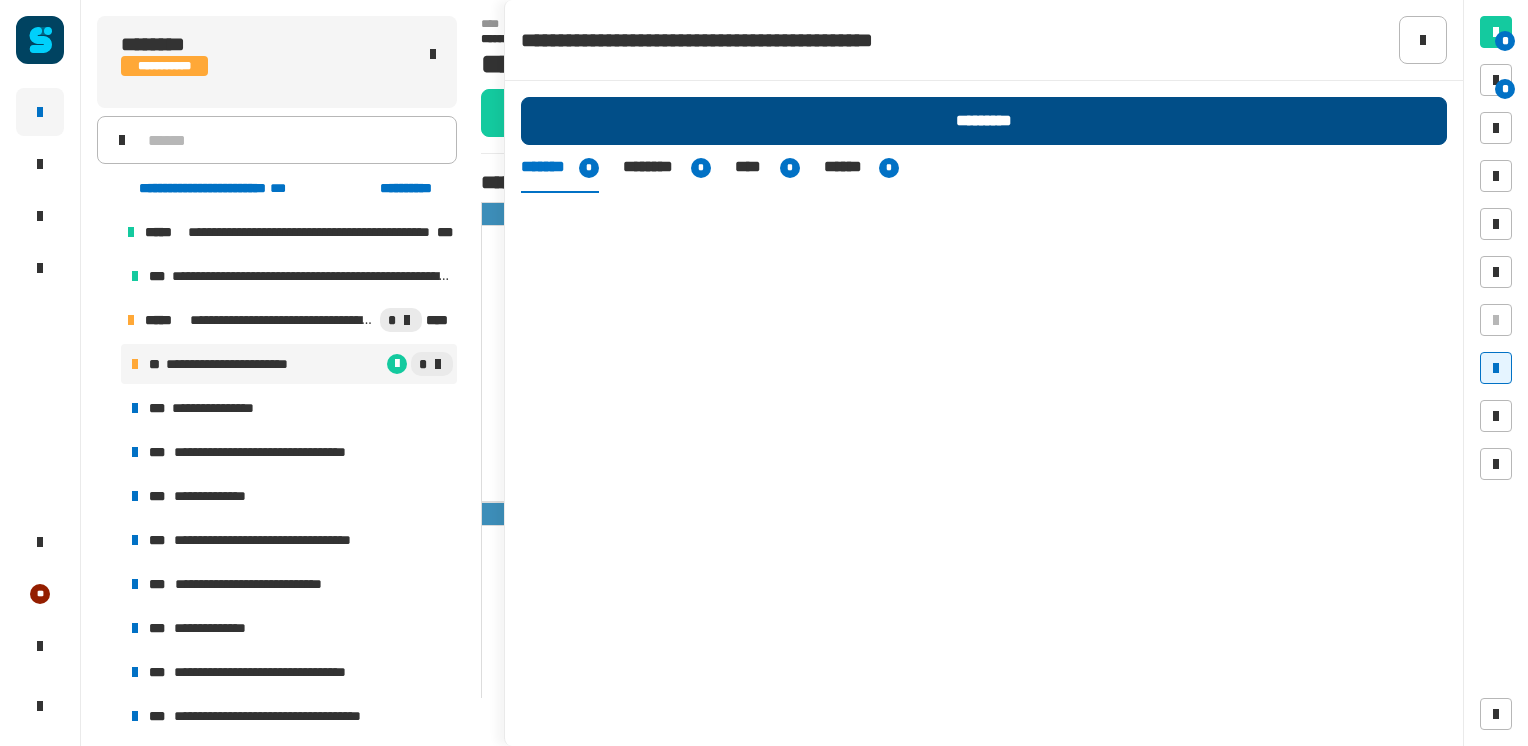 click on "*********" 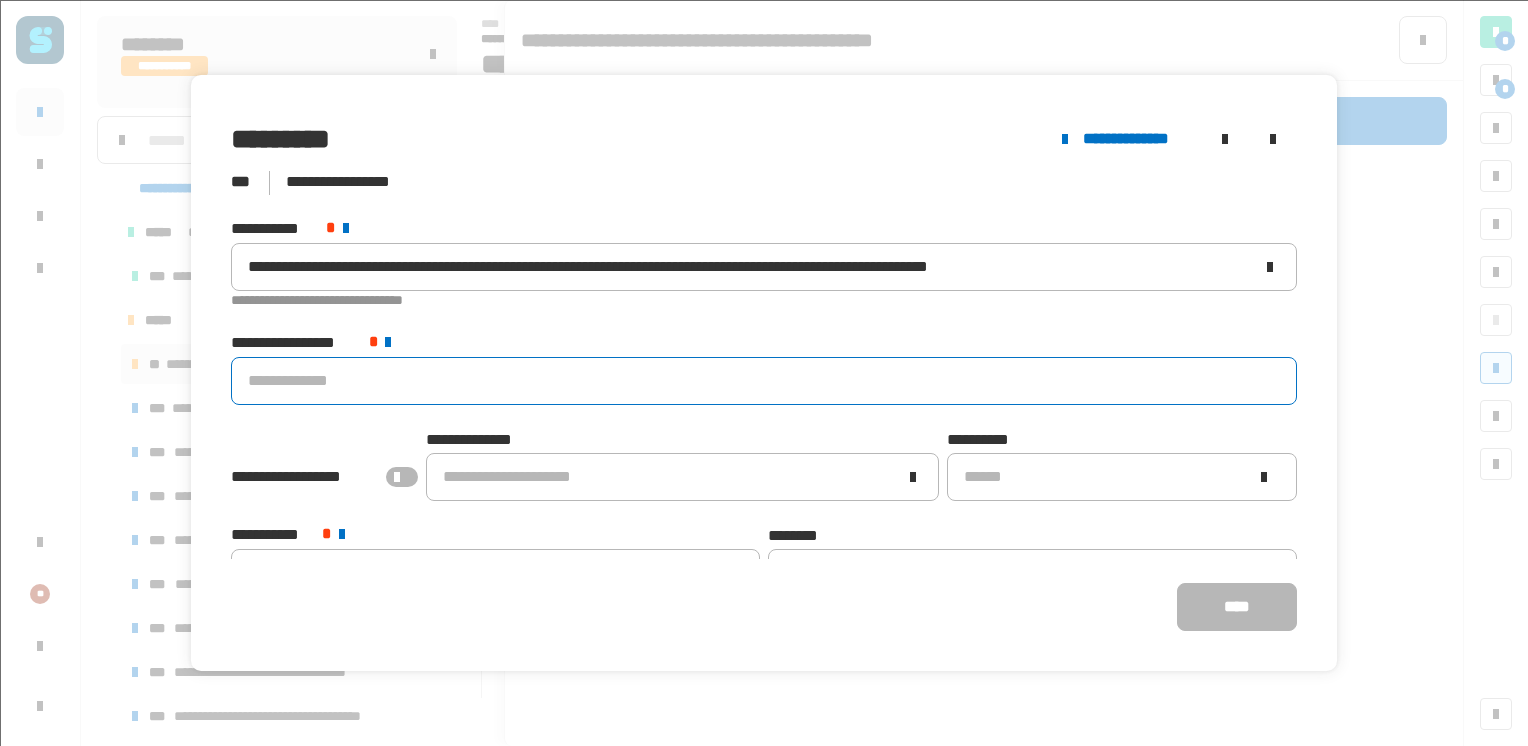 click 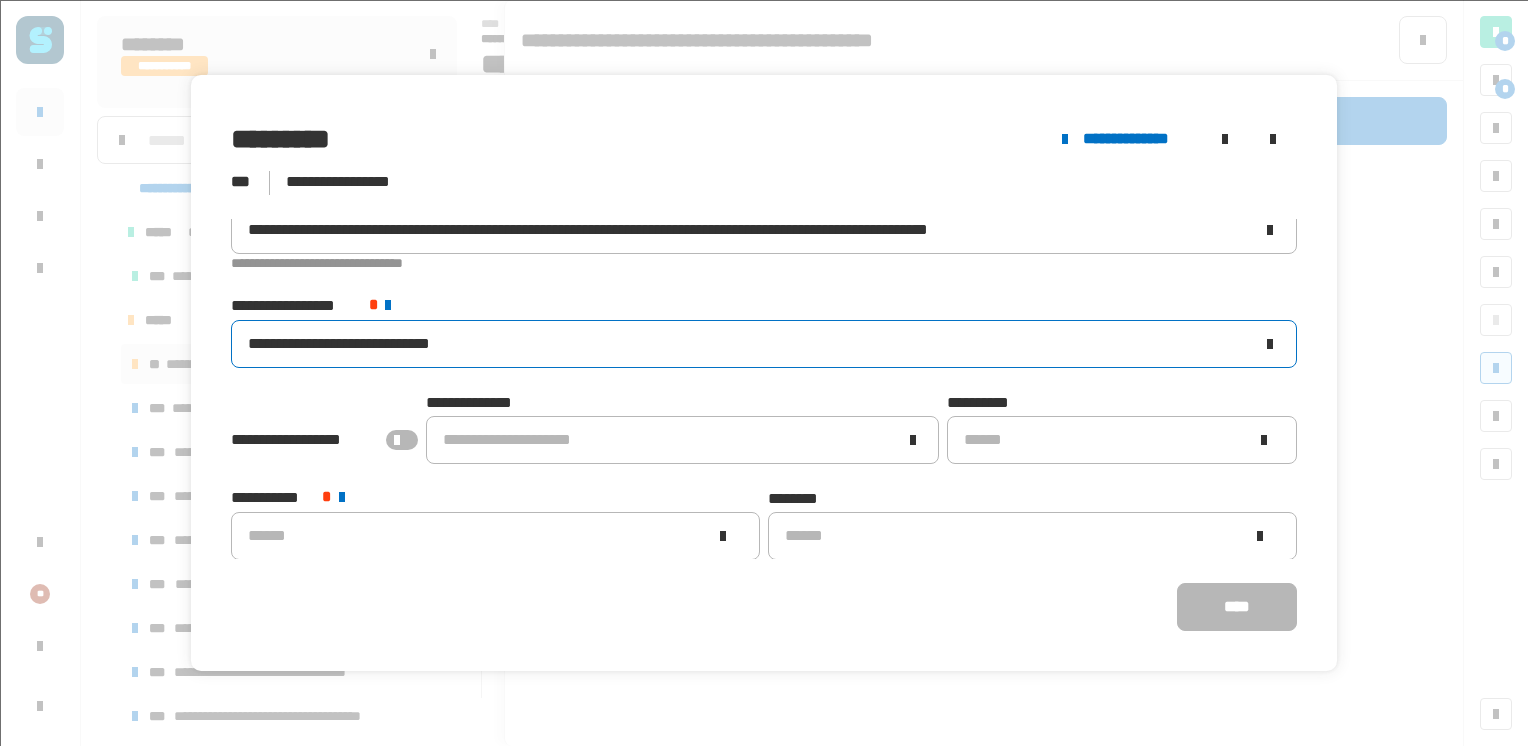 scroll, scrollTop: 36, scrollLeft: 0, axis: vertical 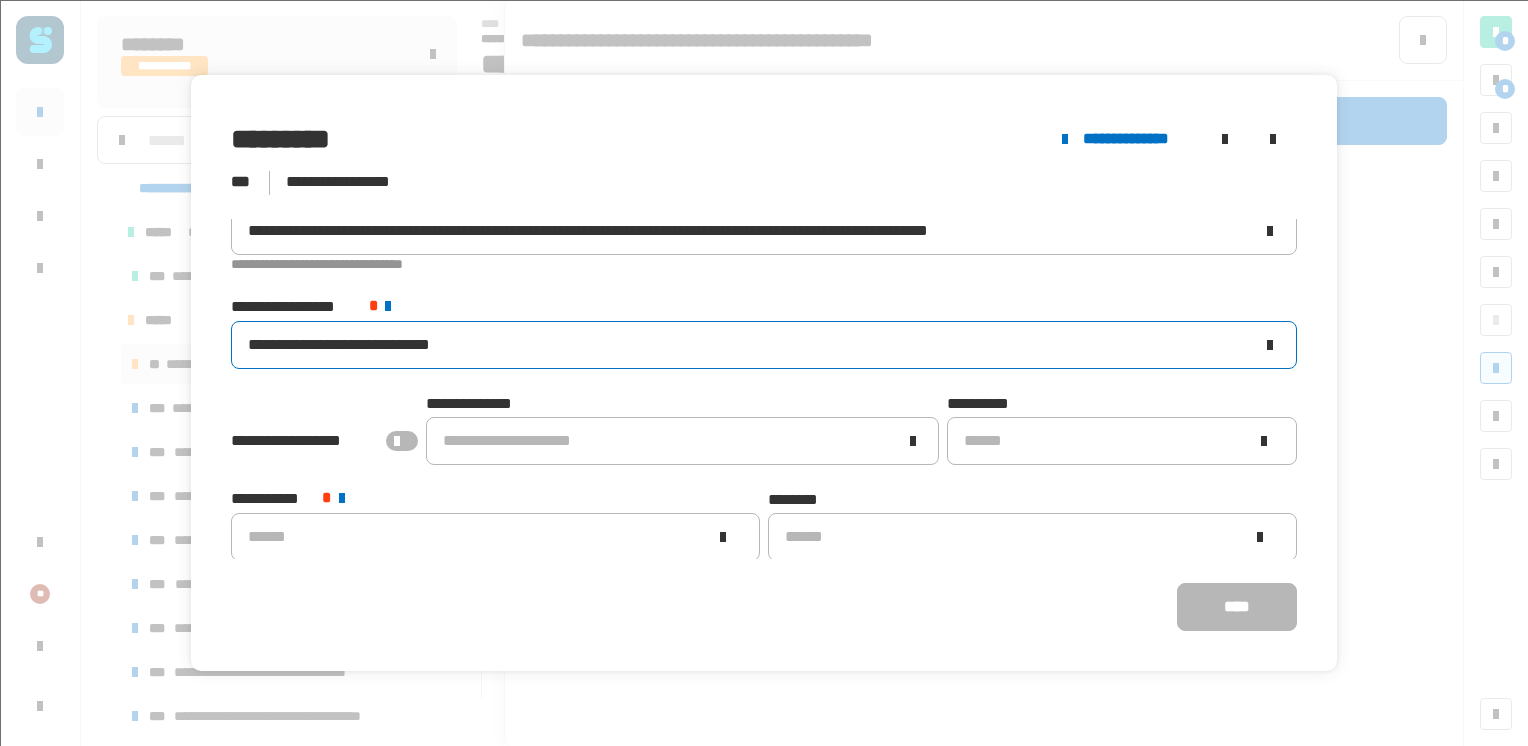 type on "**********" 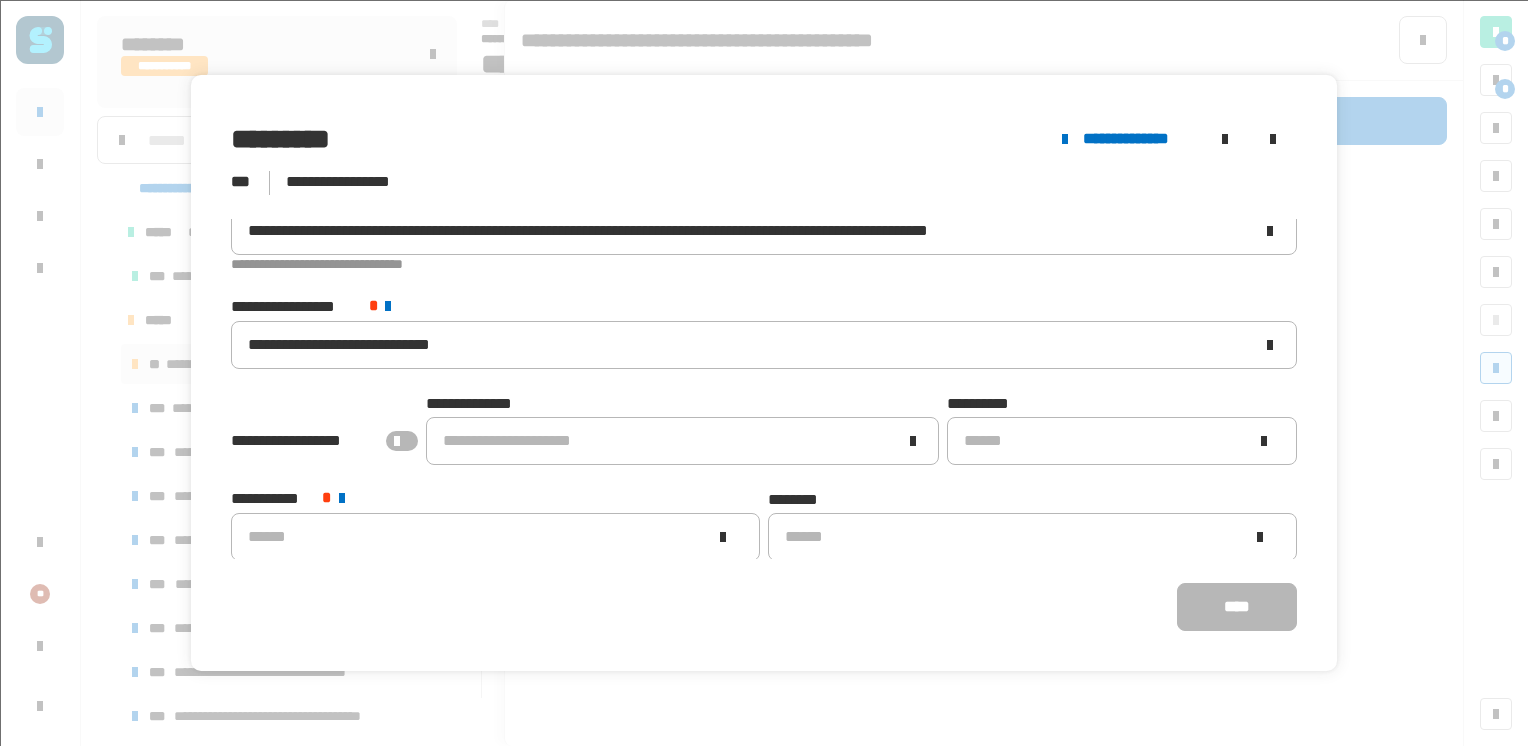 click 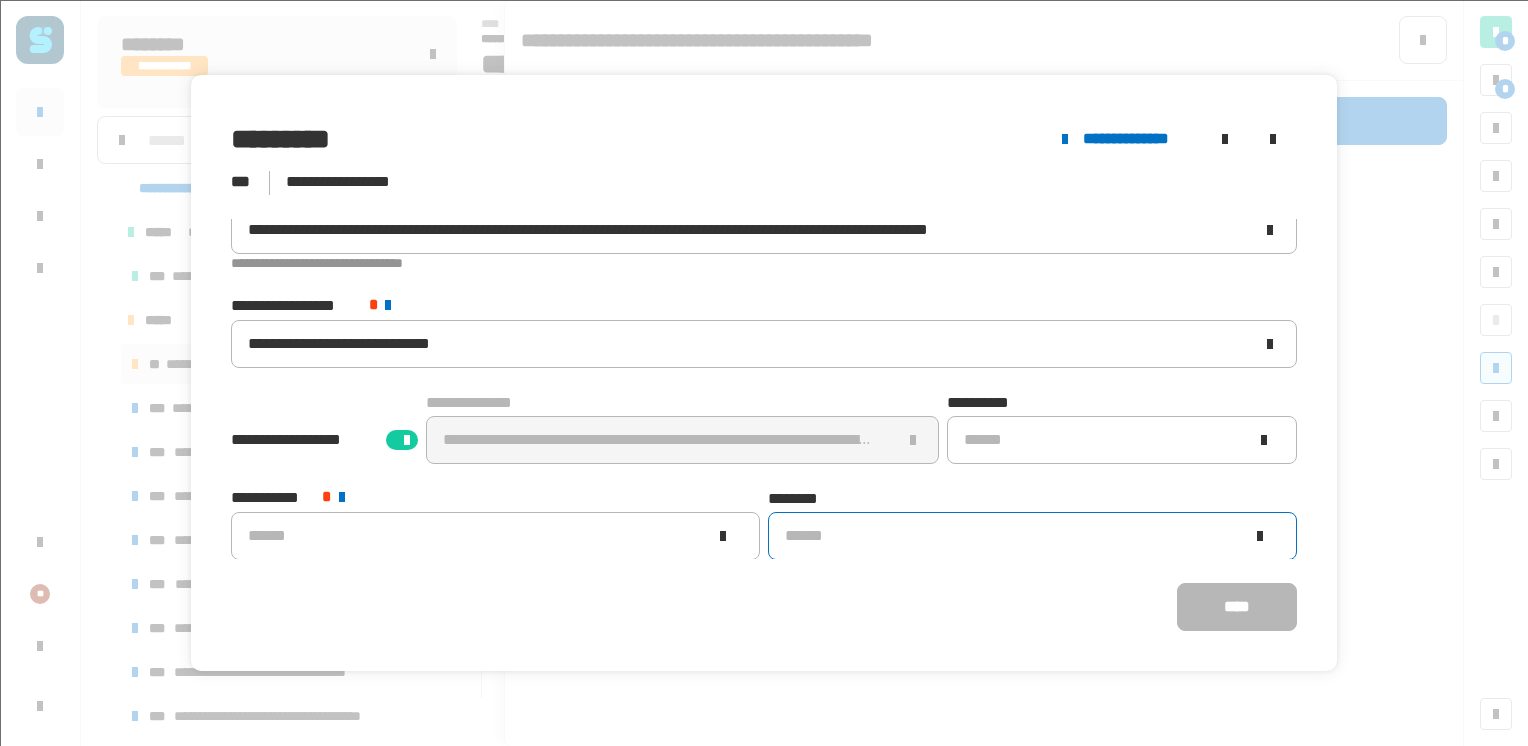 scroll, scrollTop: 37, scrollLeft: 0, axis: vertical 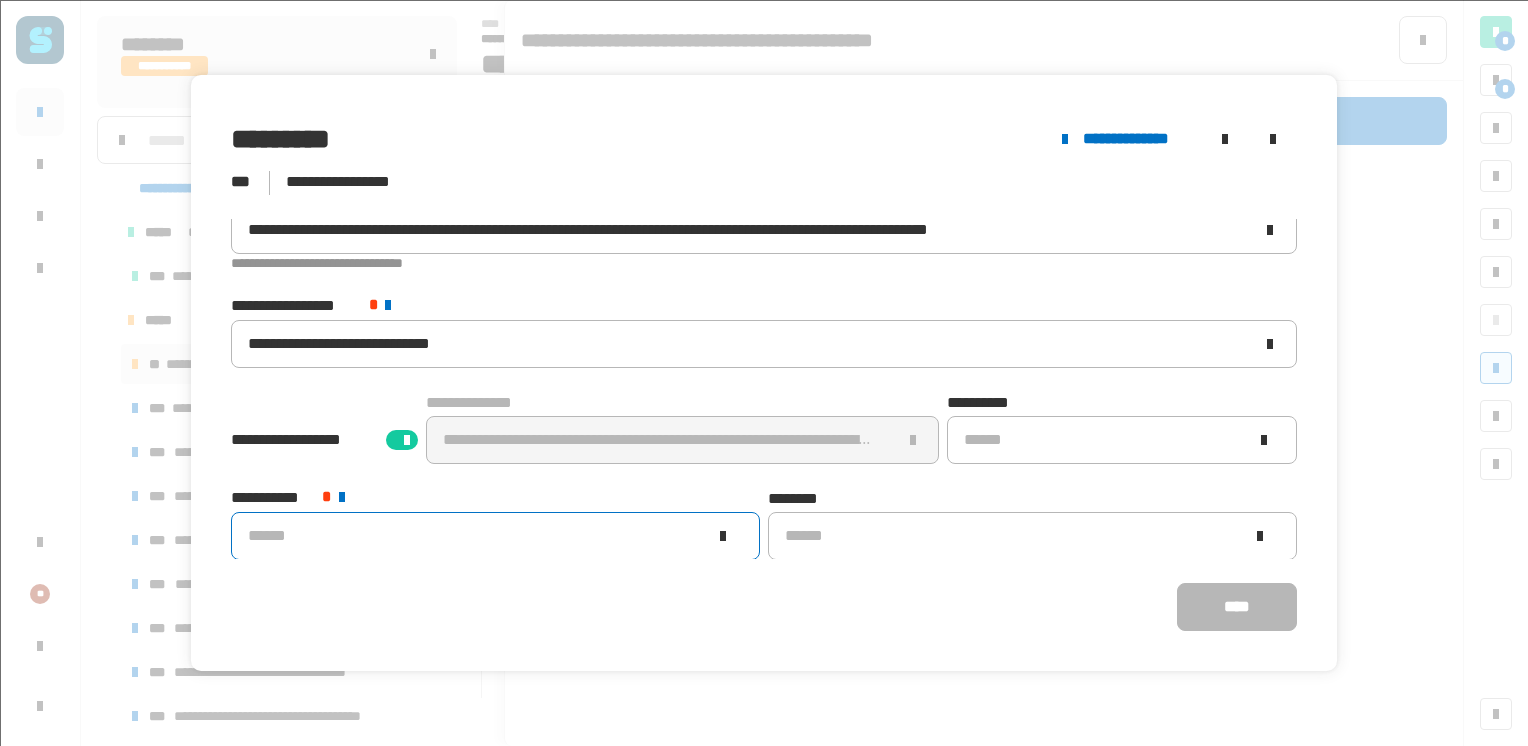 click on "******" 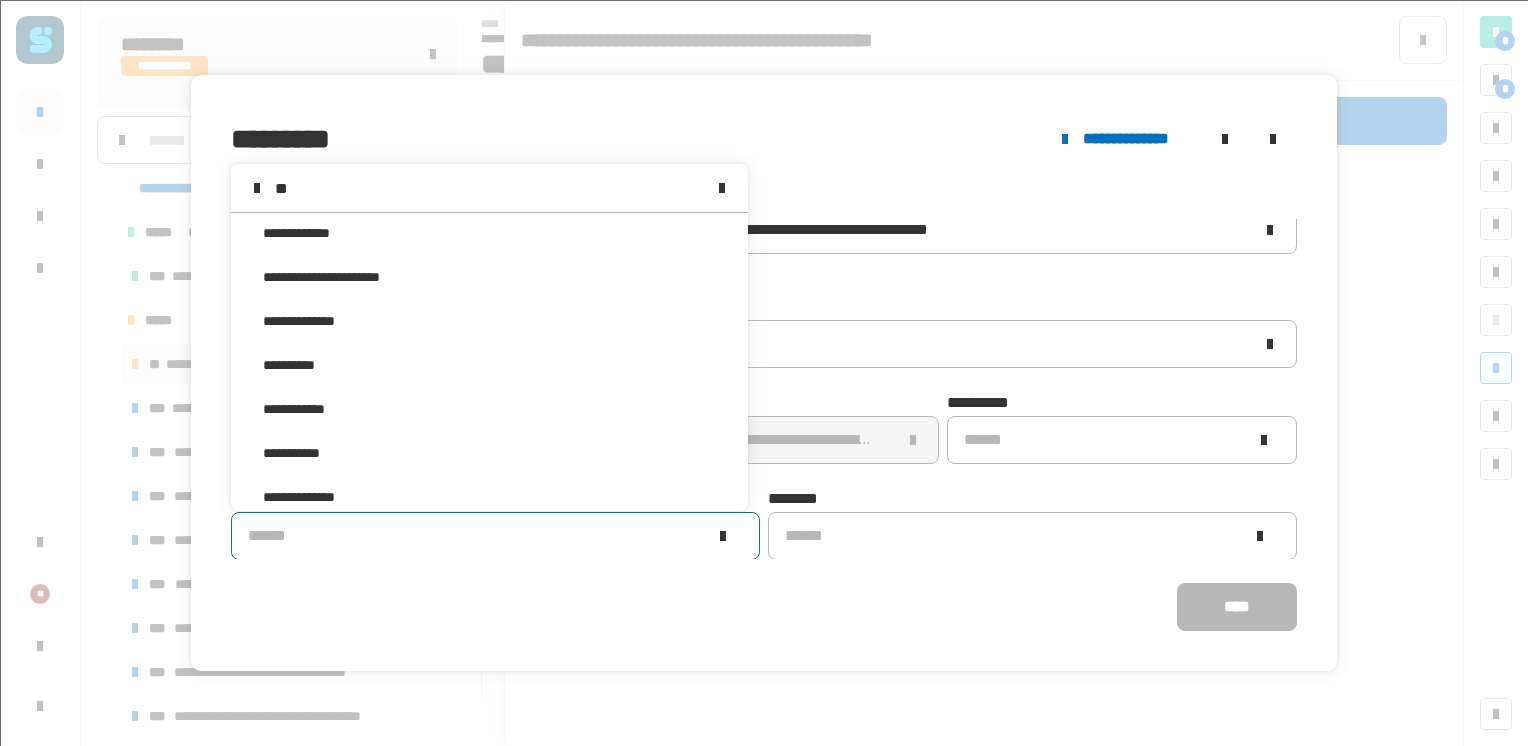 scroll, scrollTop: 0, scrollLeft: 0, axis: both 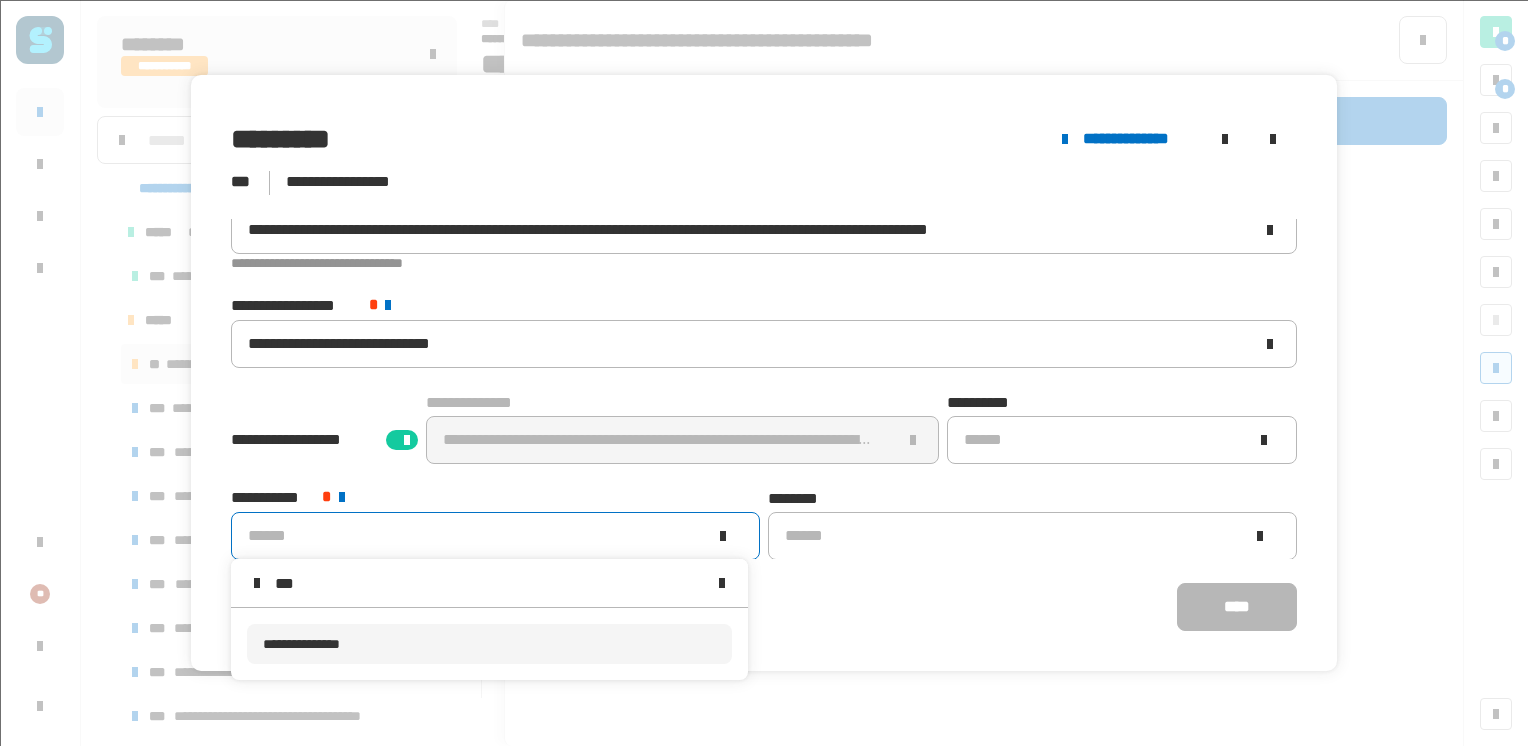 type on "***" 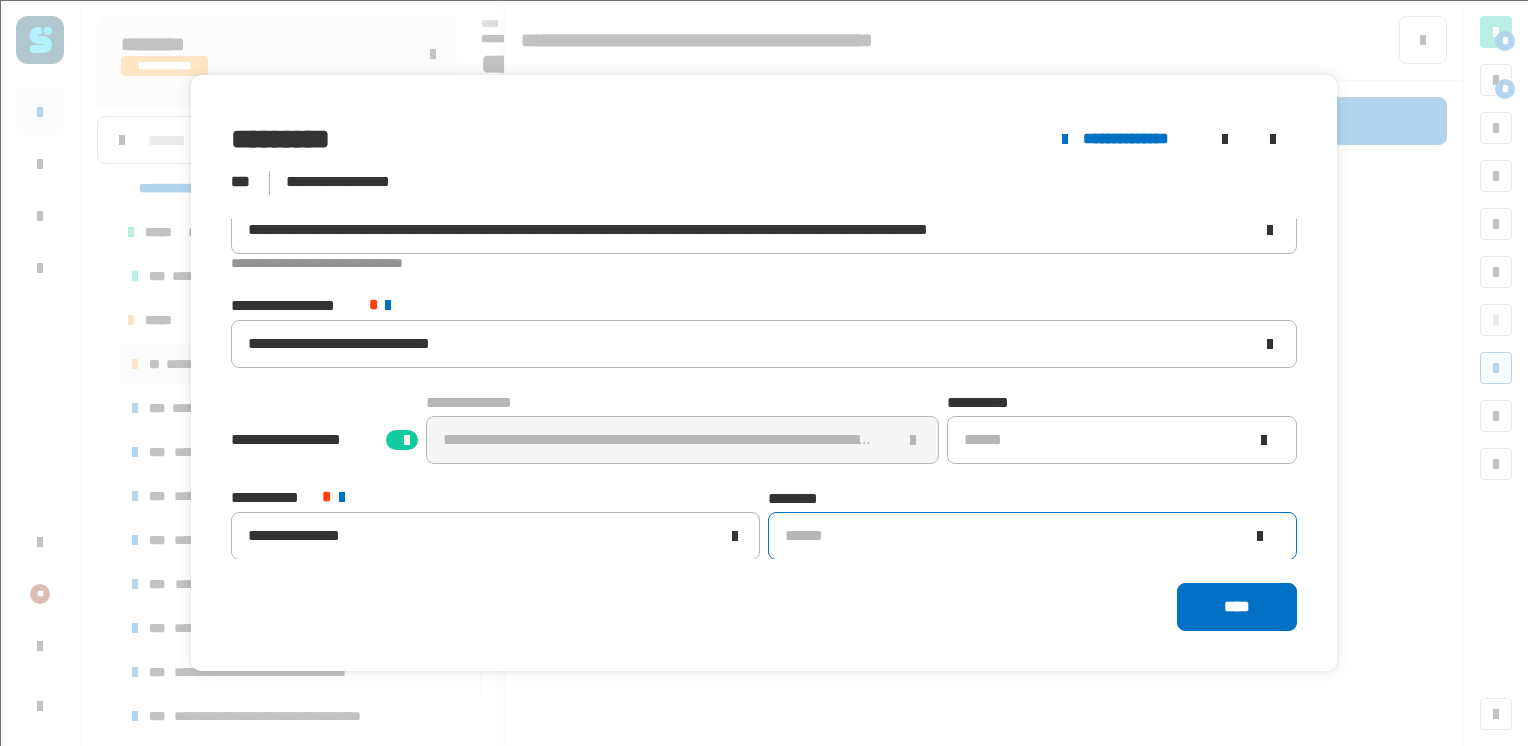 click on "******" 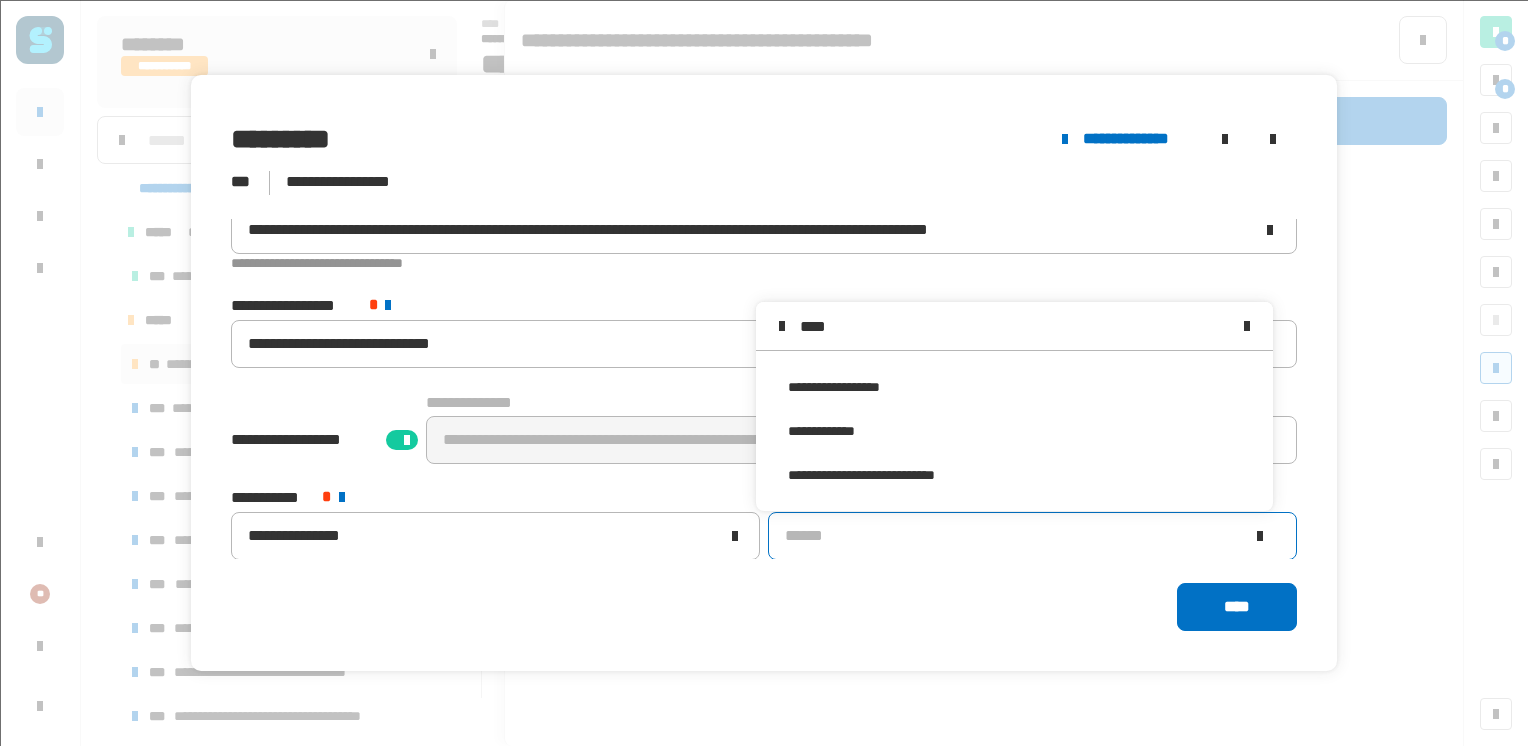 scroll, scrollTop: 0, scrollLeft: 0, axis: both 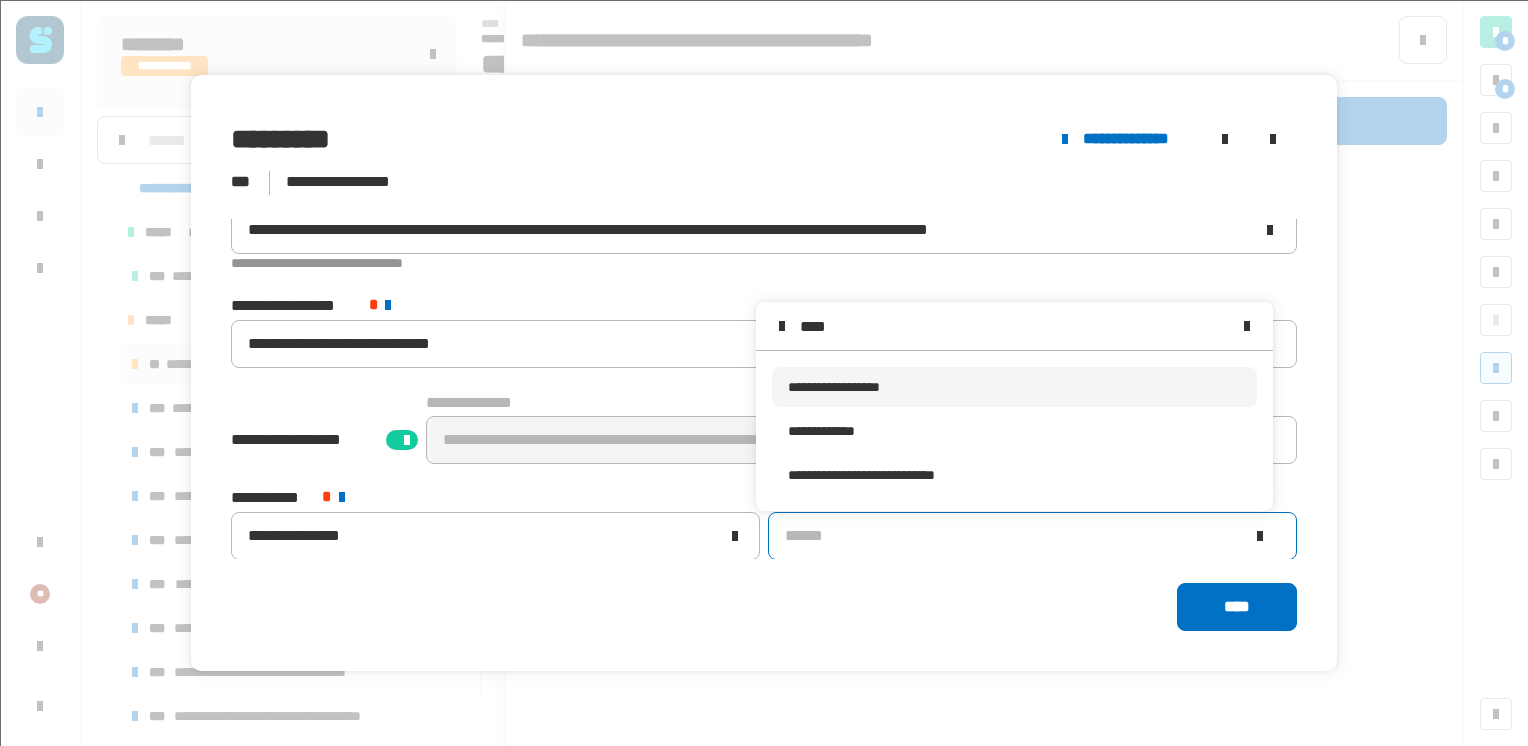 type on "****" 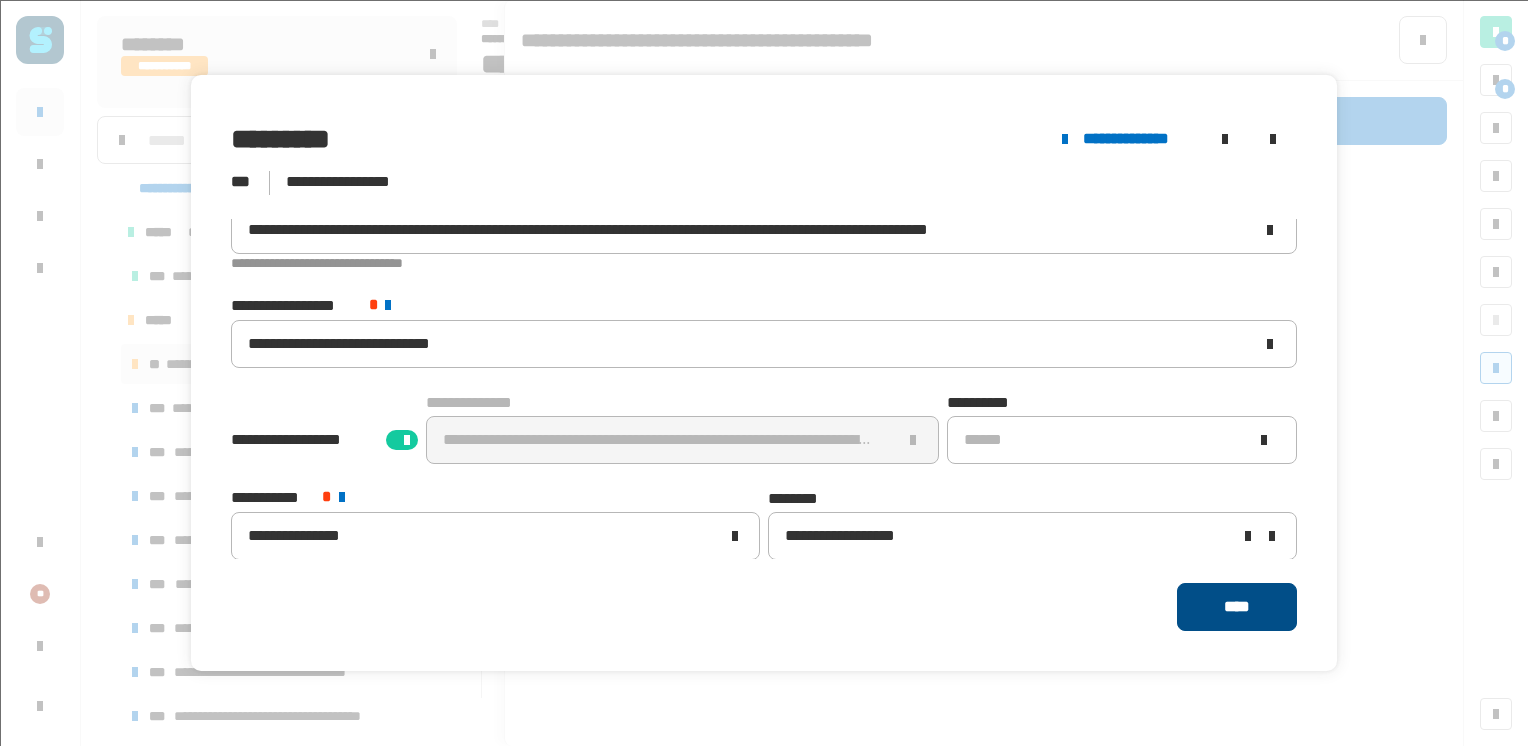 click on "****" 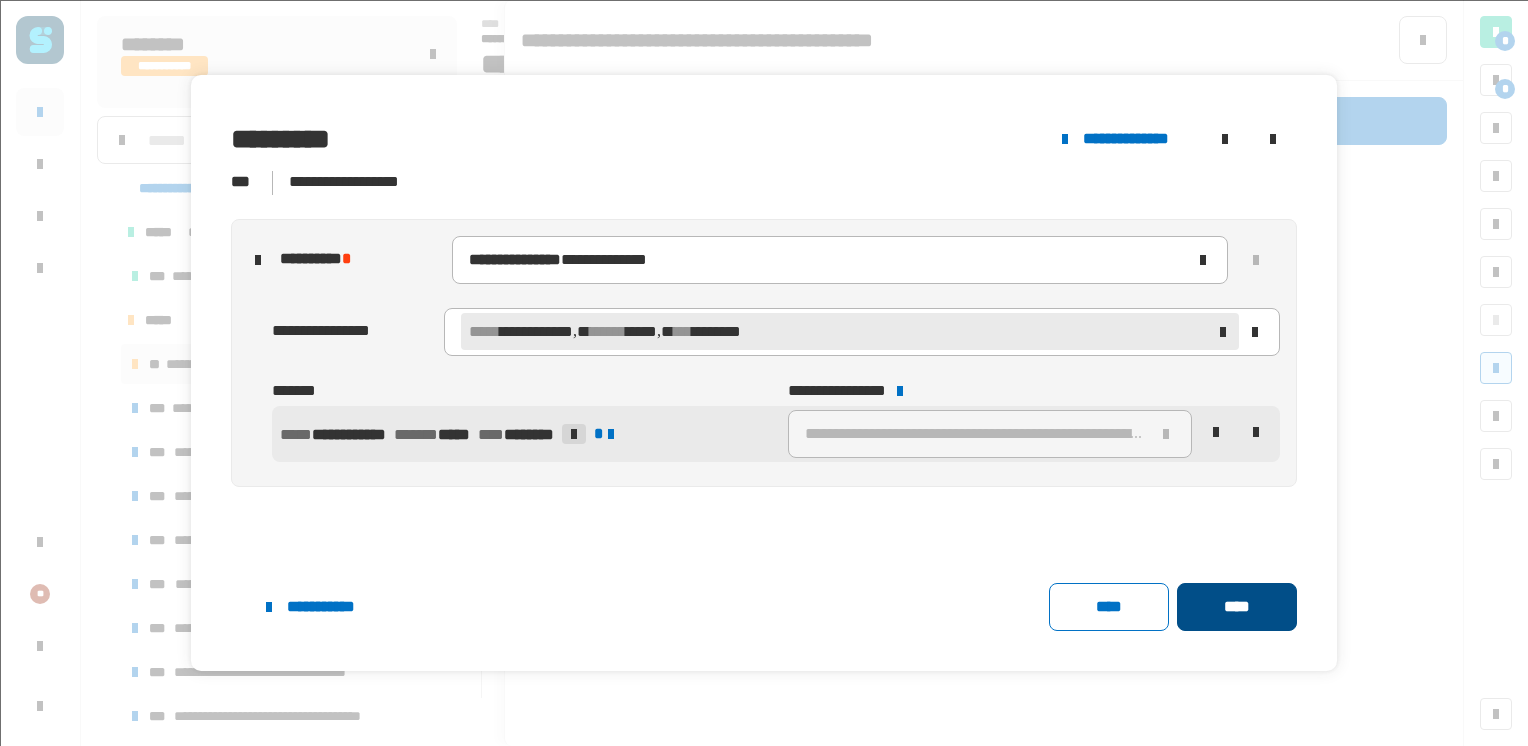 click on "****" 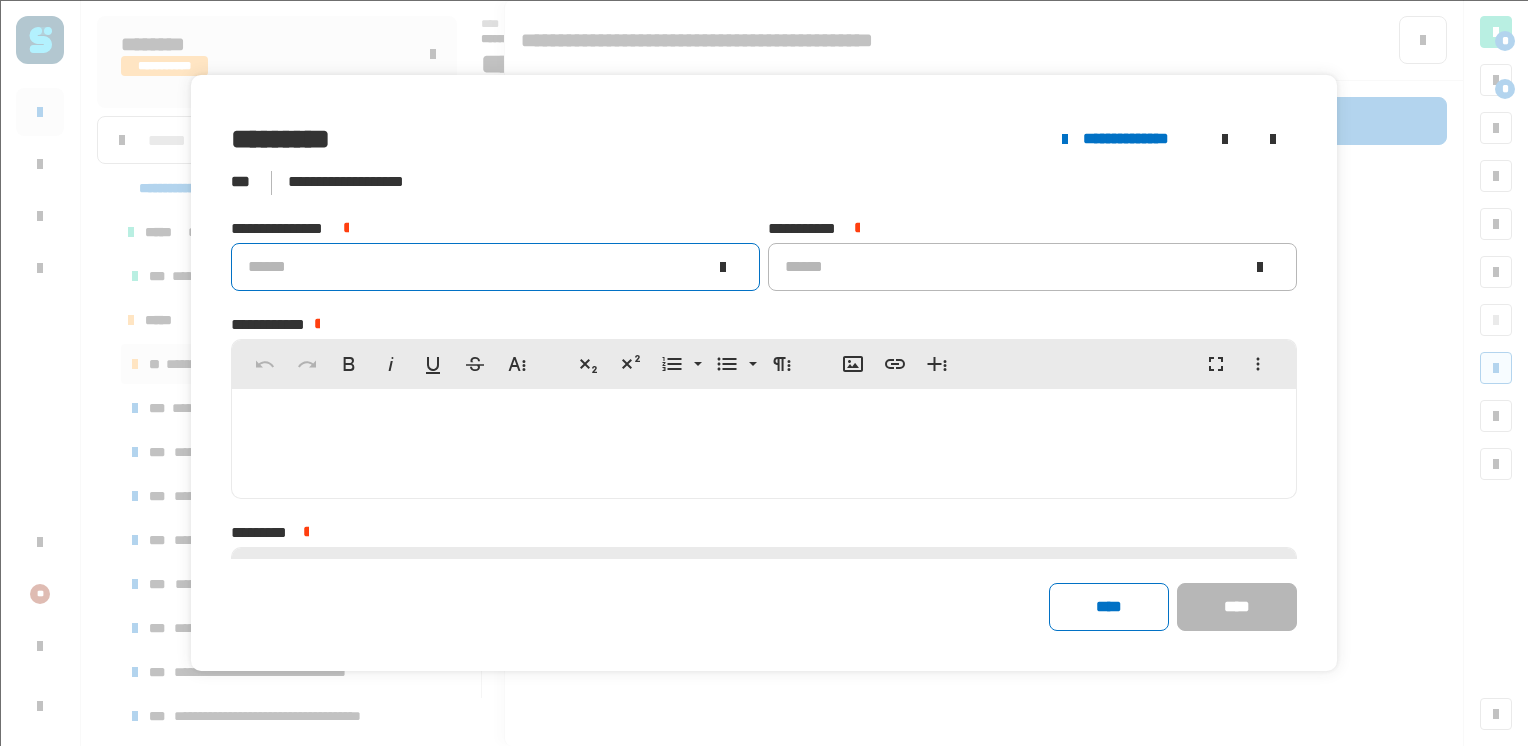 click on "******" 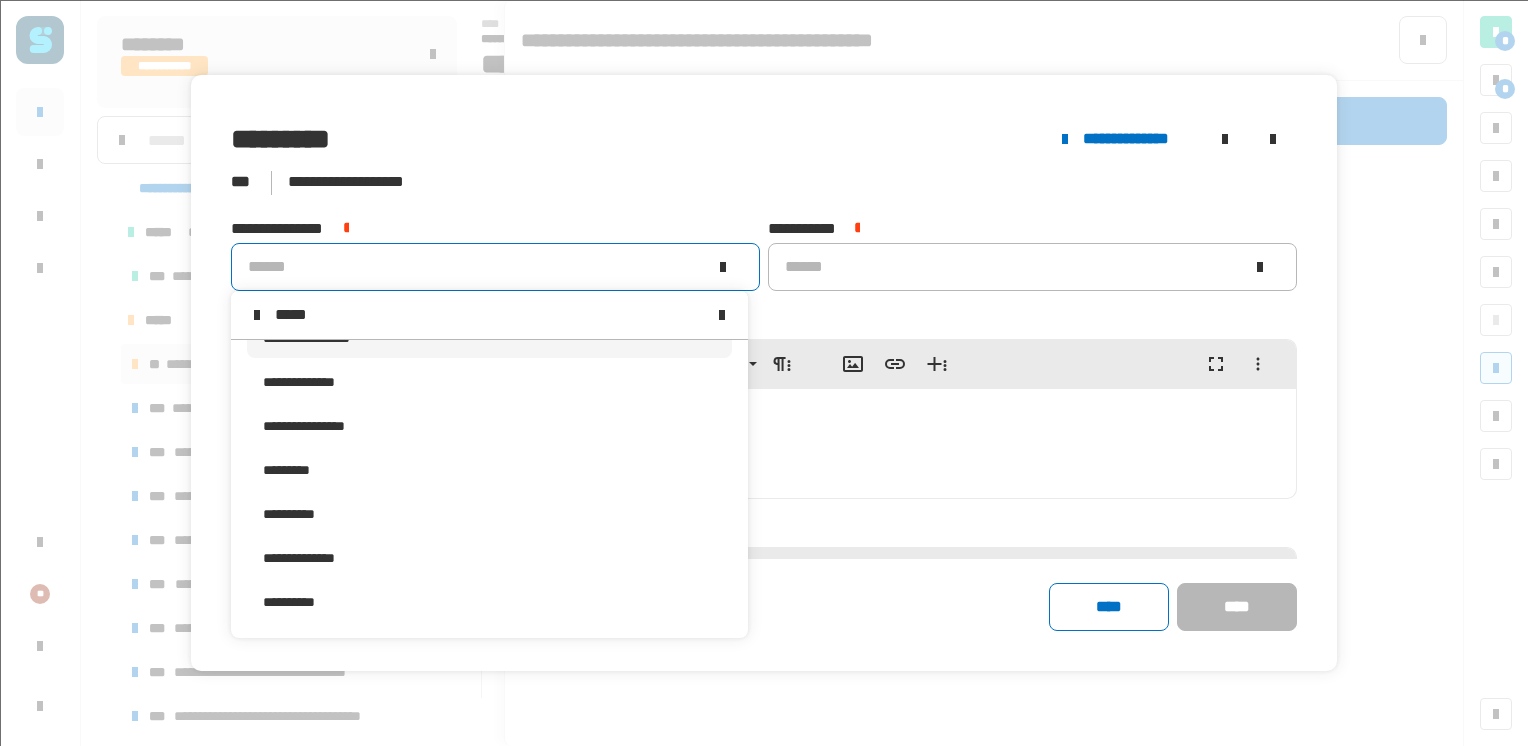 scroll, scrollTop: 220, scrollLeft: 0, axis: vertical 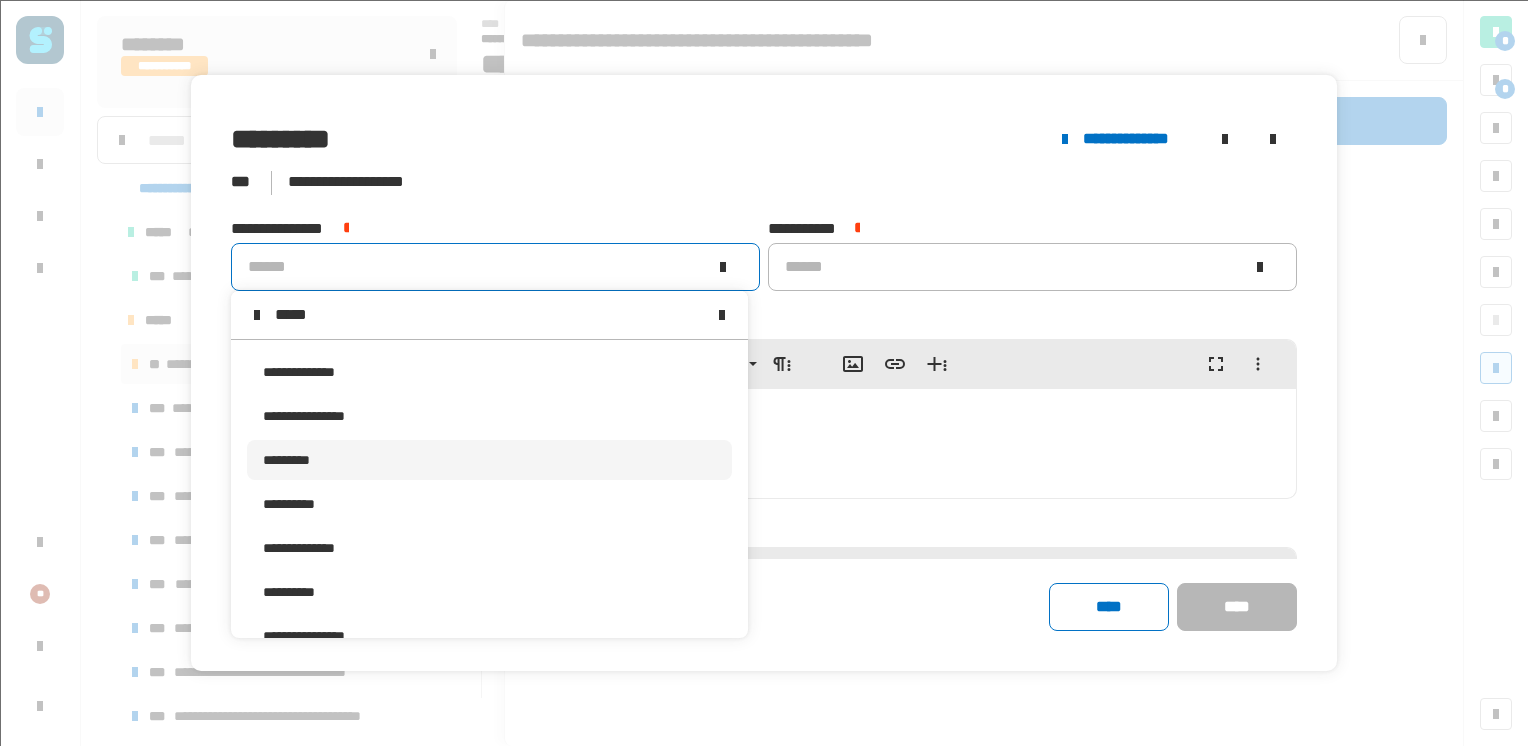 type on "****" 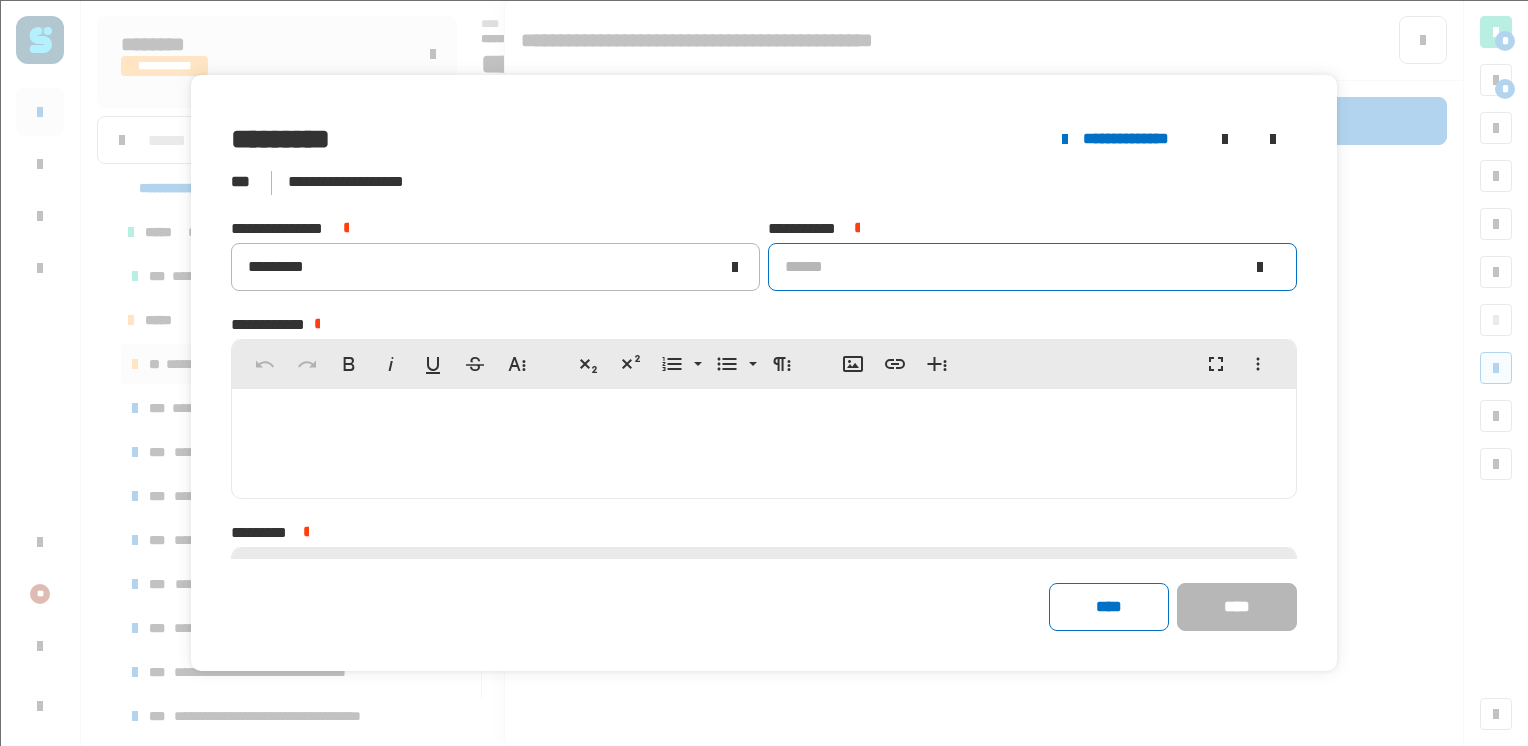 click on "******" 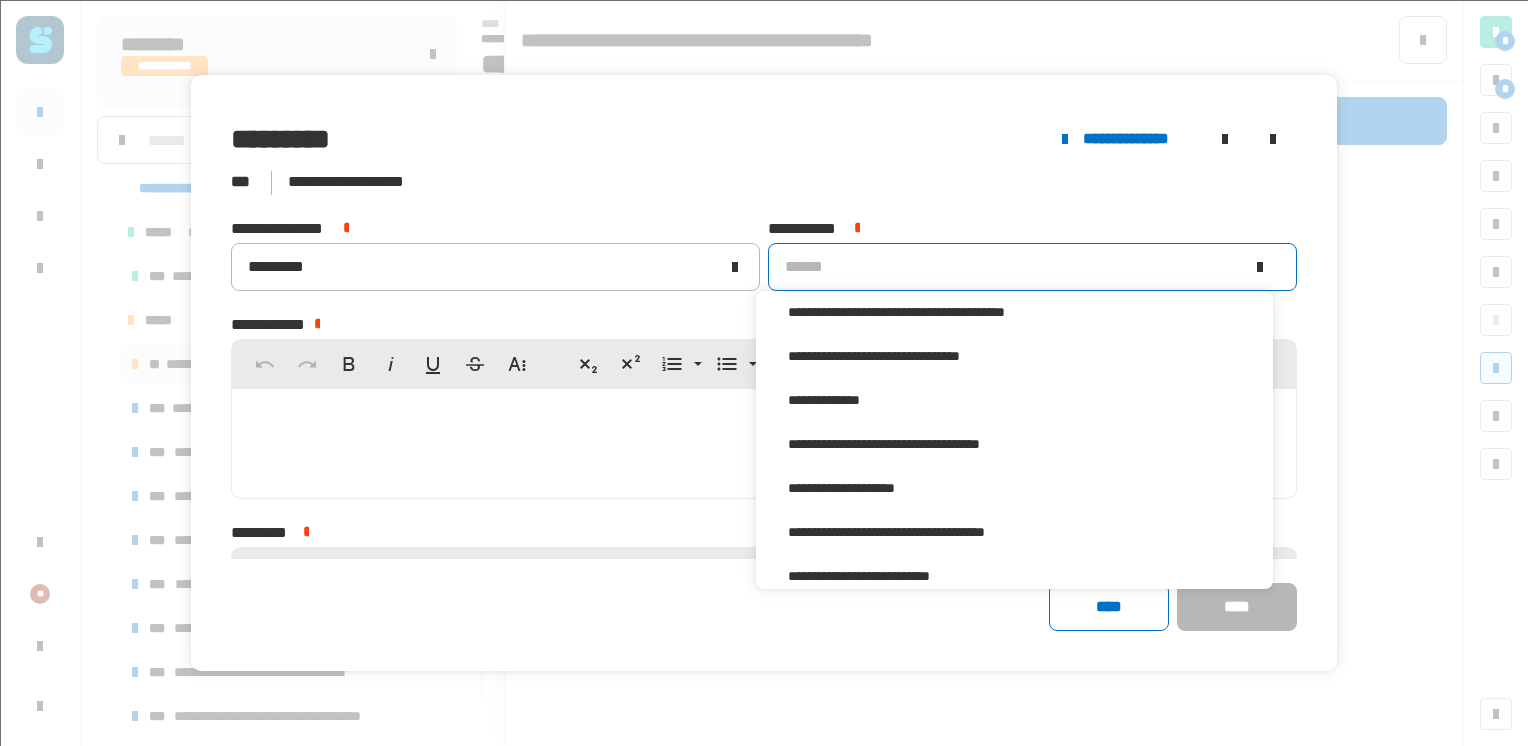 scroll, scrollTop: 16, scrollLeft: 0, axis: vertical 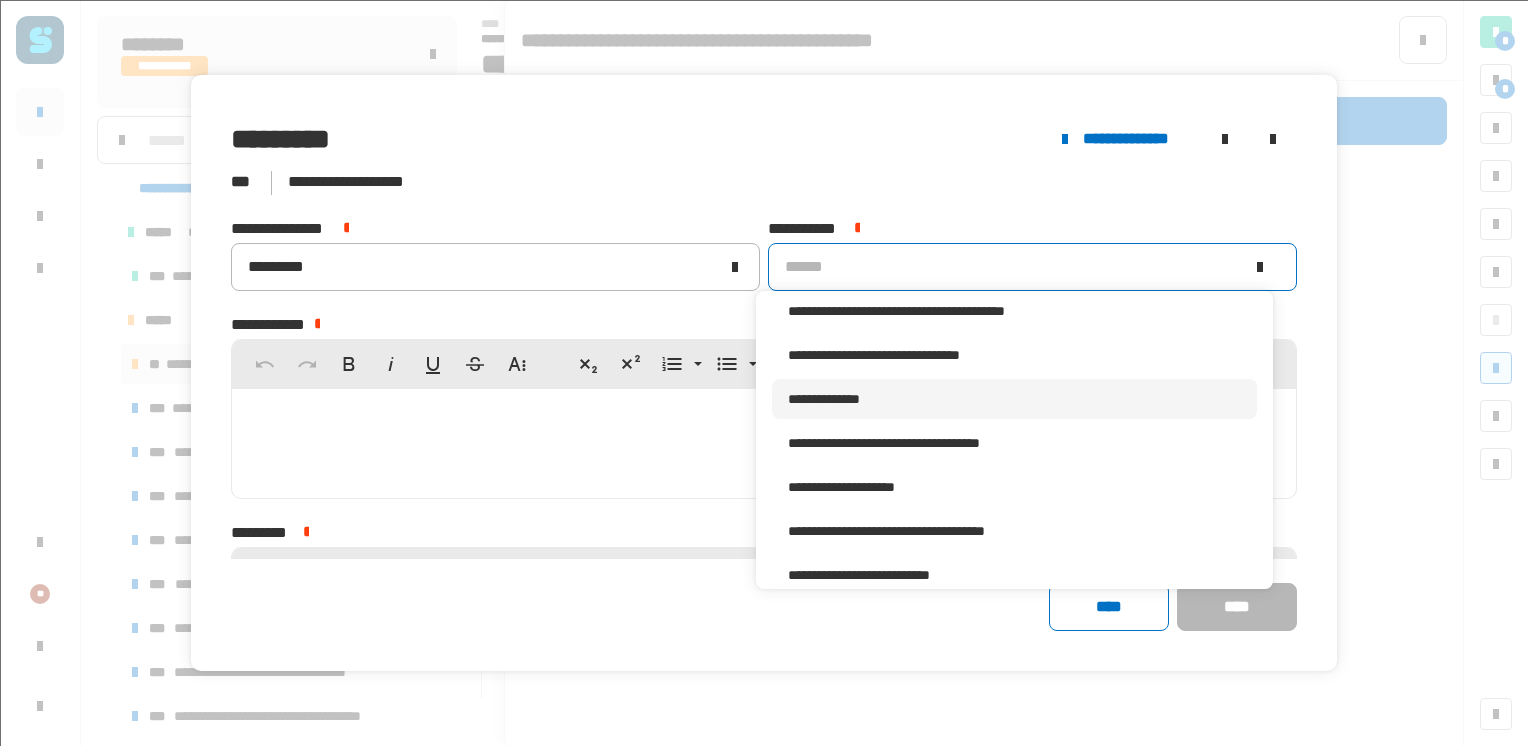 click on "**********" at bounding box center [824, 399] 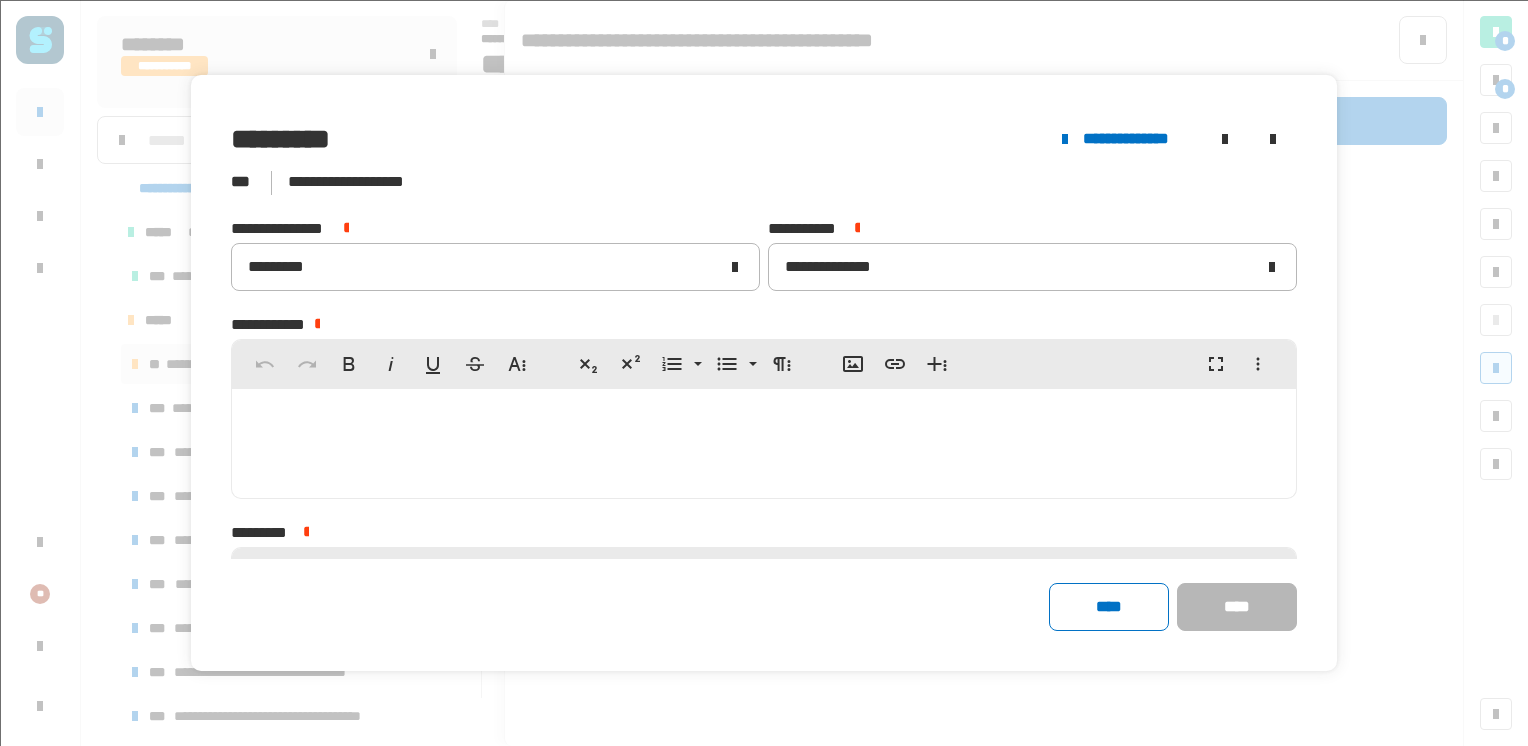 click 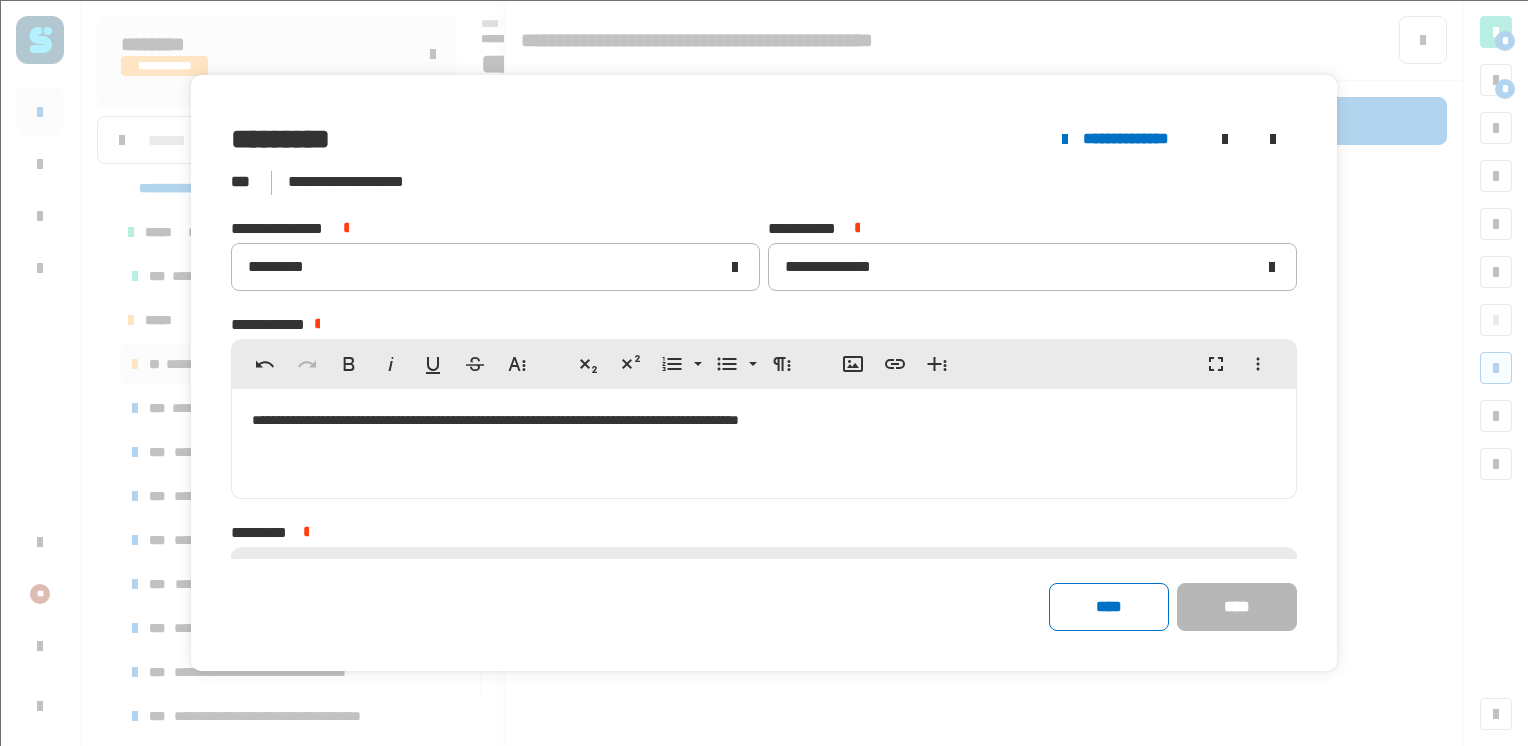 click on "**********" 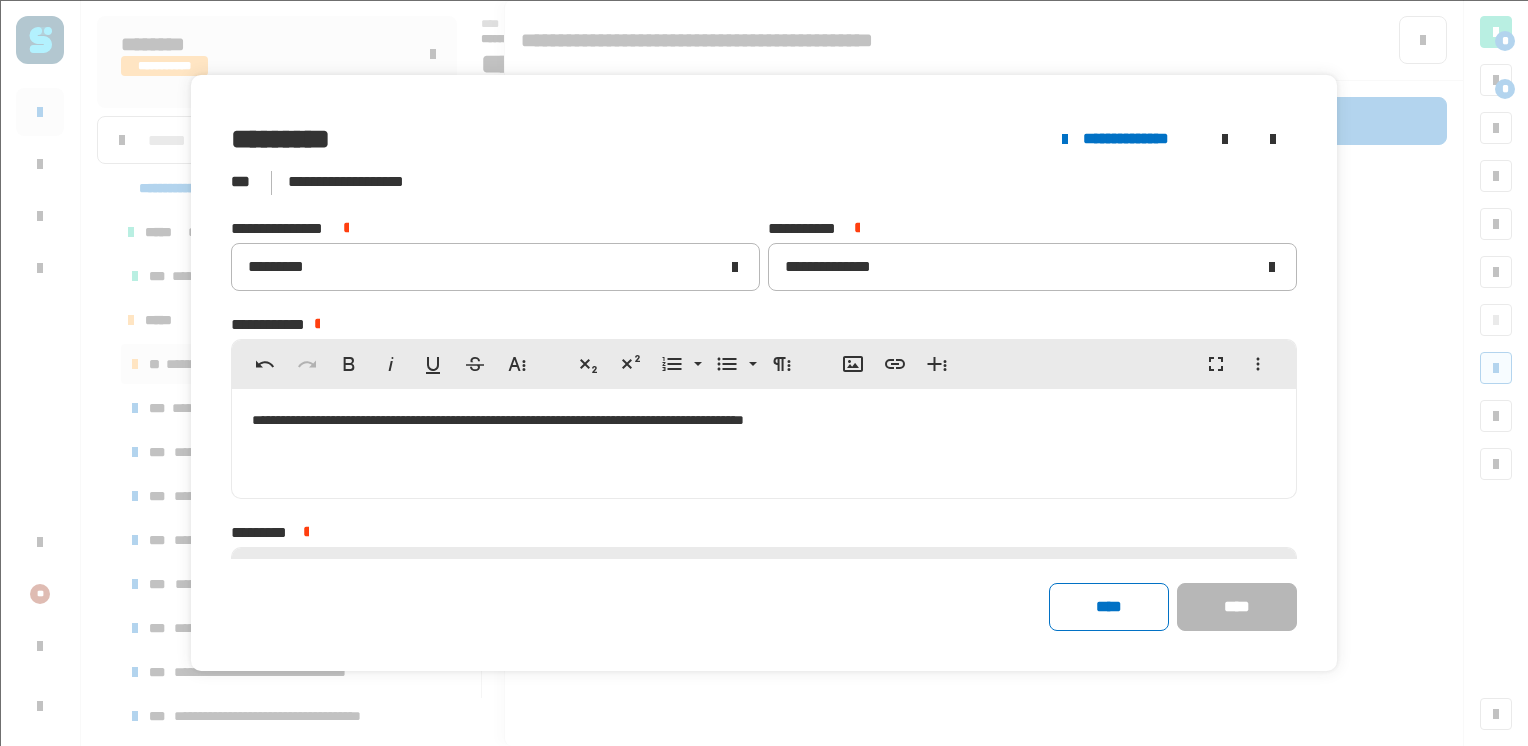 click on "**********" 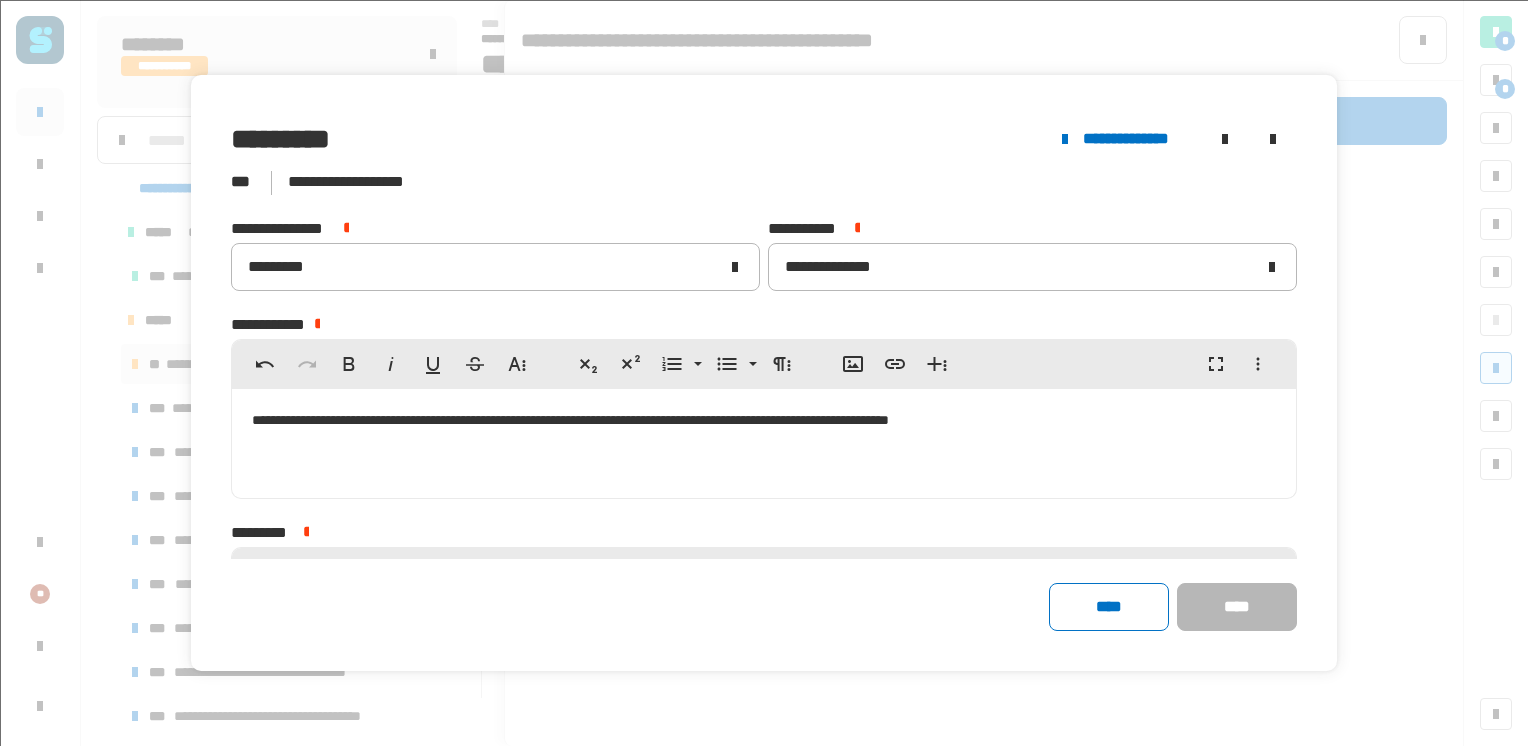 click on "**********" 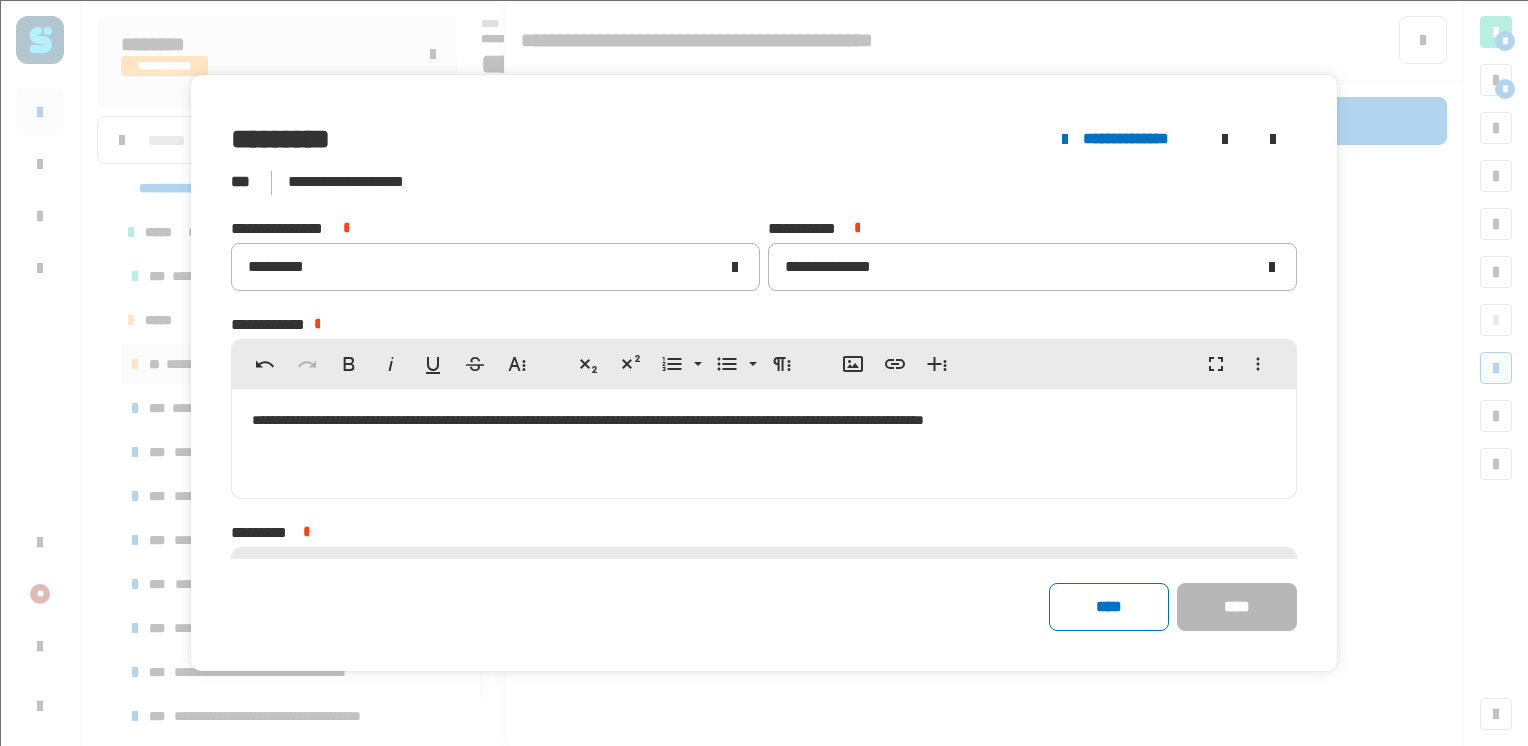 click on "**********" 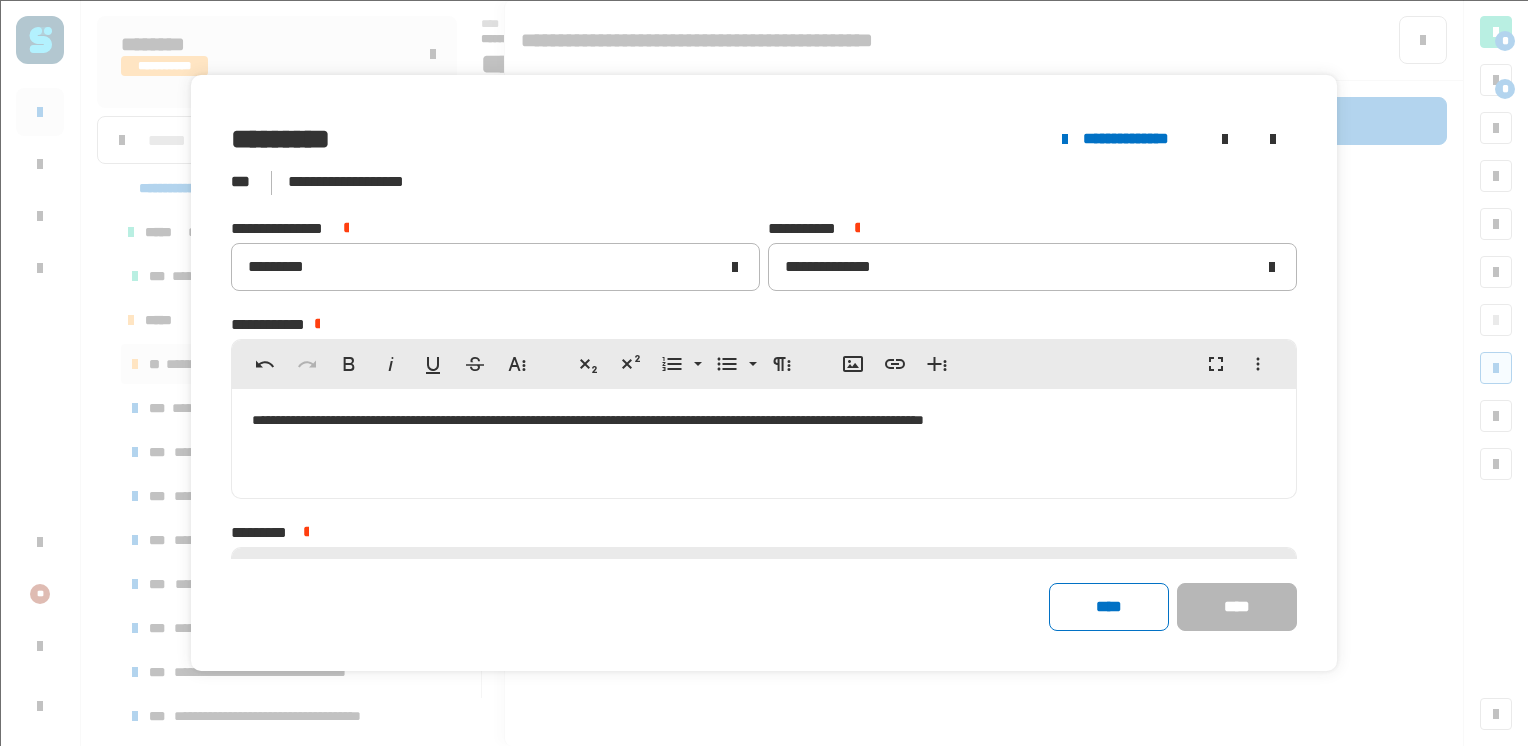 scroll, scrollTop: 146, scrollLeft: 0, axis: vertical 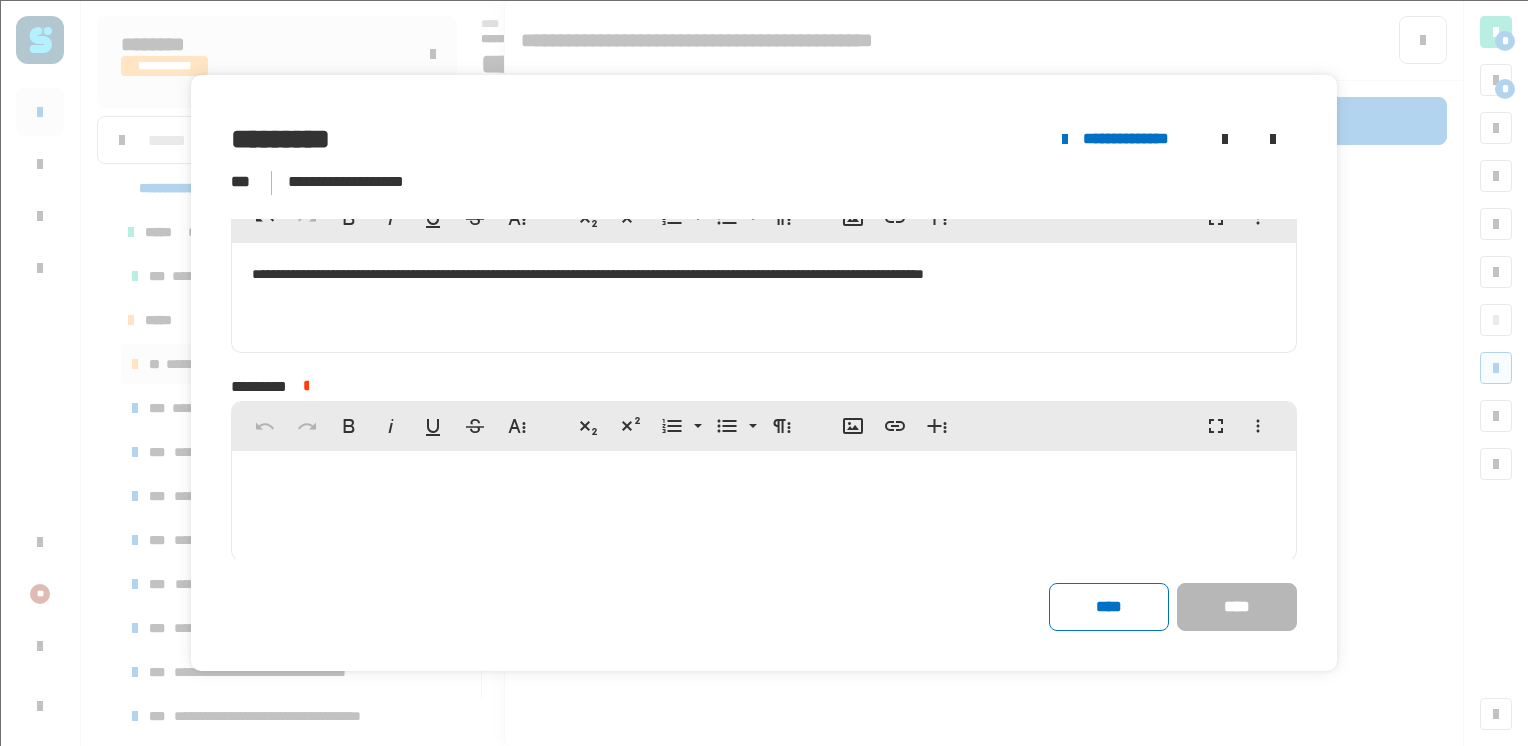 click 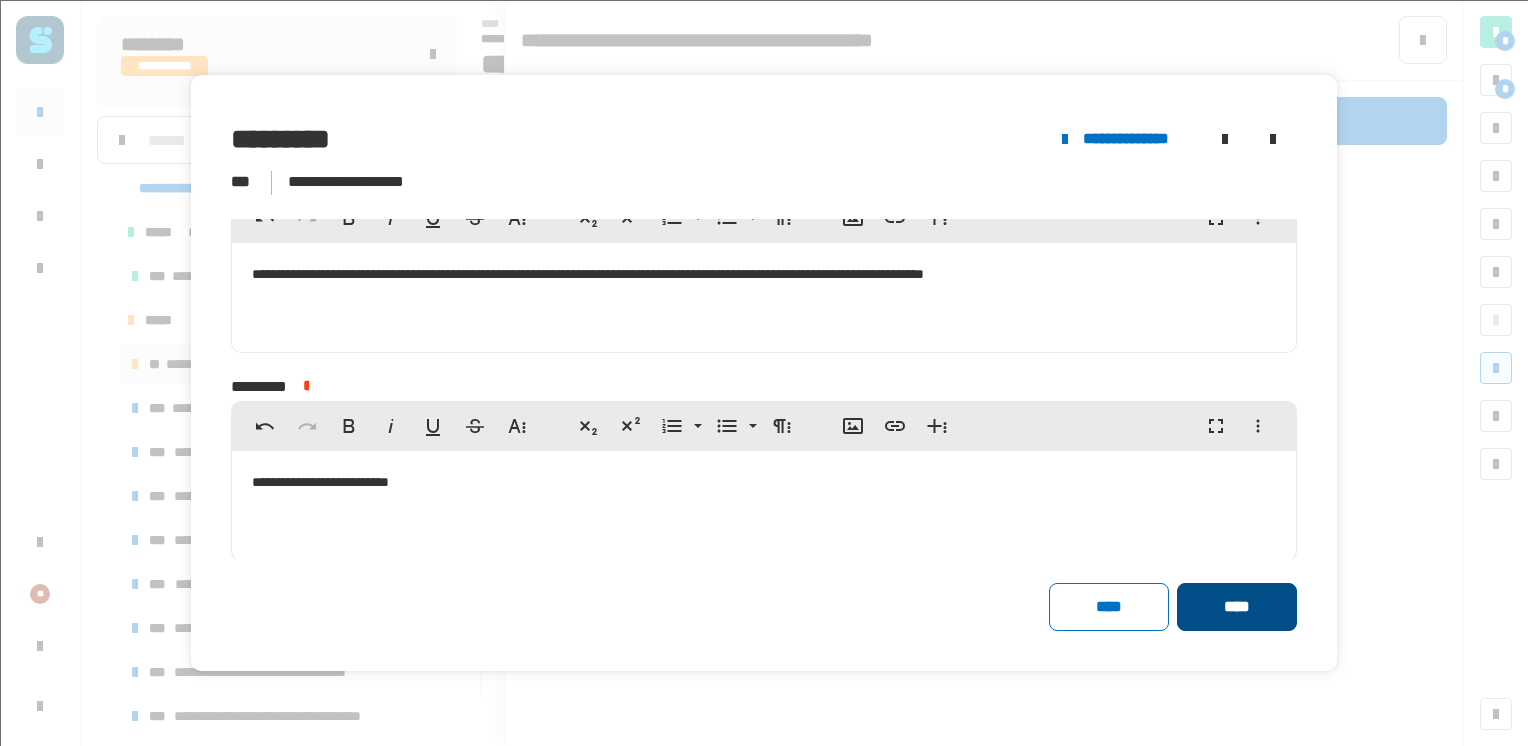 click on "****" 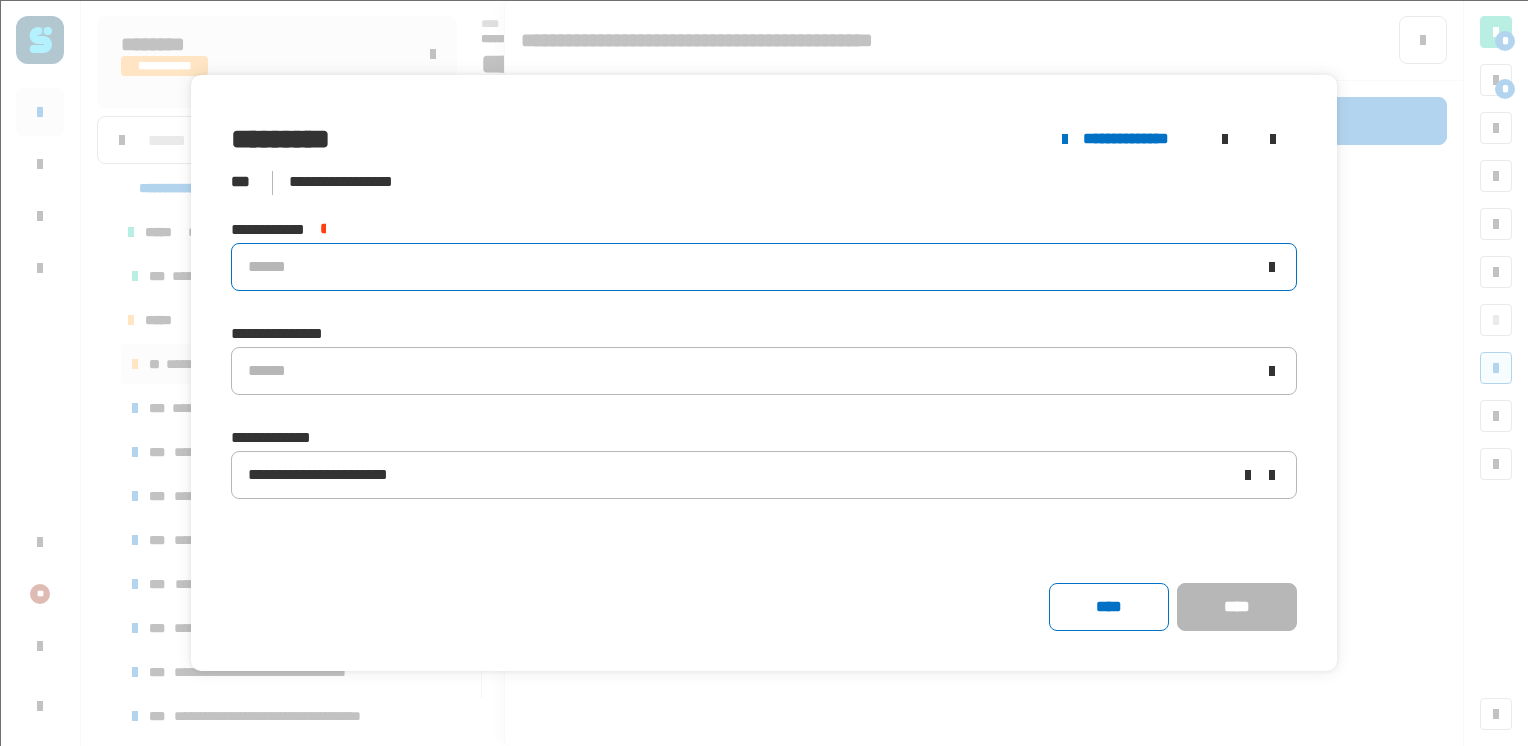 click on "******" 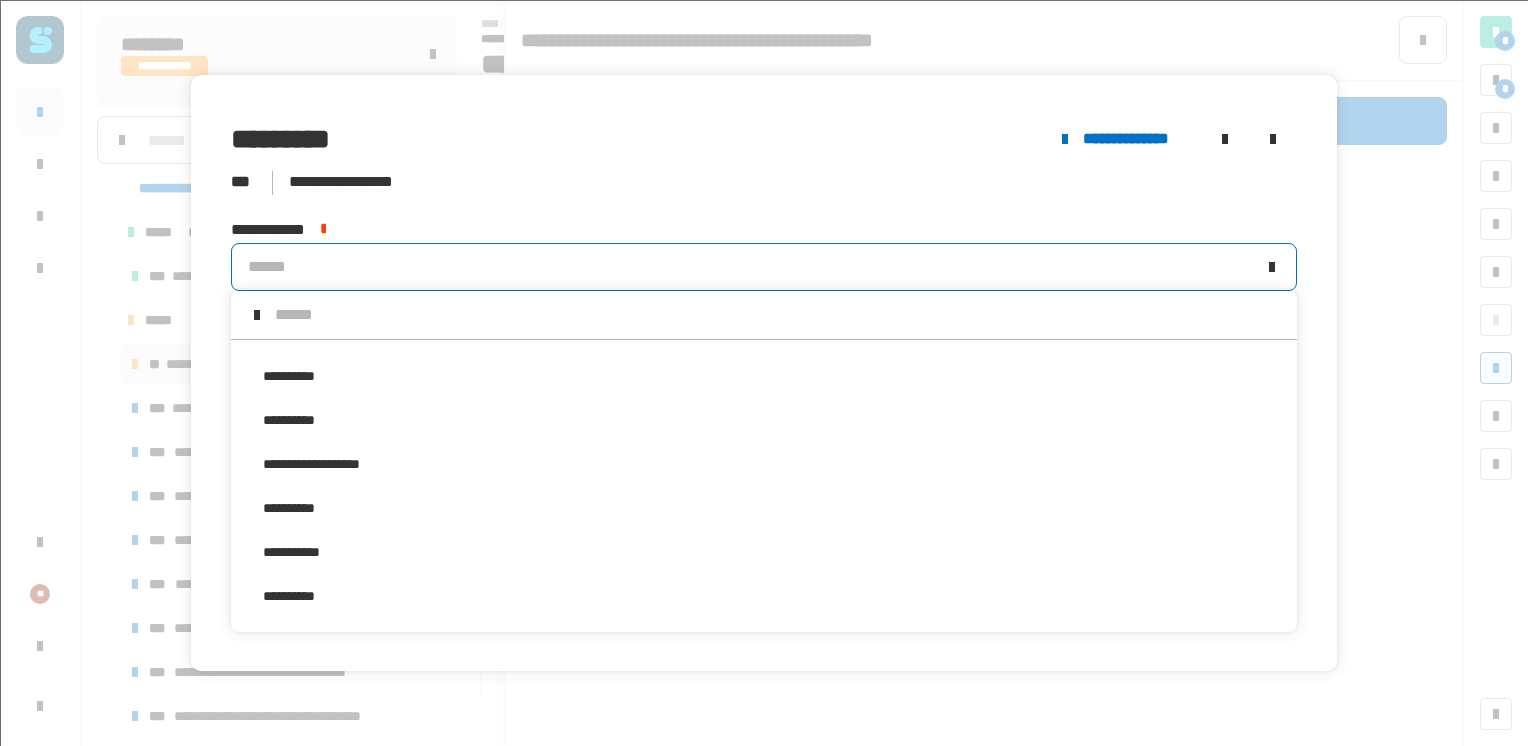 scroll, scrollTop: 0, scrollLeft: 0, axis: both 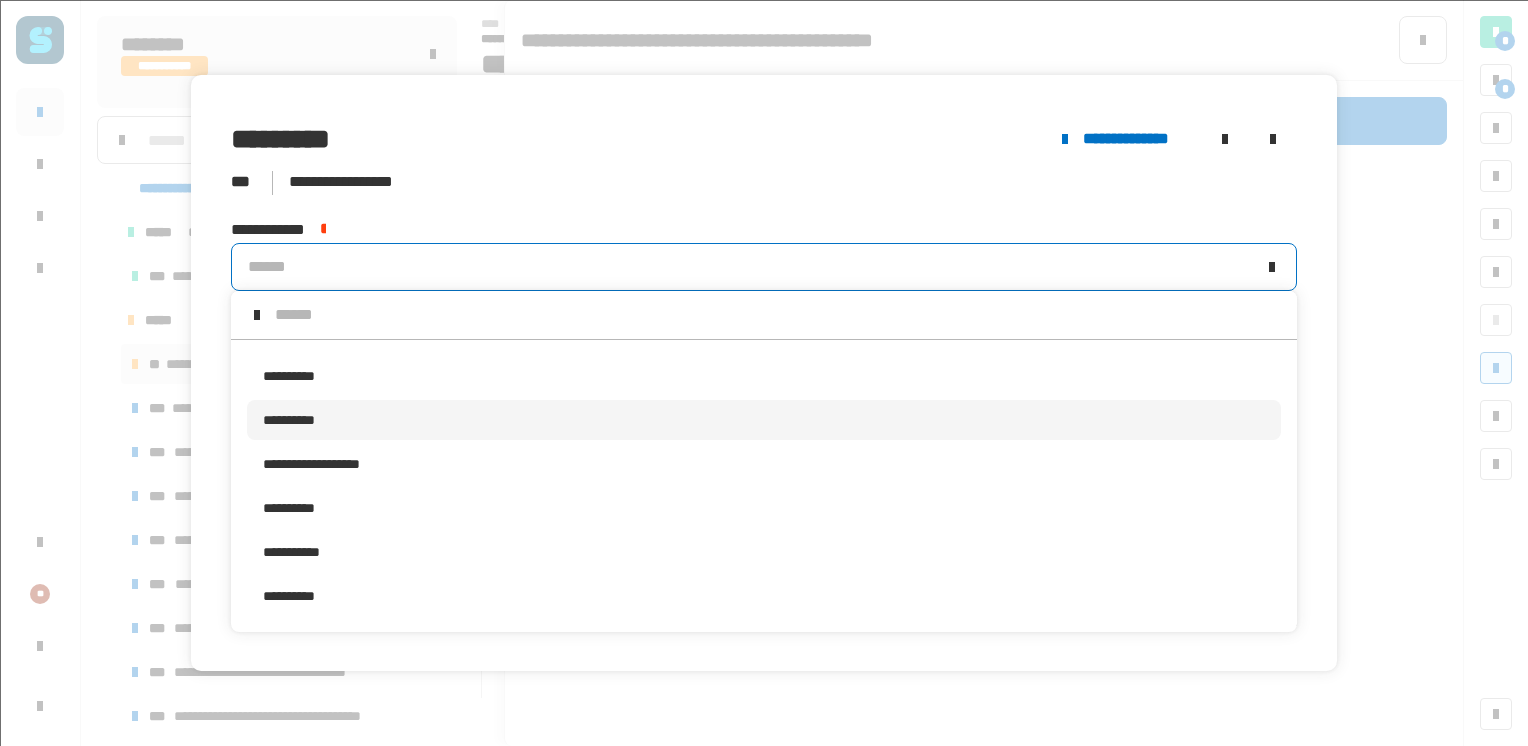 click on "**********" at bounding box center (301, 420) 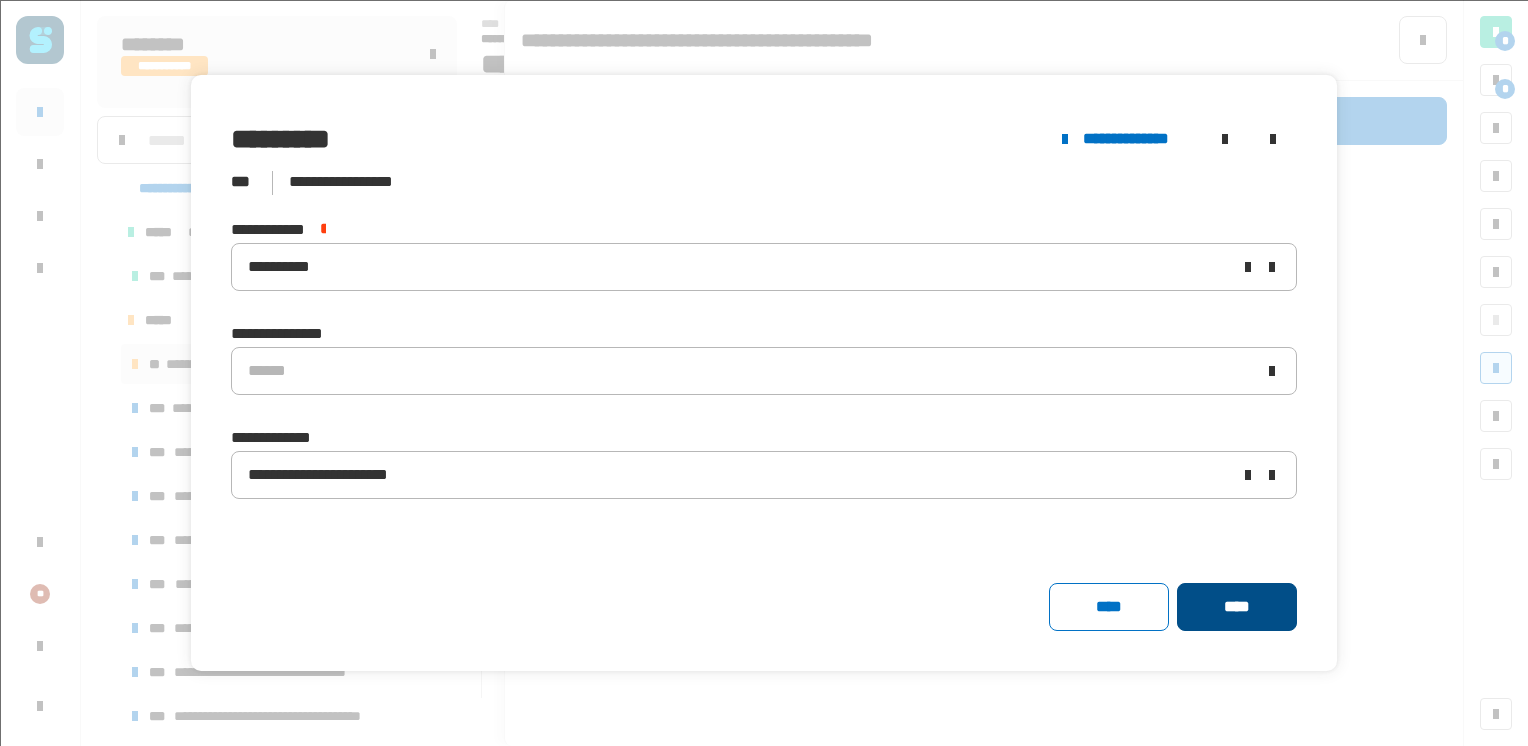 click on "****" 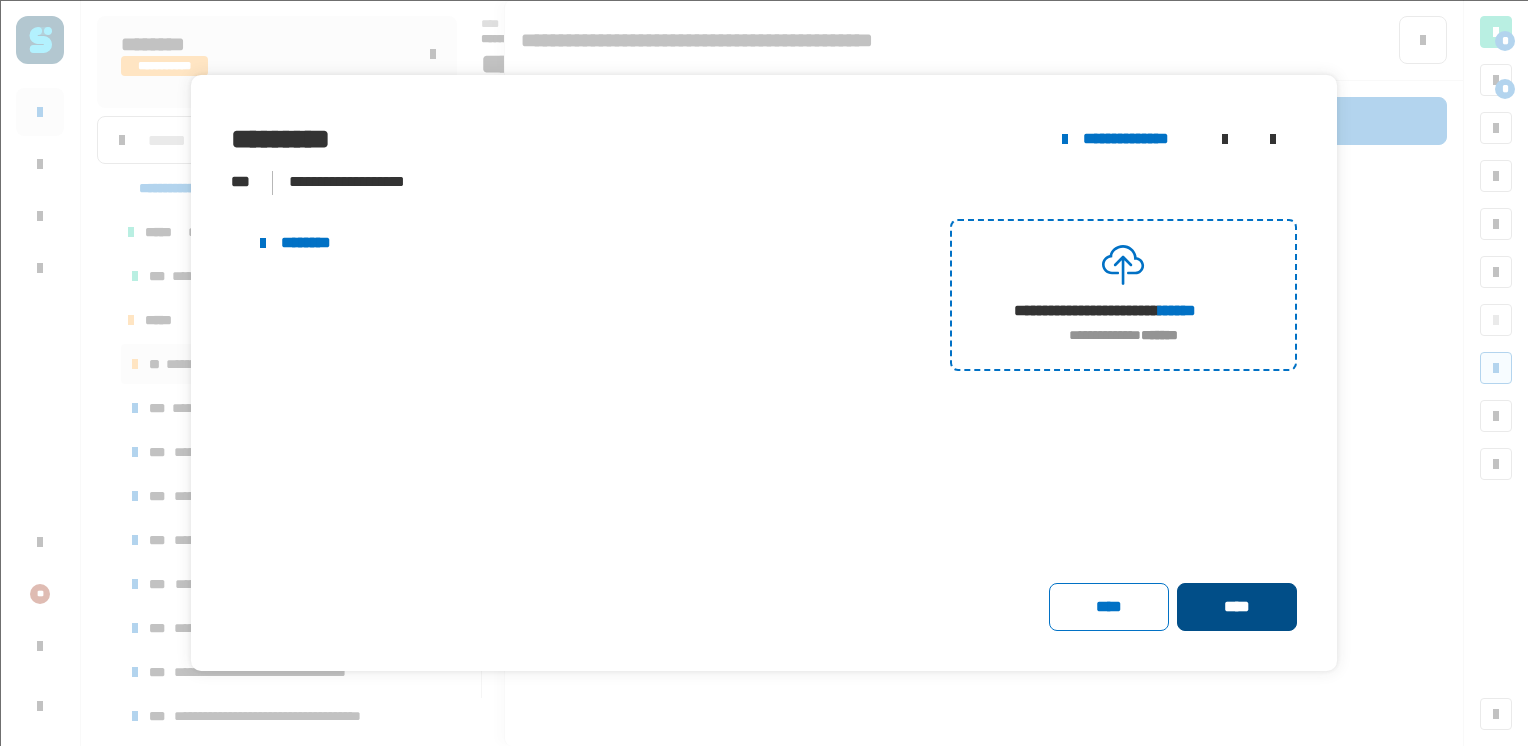 click on "****" 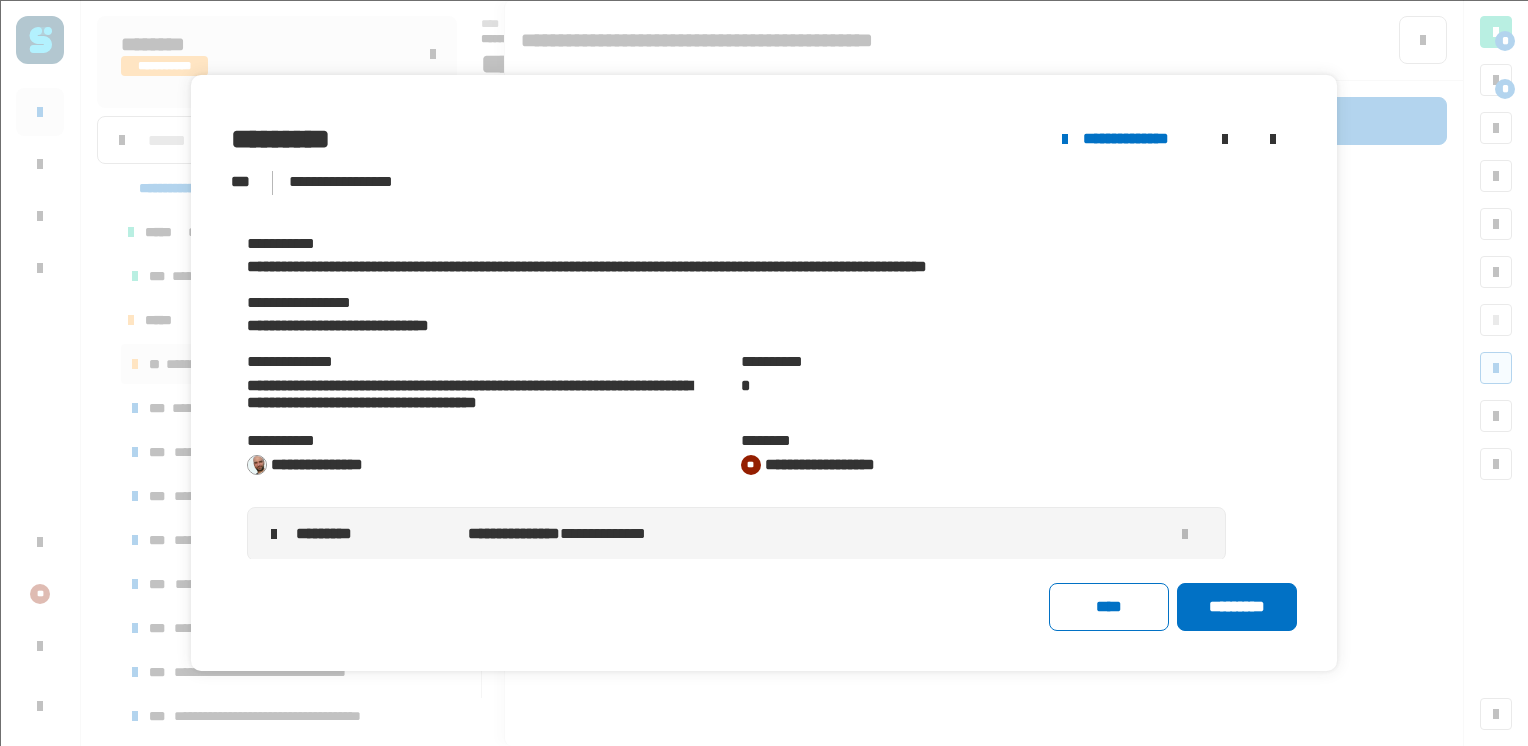 click on "*********" 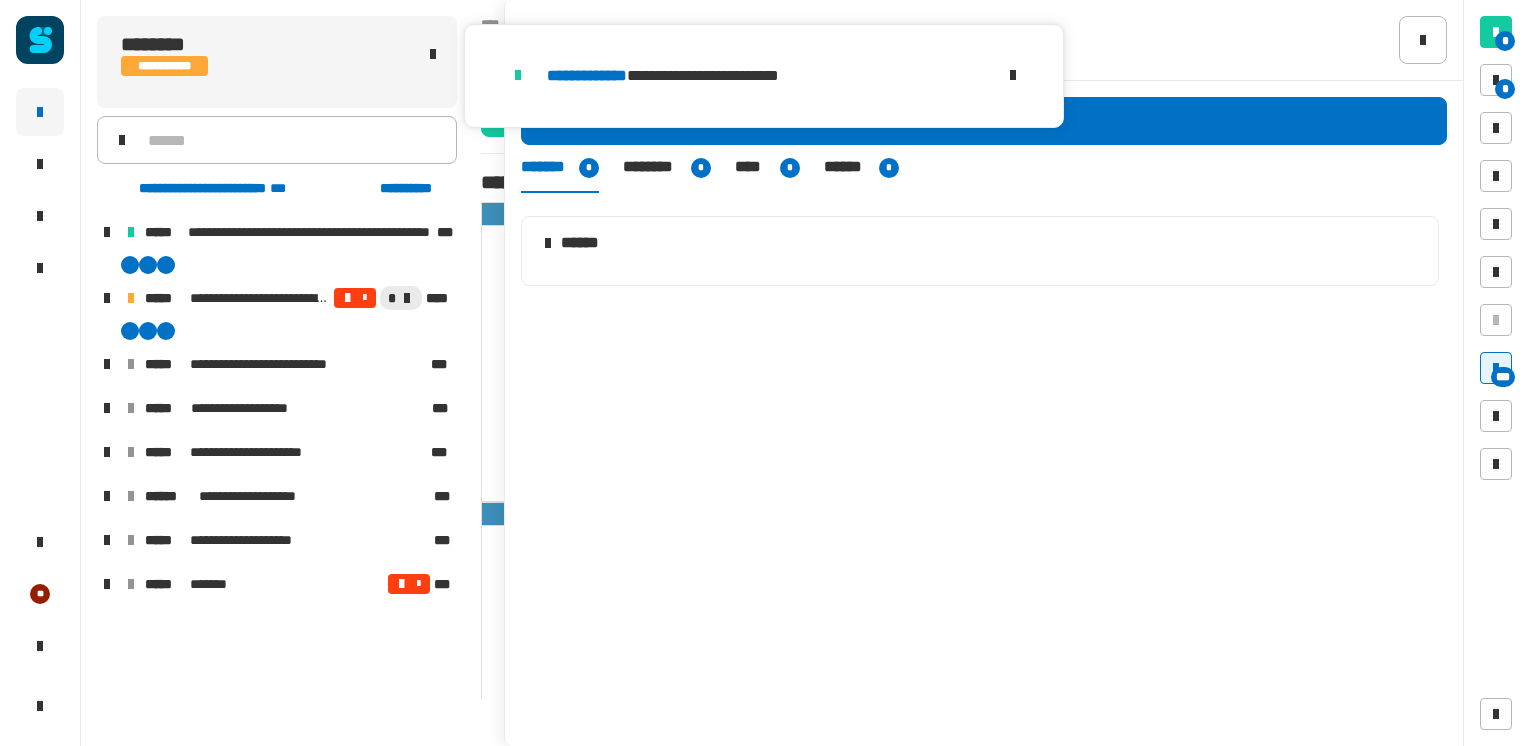scroll, scrollTop: 159, scrollLeft: 0, axis: vertical 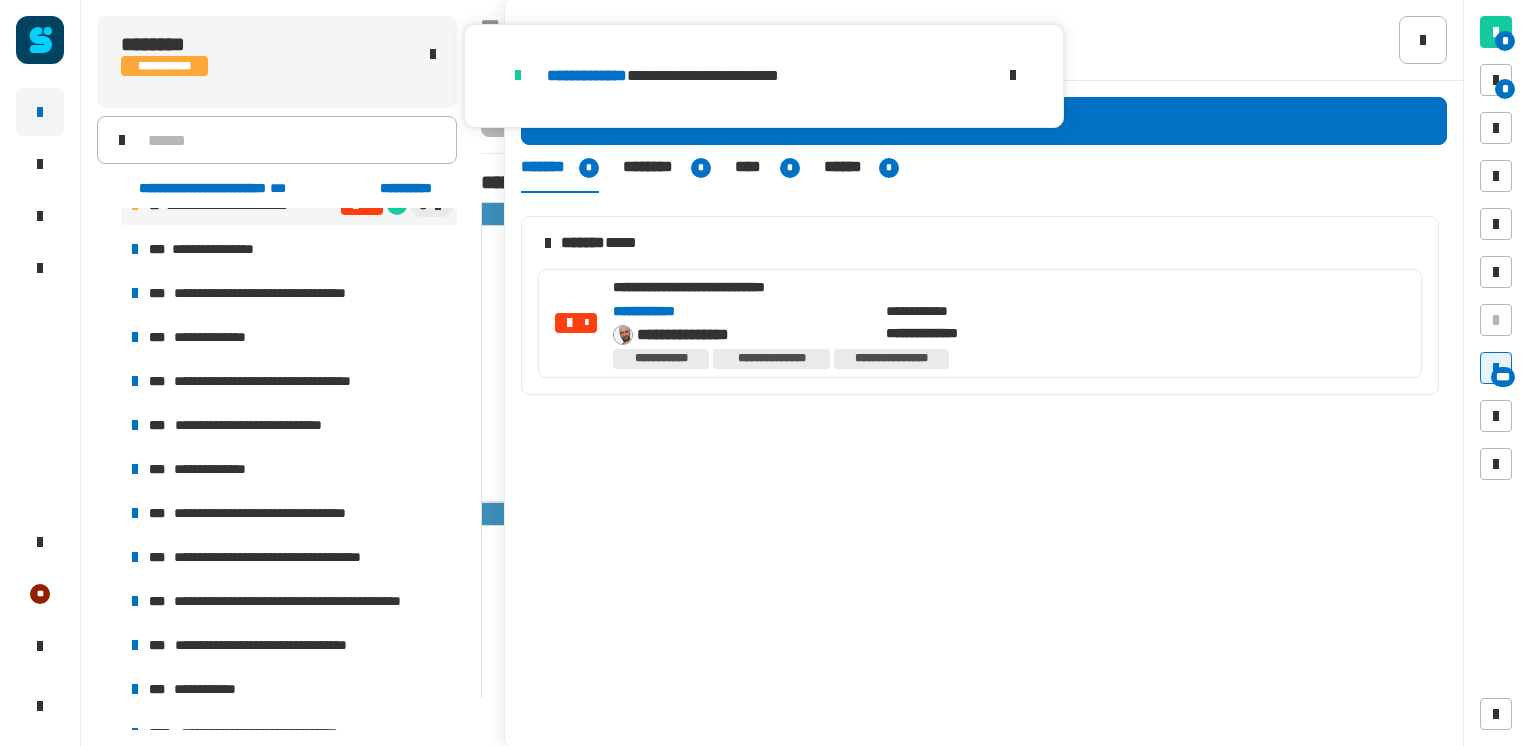 click on "**********" 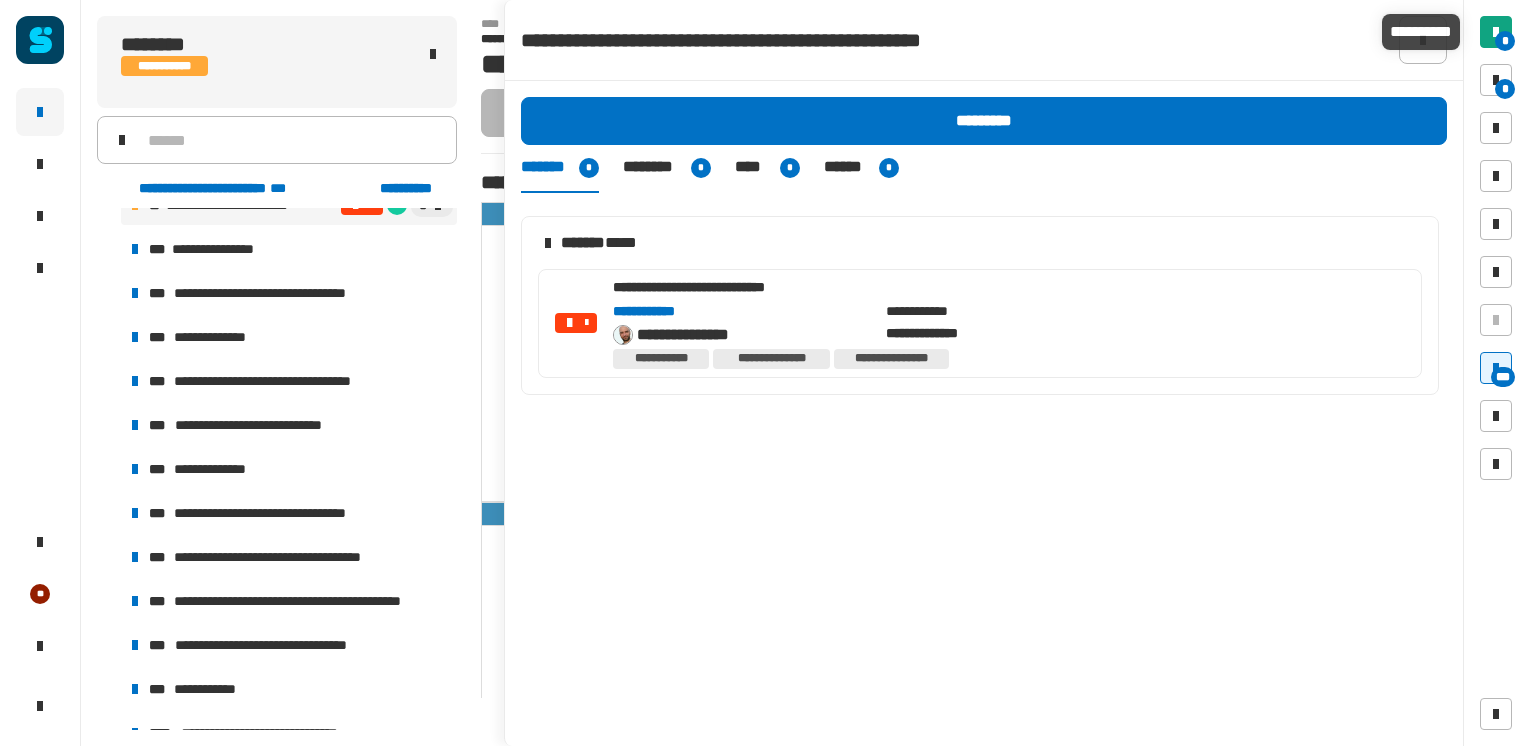 click on "*" at bounding box center (1496, 32) 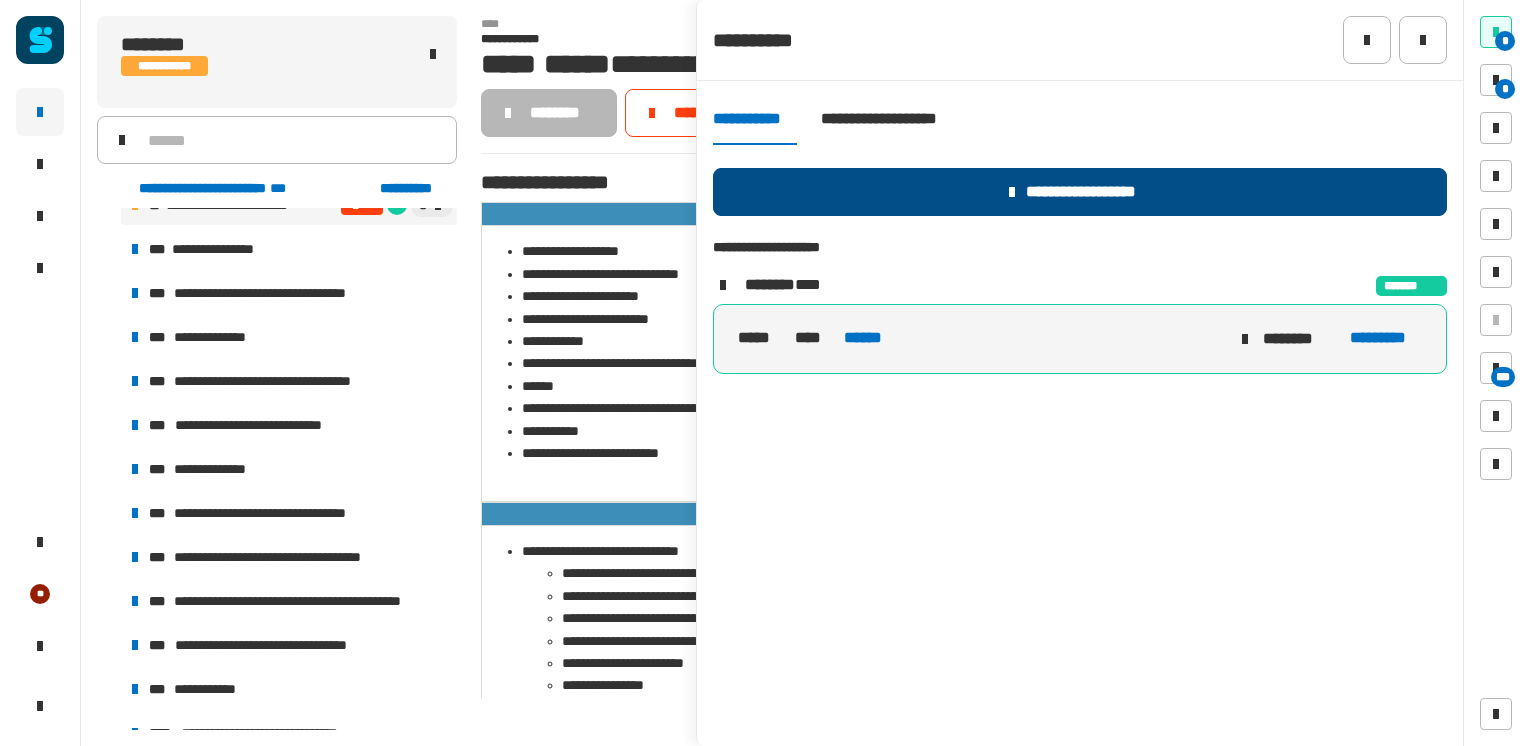 click on "**********" 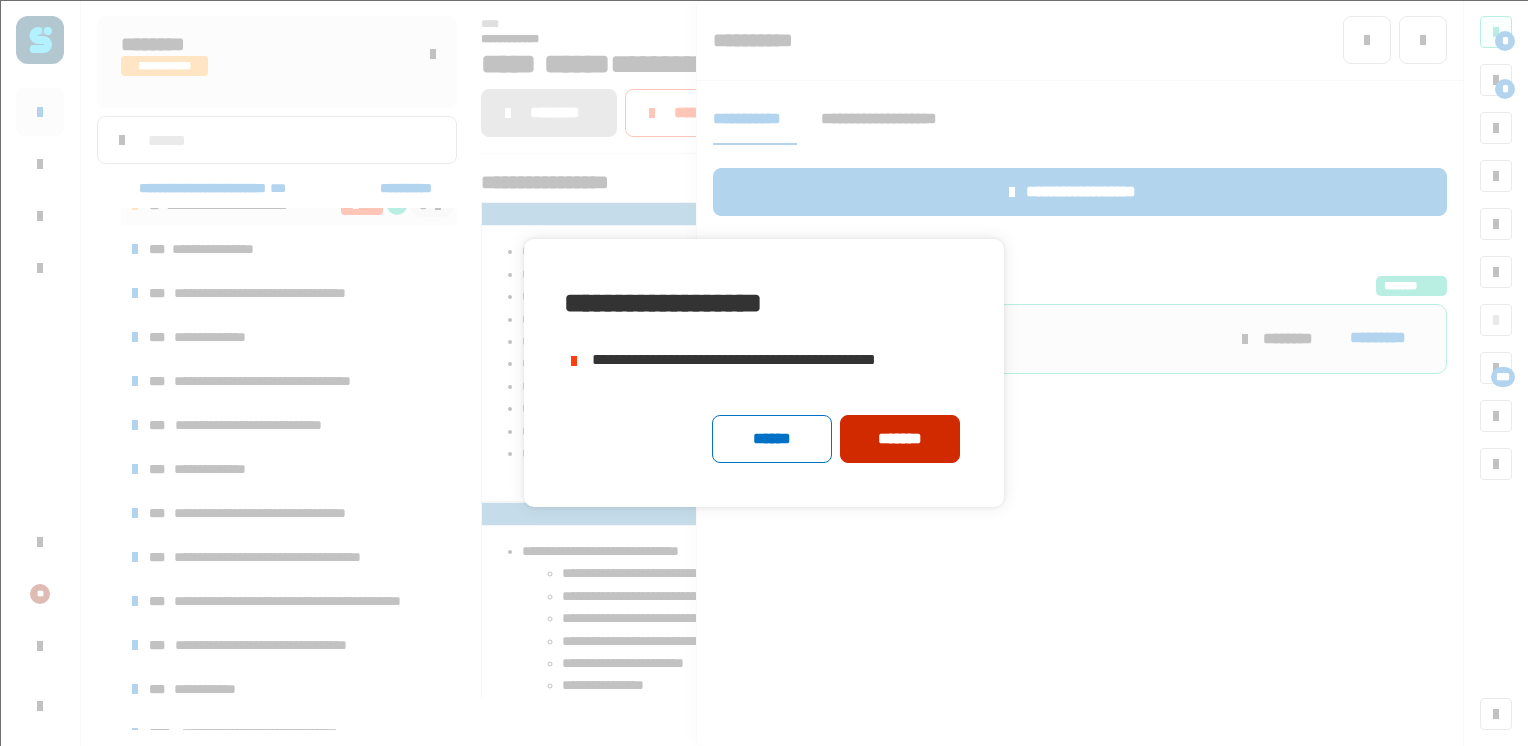 click on "*******" 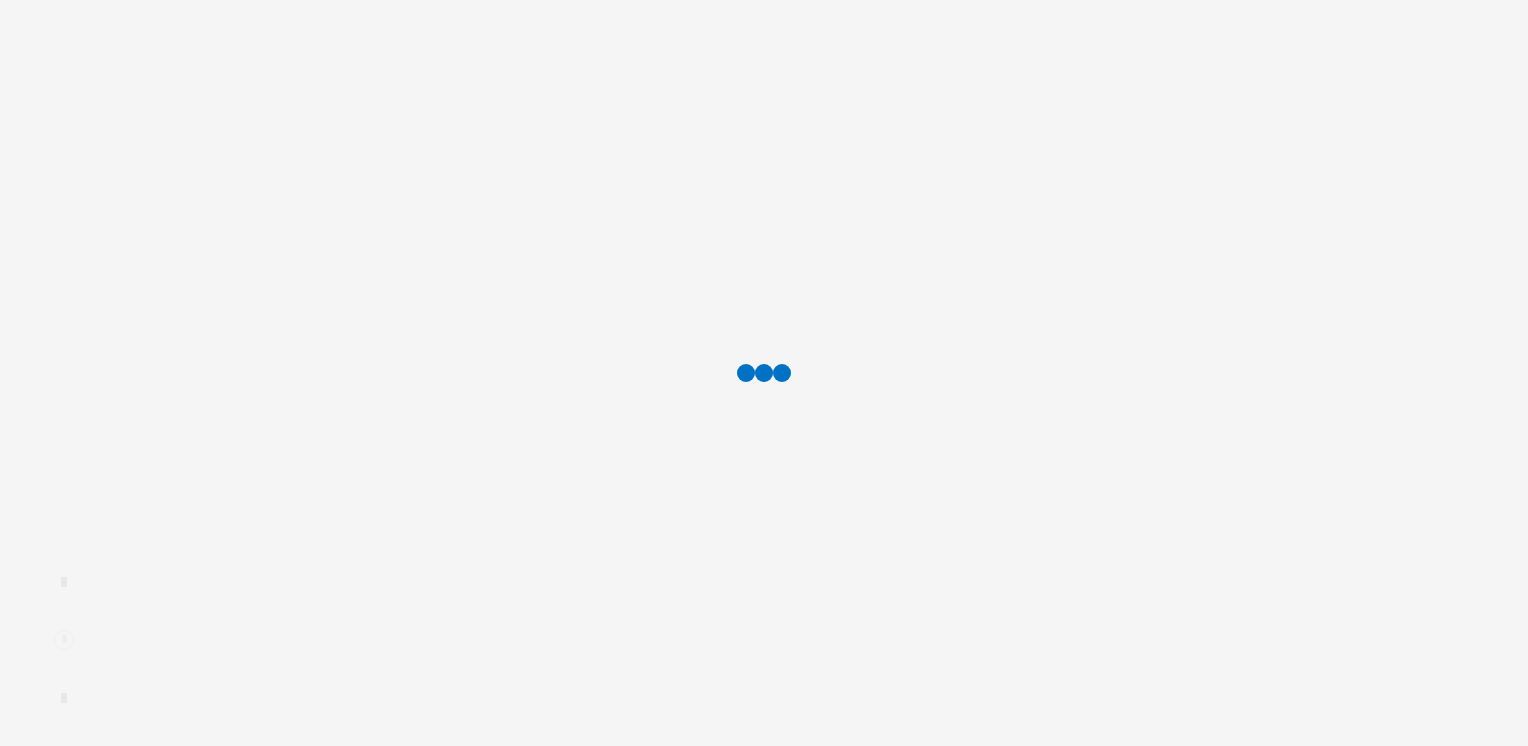 scroll, scrollTop: 0, scrollLeft: 0, axis: both 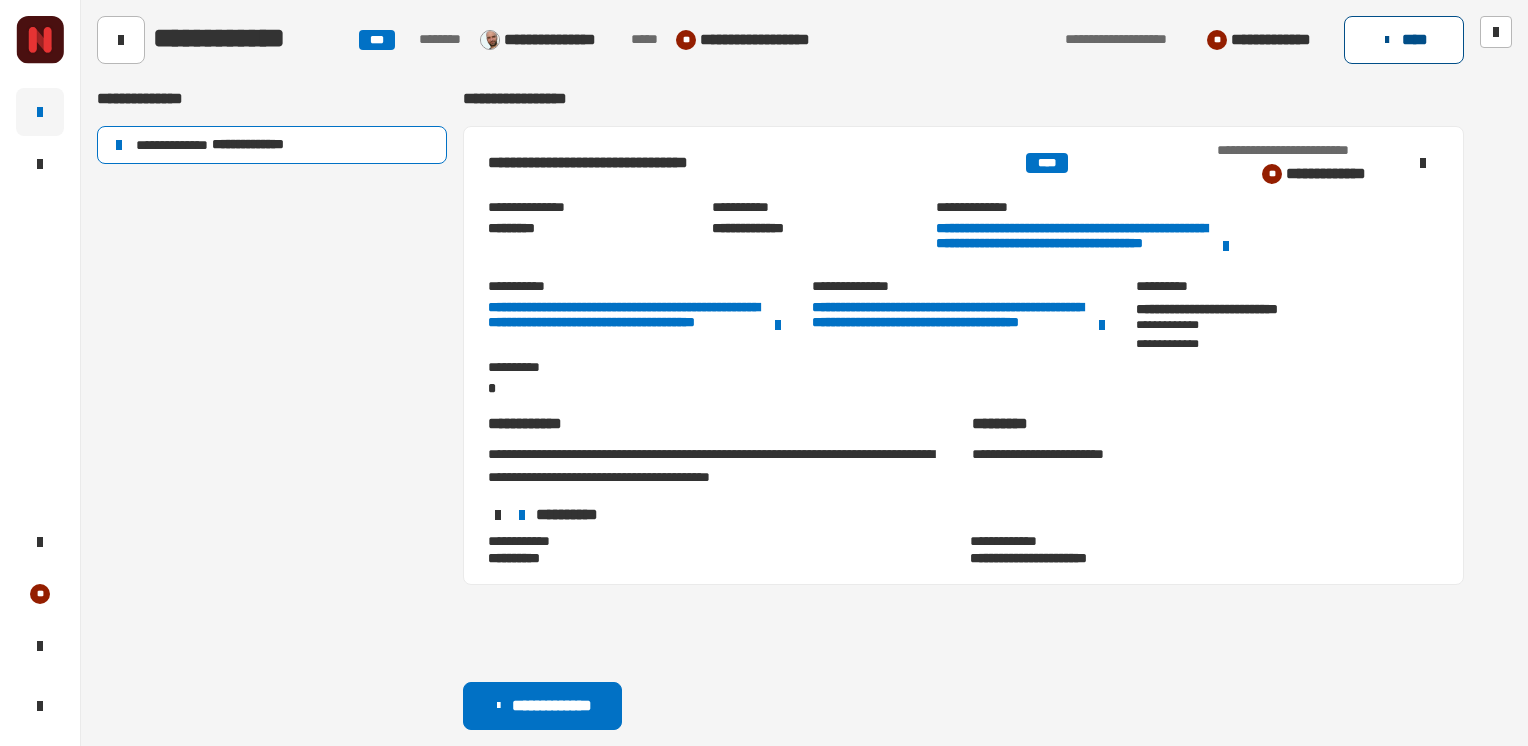 click on "****" 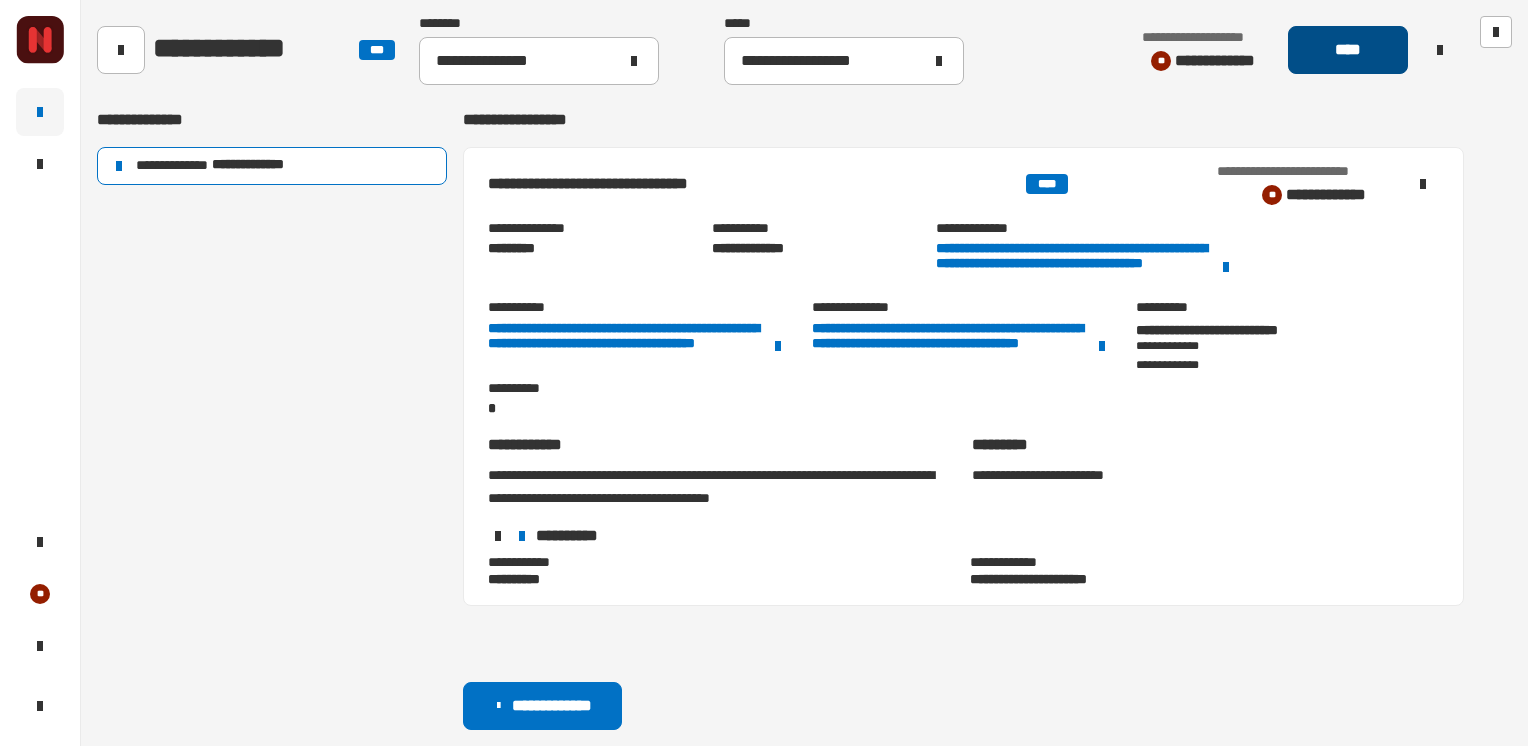 click on "****" 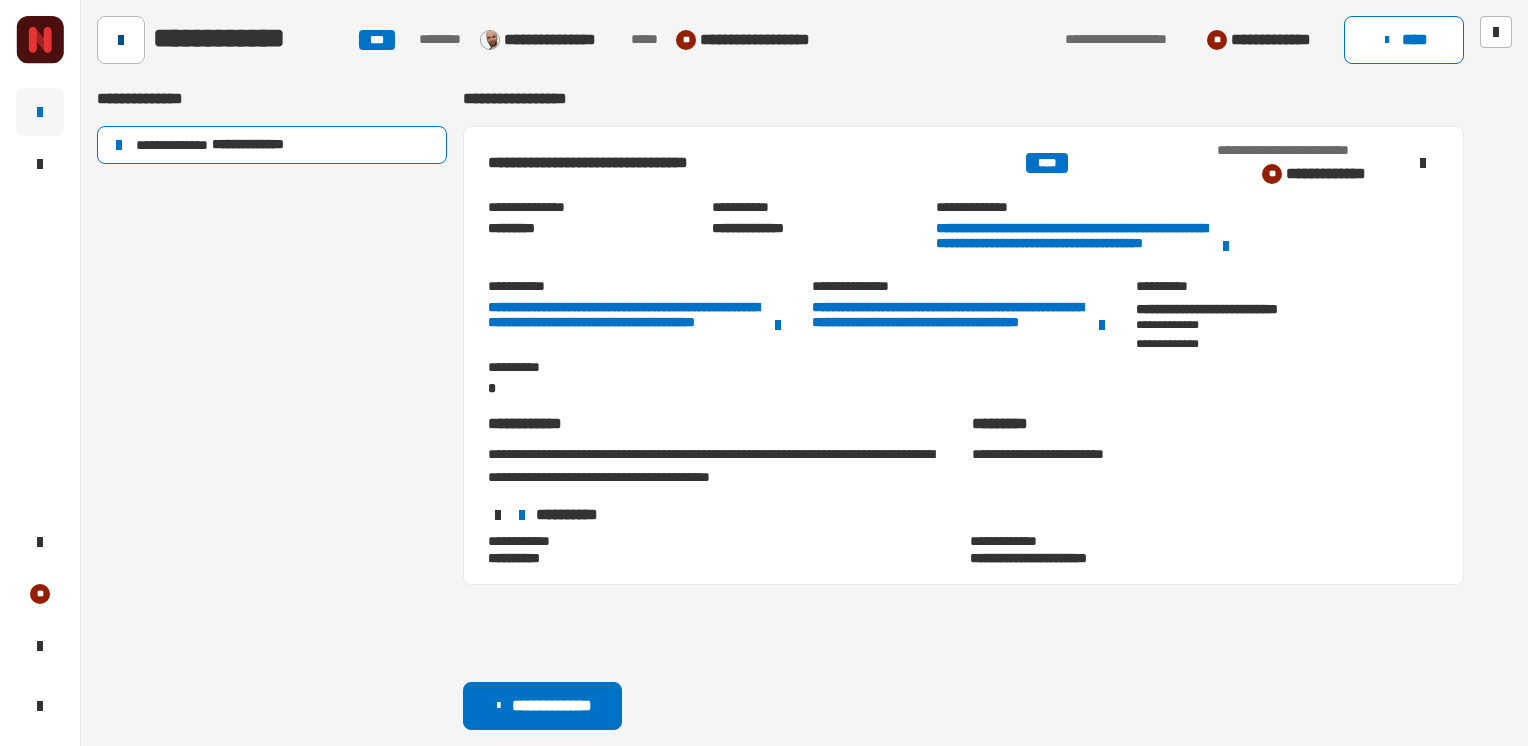 click 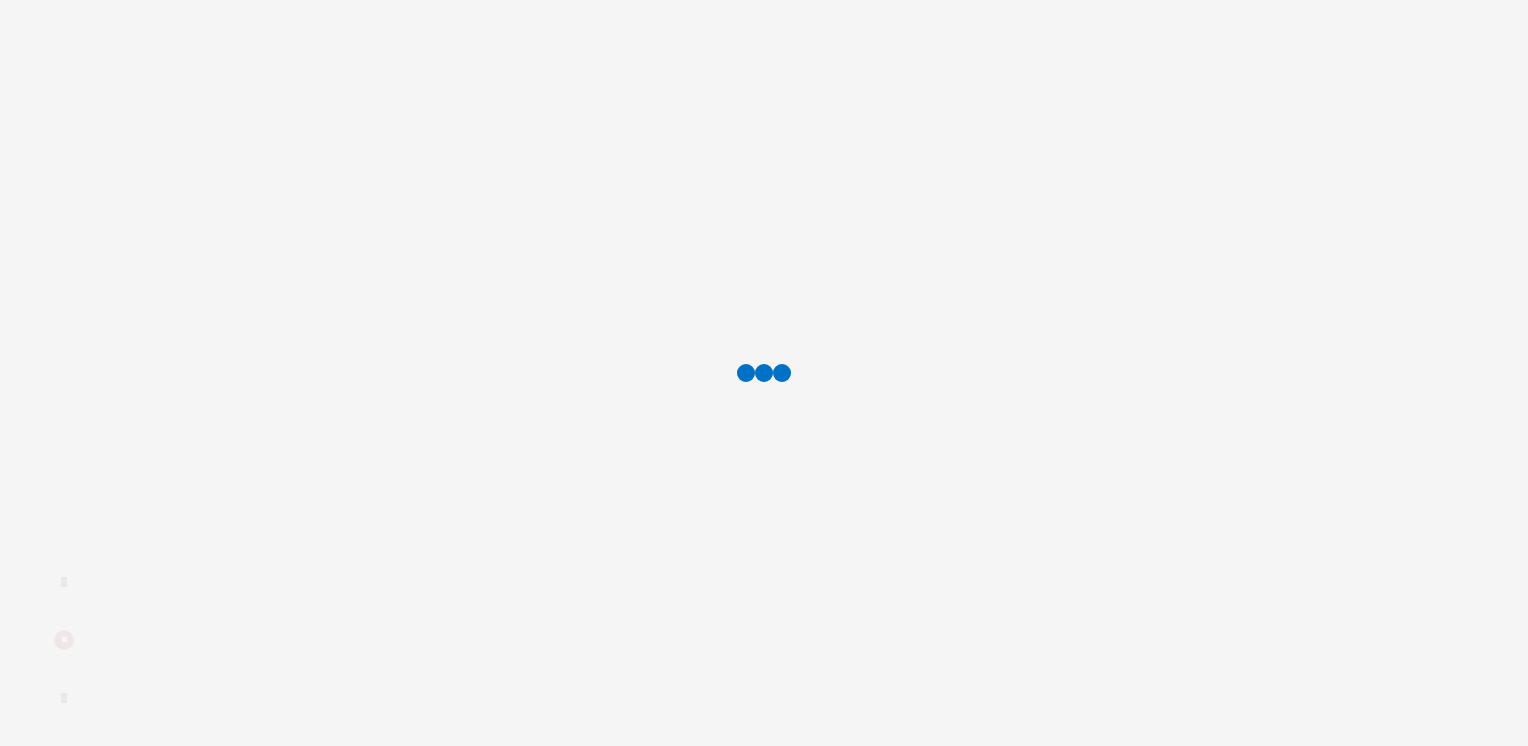 scroll, scrollTop: 0, scrollLeft: 0, axis: both 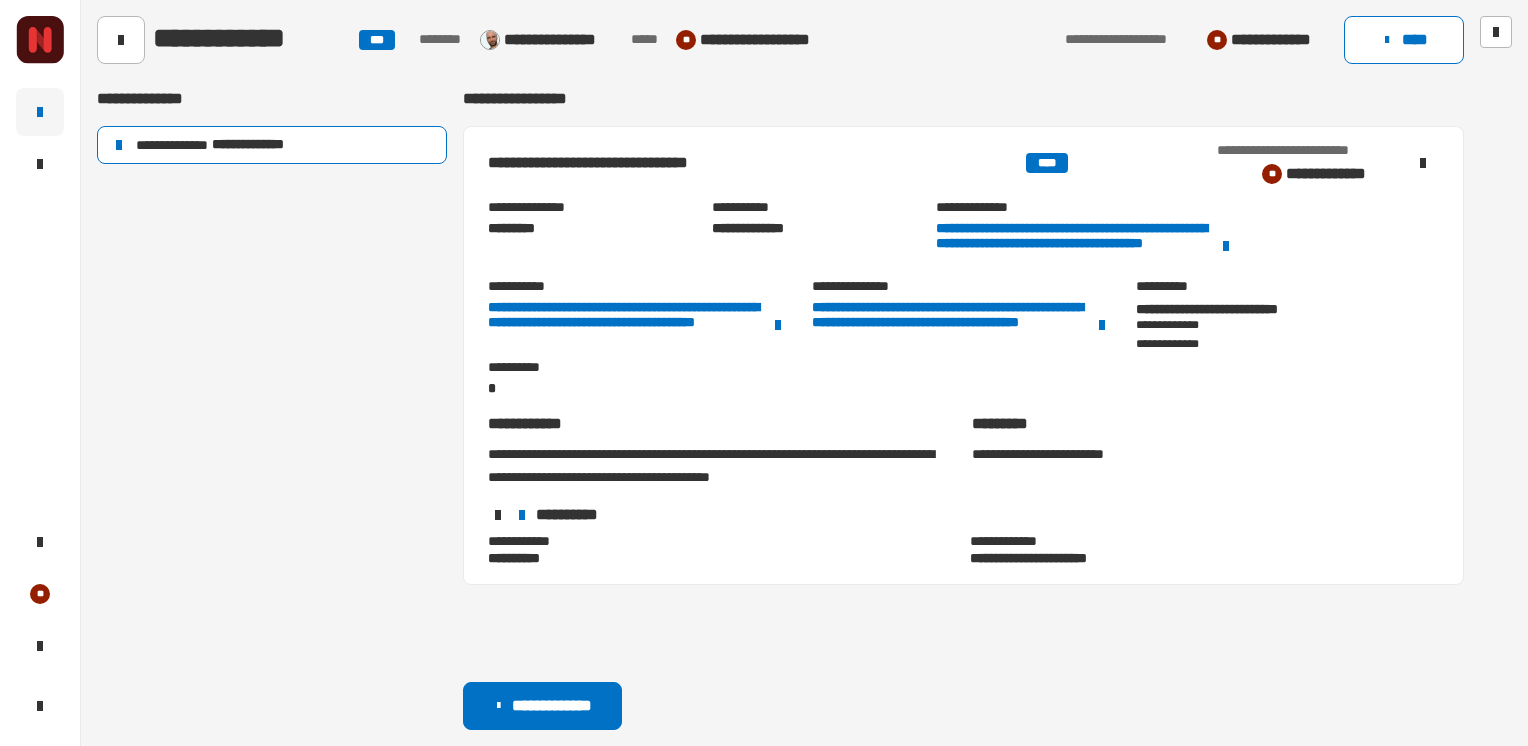 click on "[FIRST] [LAST] [EMAIL] [ADDRESS] [CITY] [STATE] [POSTAL_CODE] [COUNTRY] [PHONE] [BIRTH_DATE] [CREDIT_CARD]" at bounding box center [963, 299] 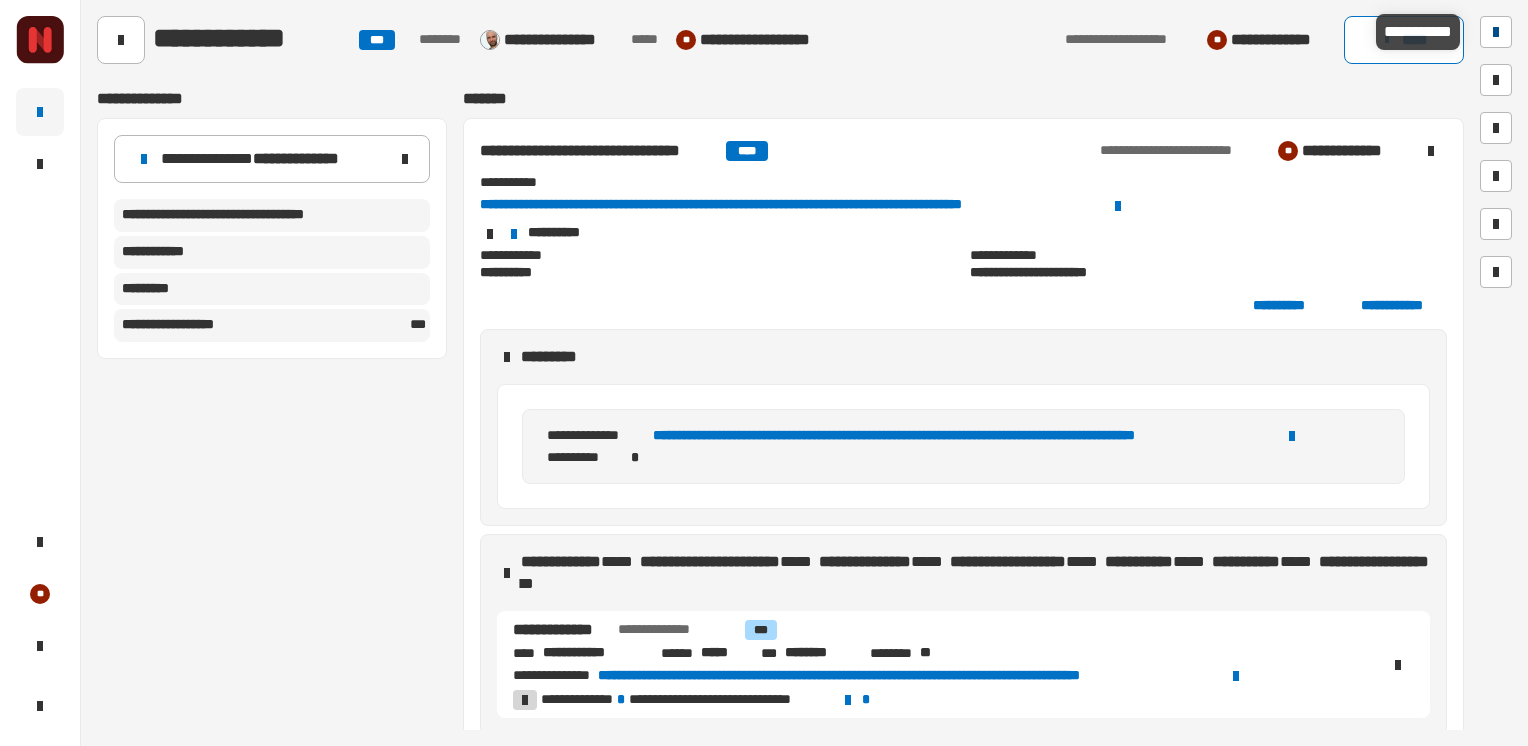 click at bounding box center [1496, 32] 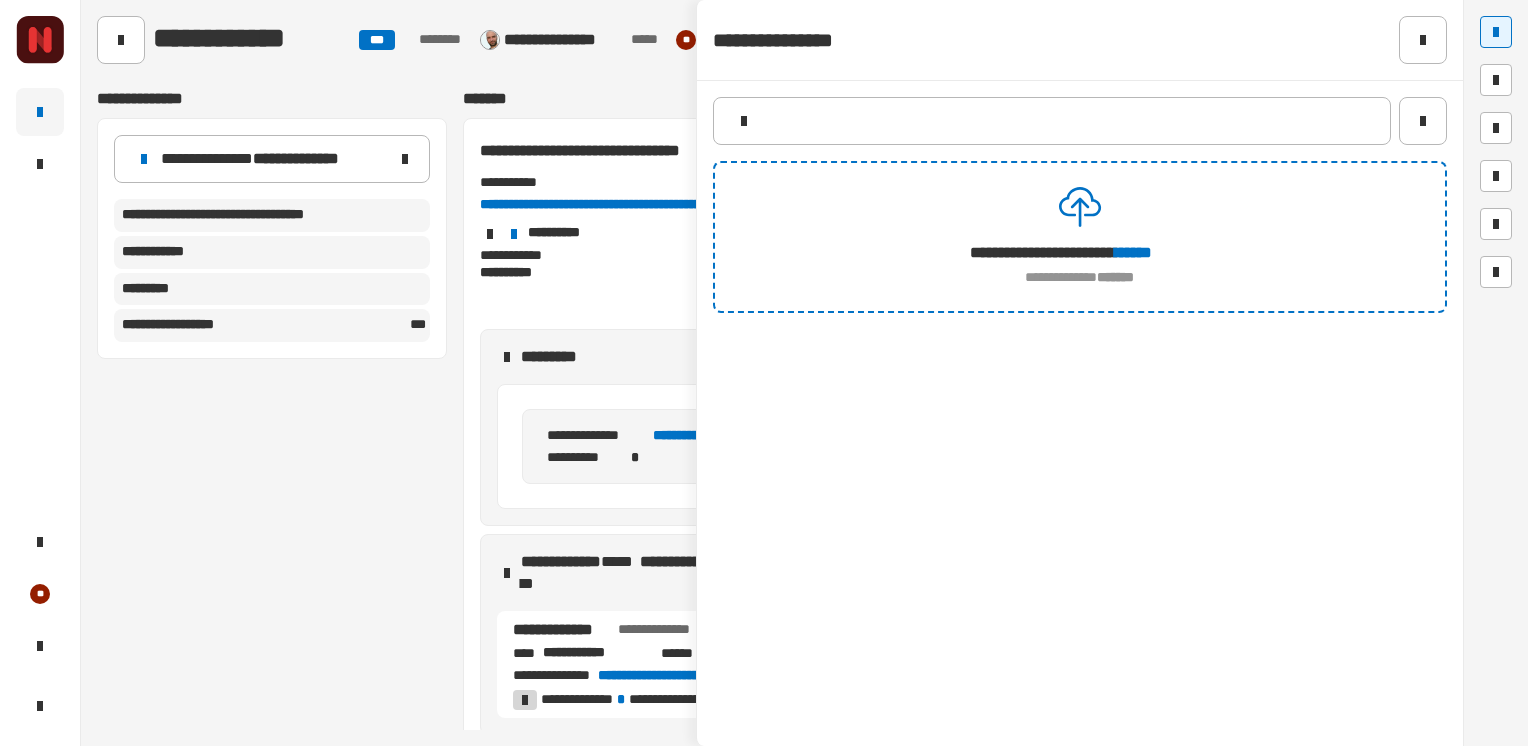 click on "******" 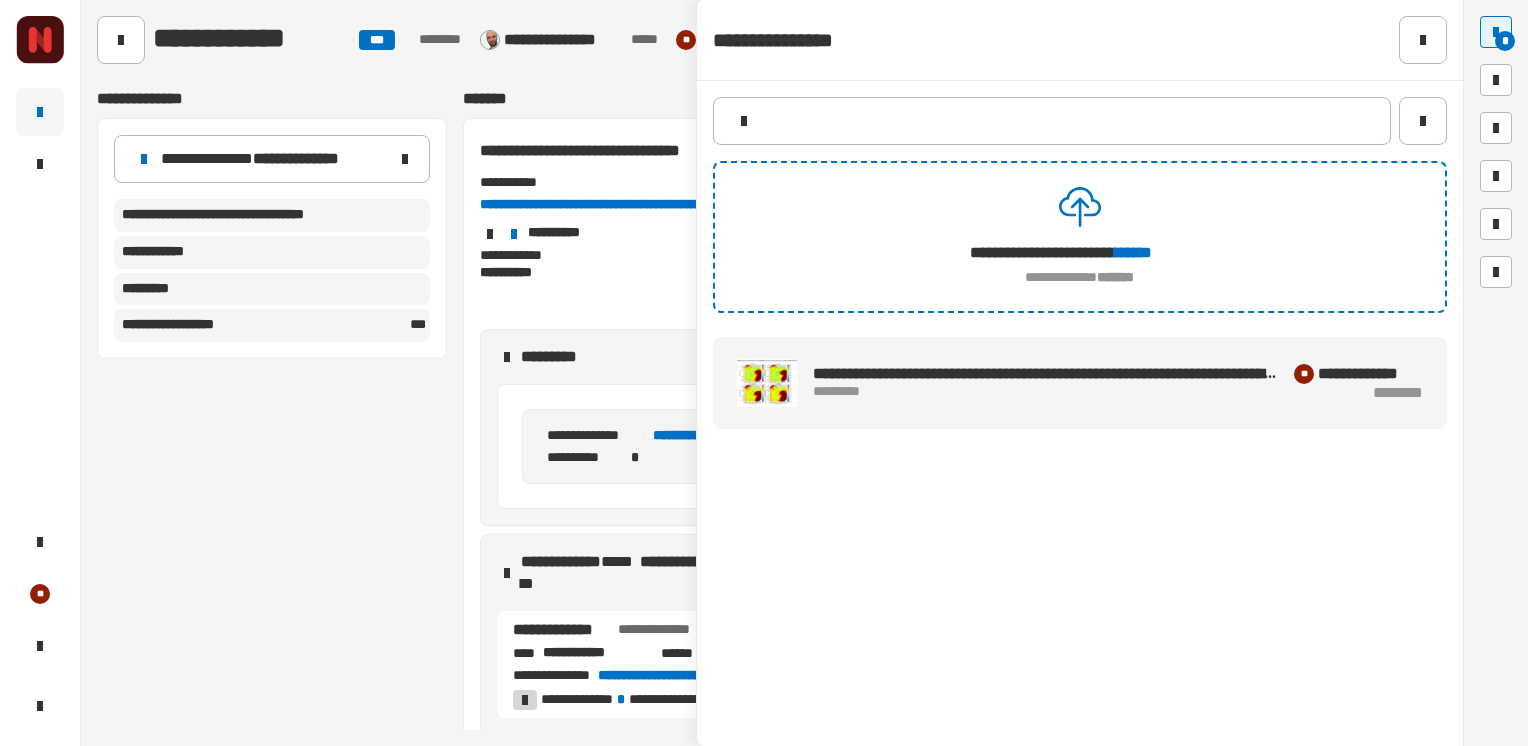 click on "******" 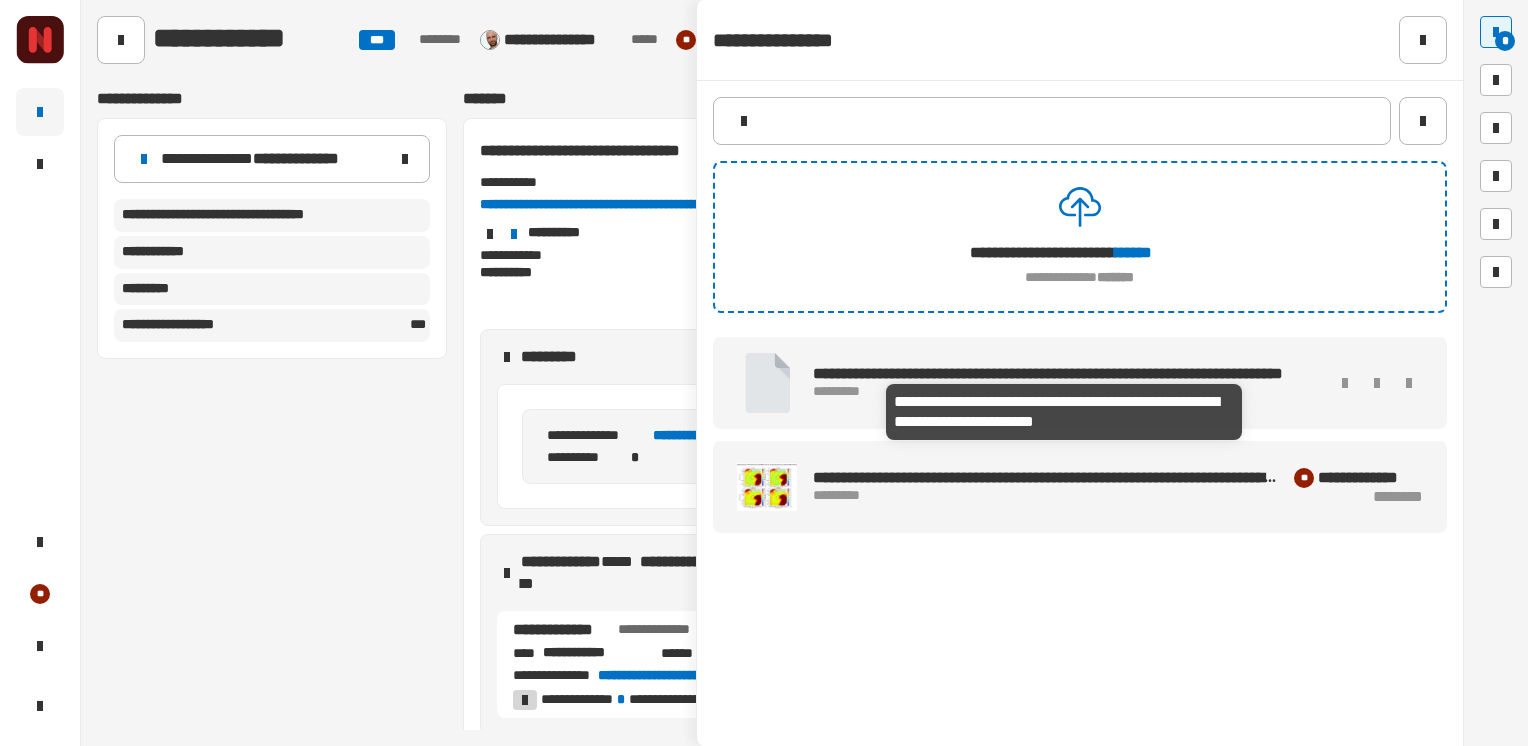 click on "**********" at bounding box center [1064, 375] 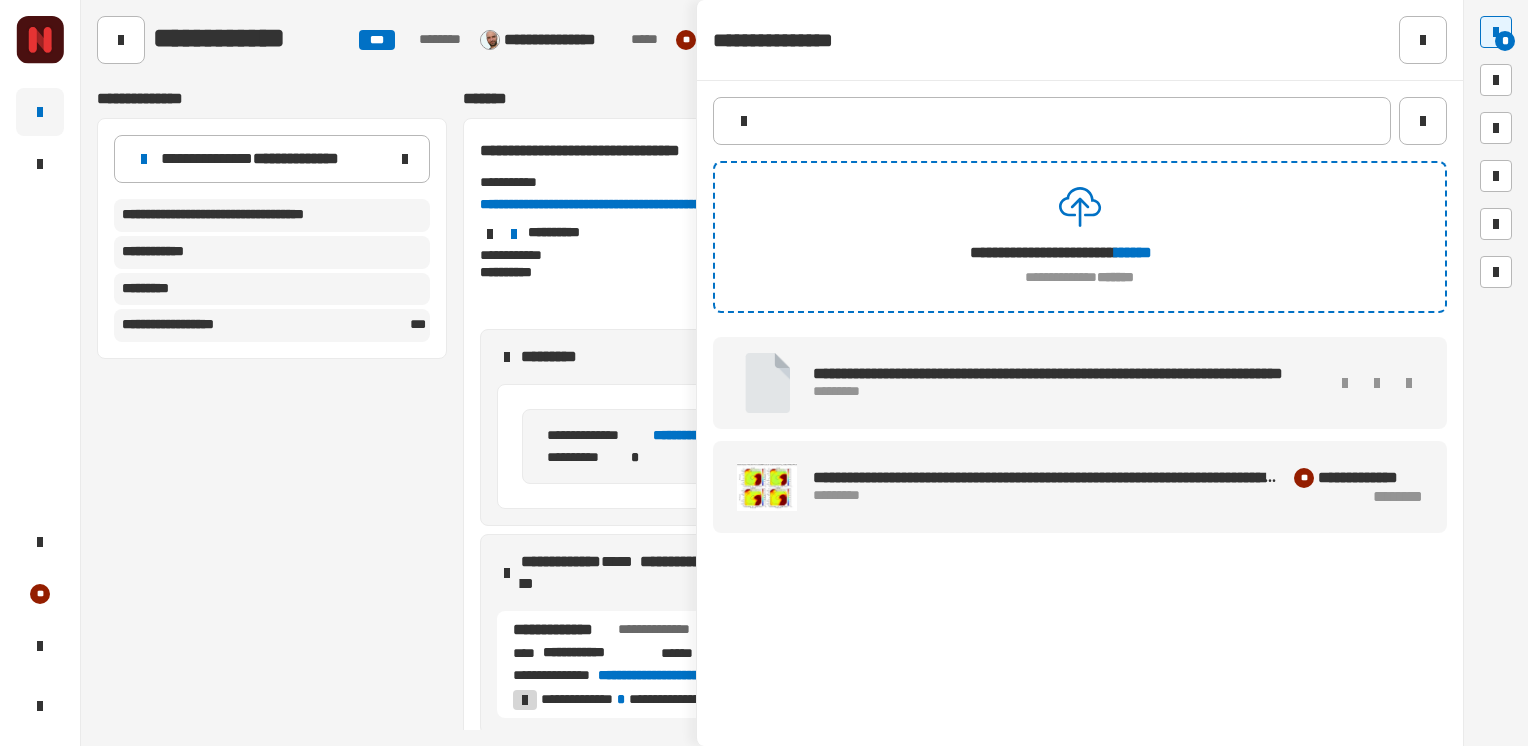 click at bounding box center [1409, 383] 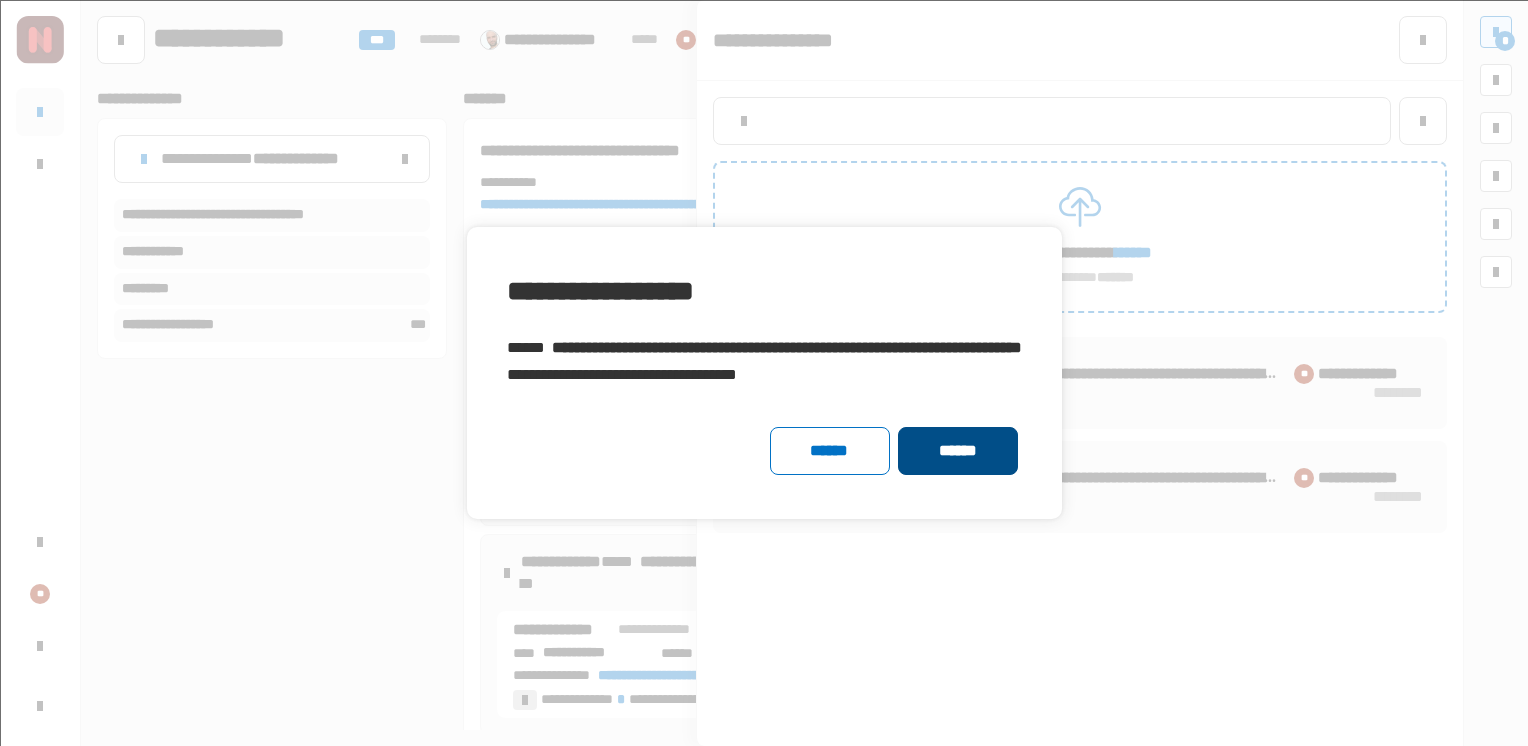 click on "******" 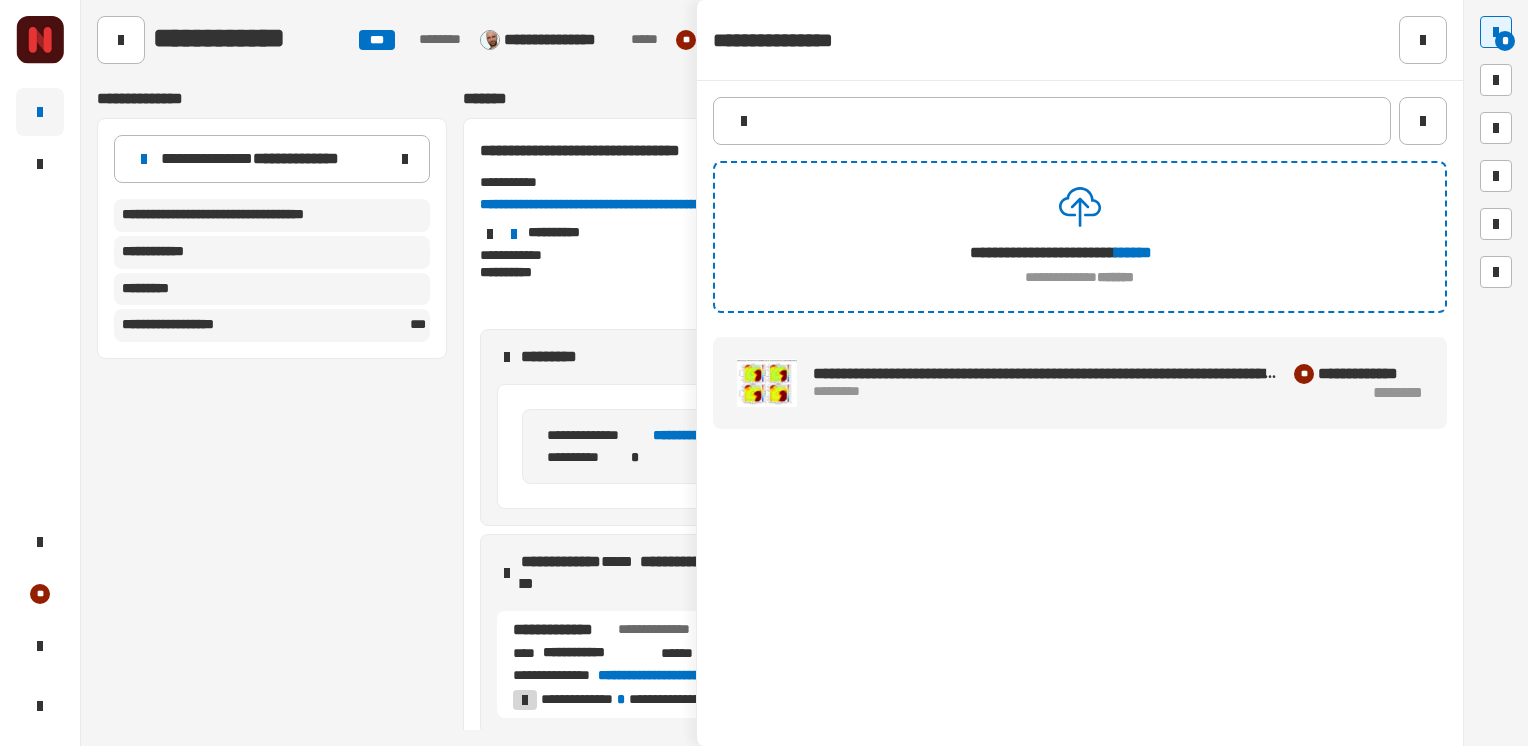 click on "******" 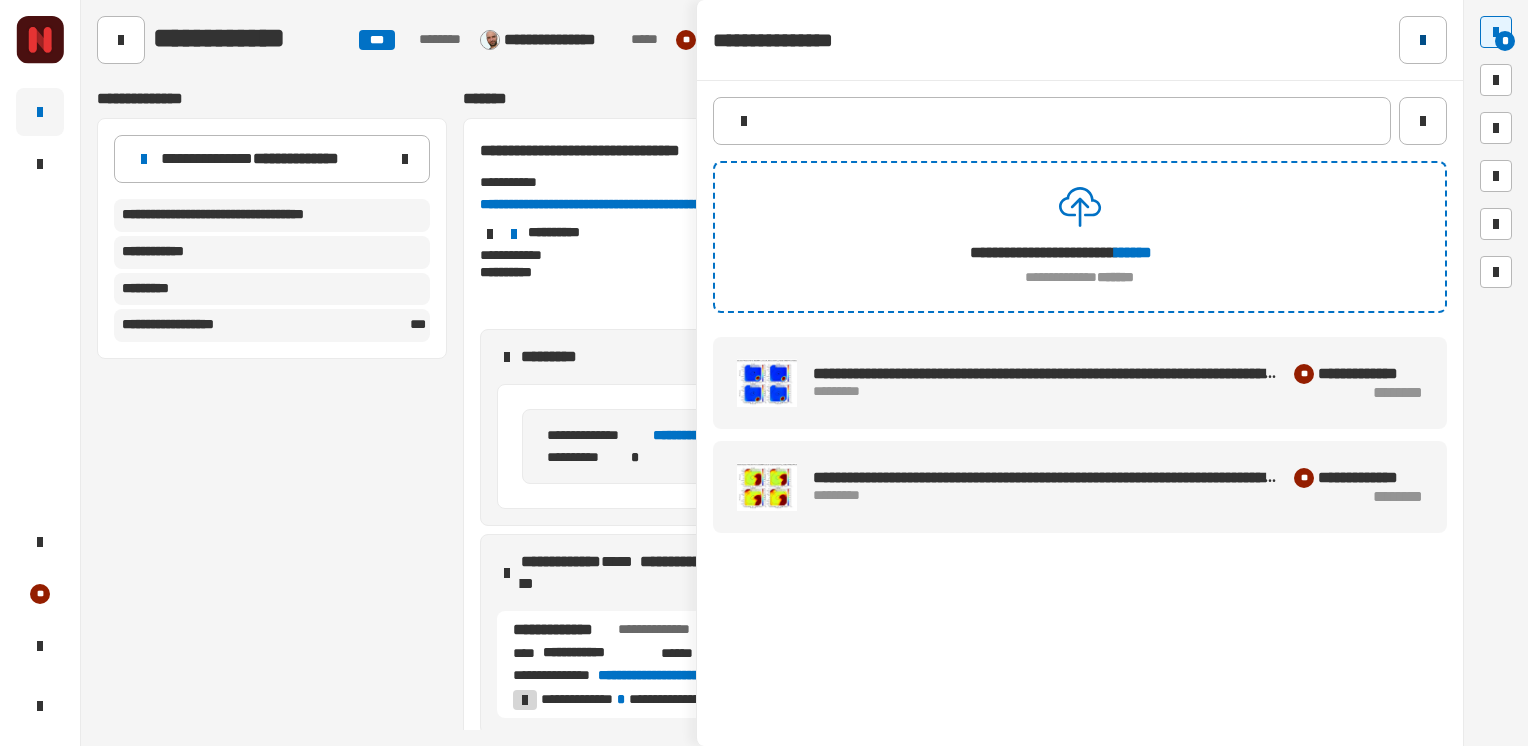 click 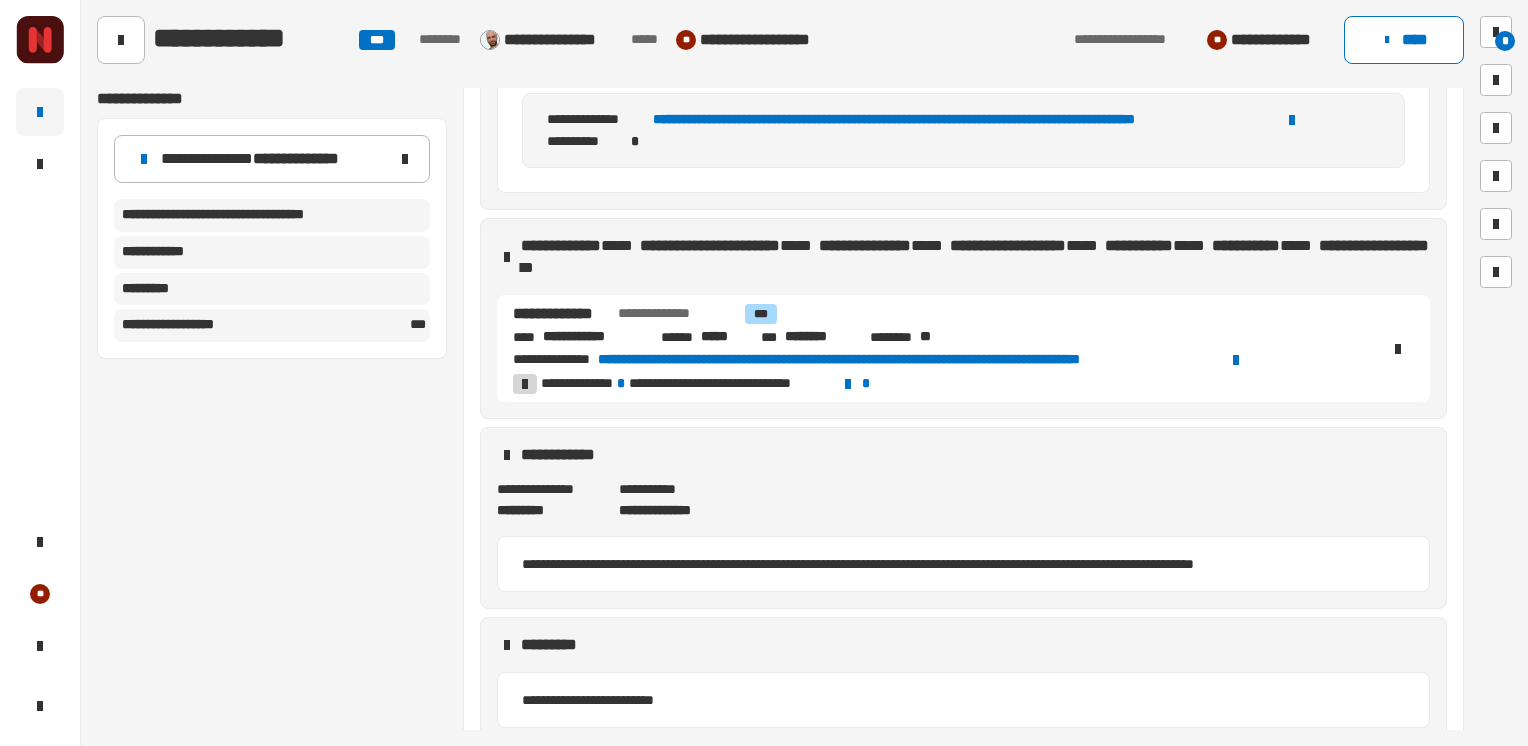 scroll, scrollTop: 414, scrollLeft: 0, axis: vertical 